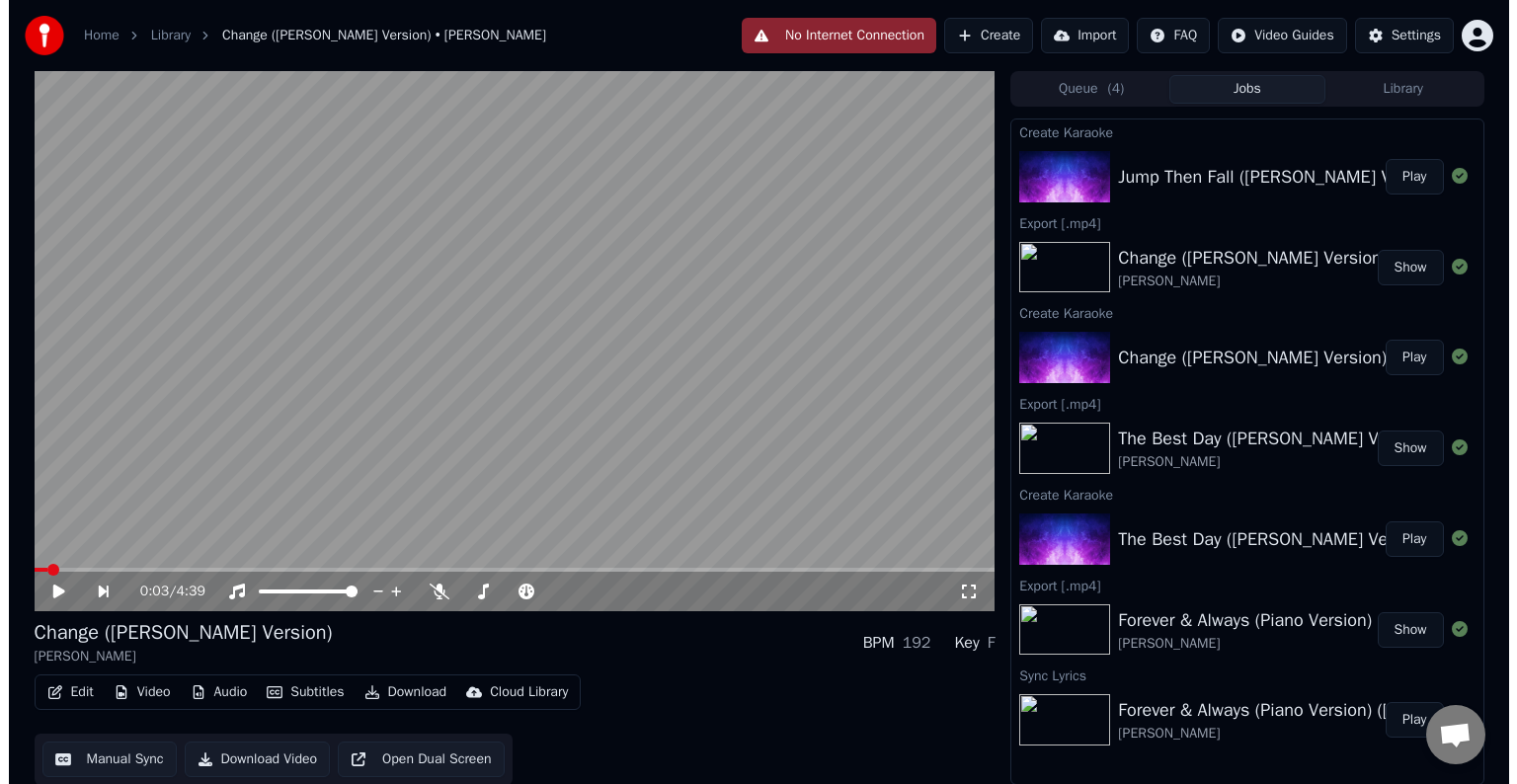 scroll, scrollTop: 0, scrollLeft: 0, axis: both 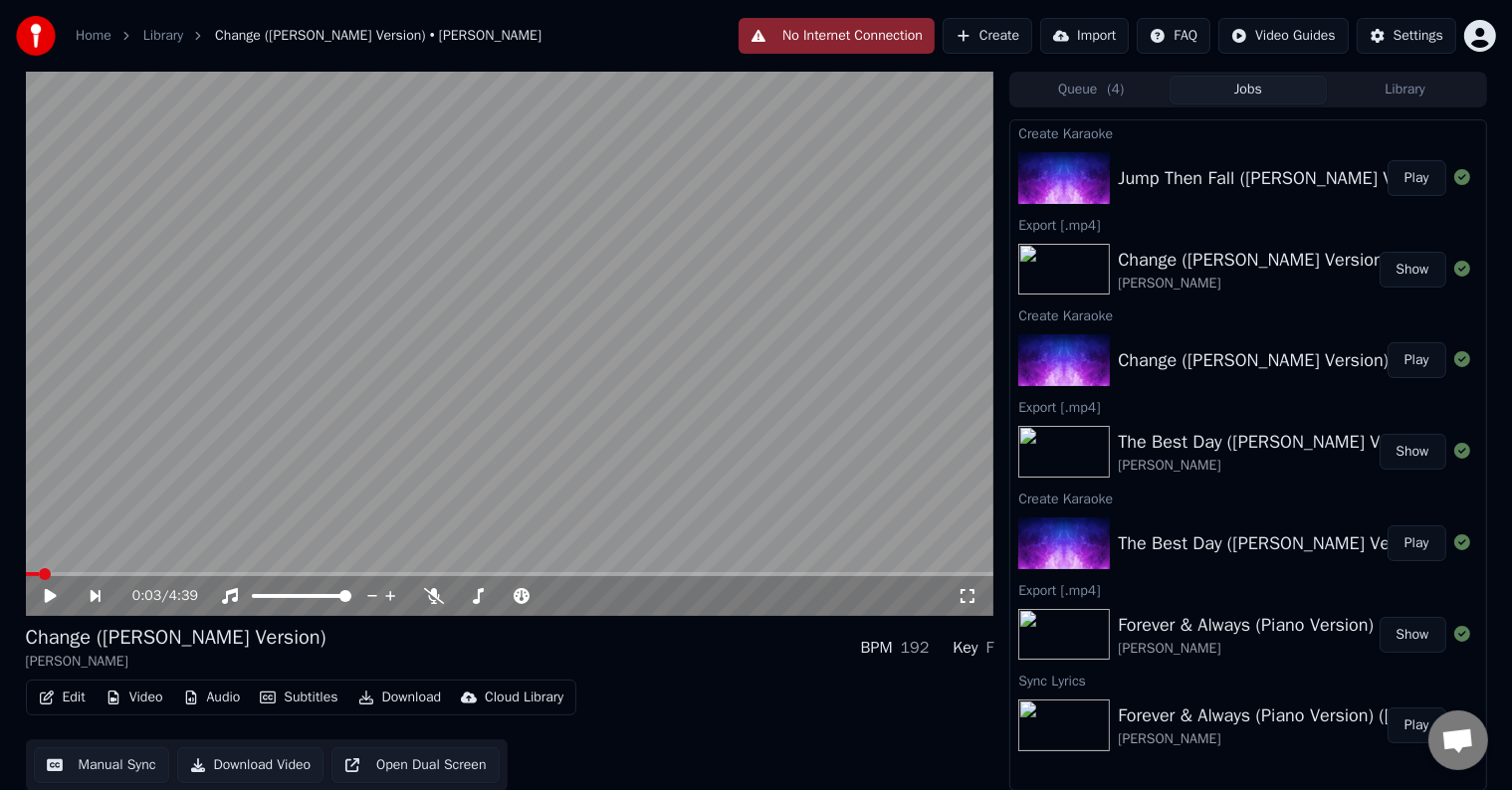click on "No Internet Connection" at bounding box center (836, 36) 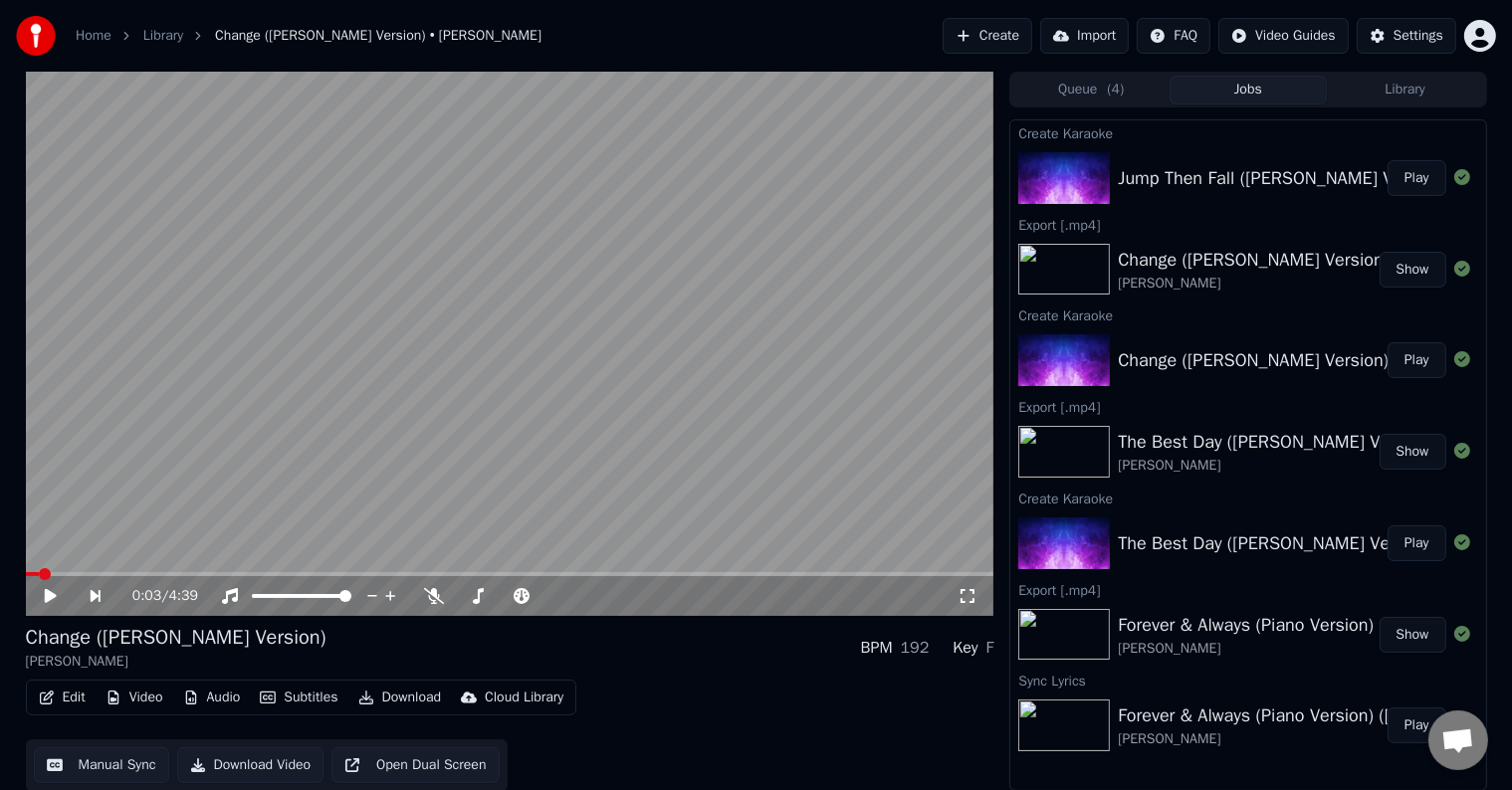 click on "Create" at bounding box center [987, 36] 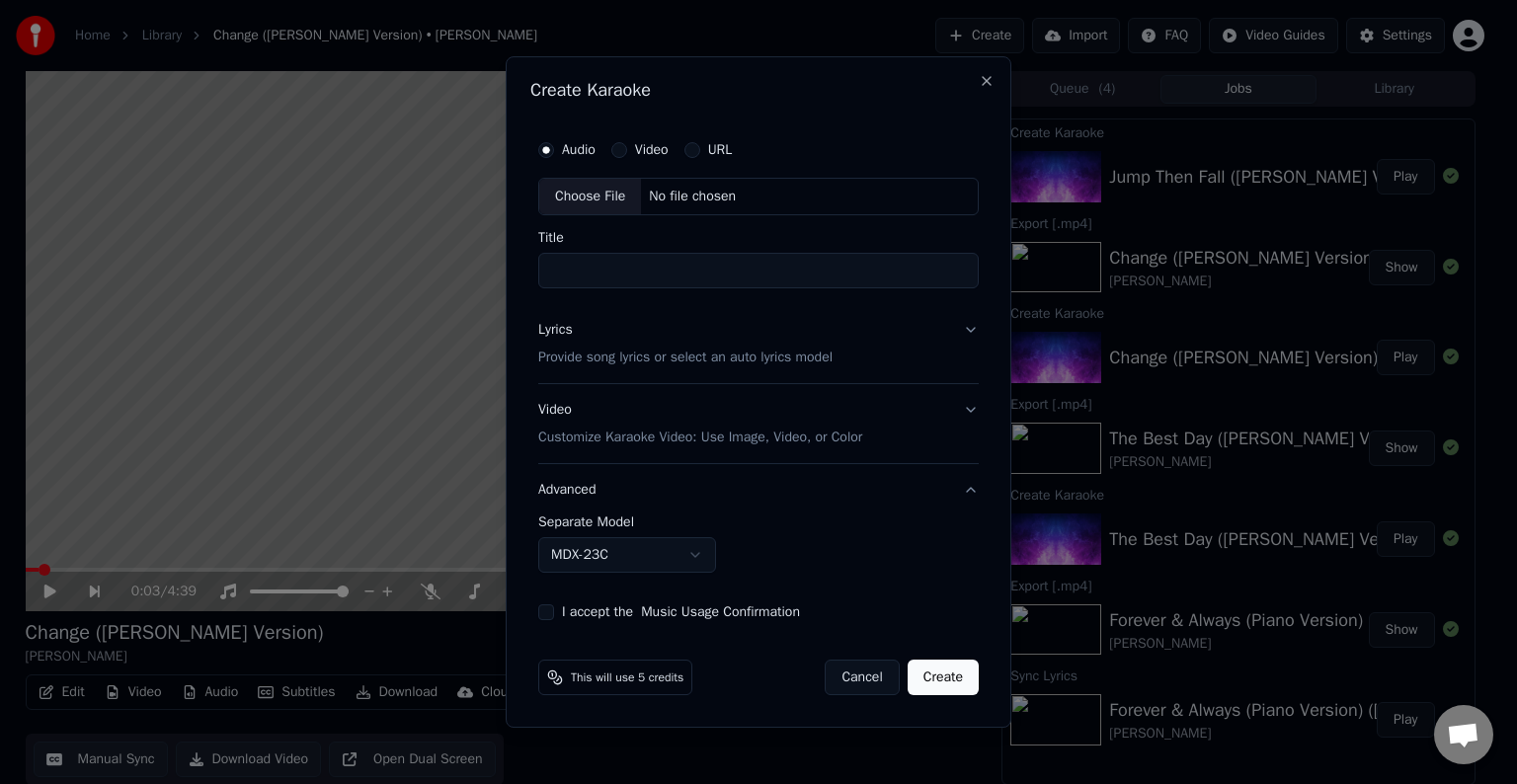 click on "Cancel" at bounding box center [861, 677] 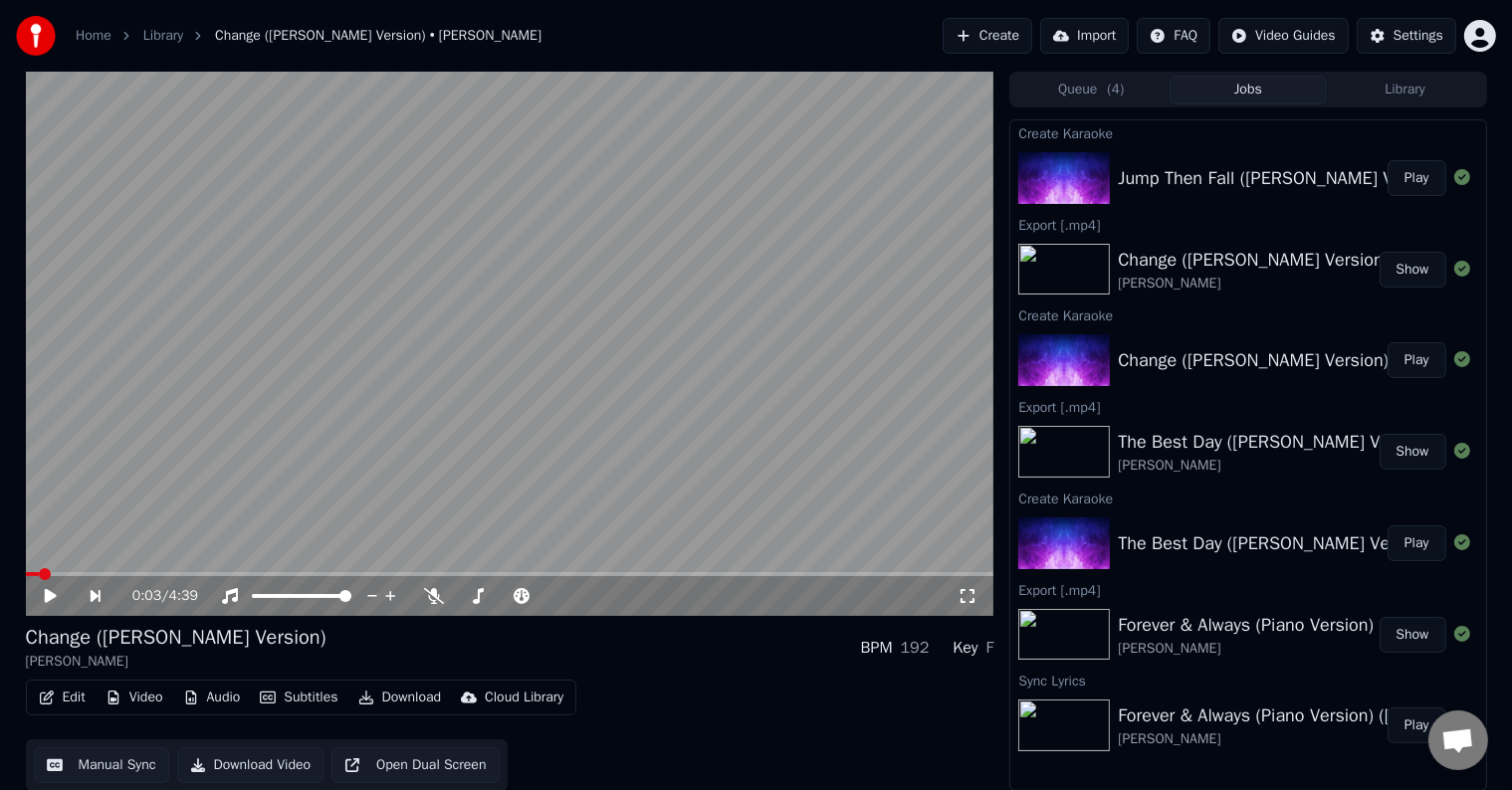 click on "Play" at bounding box center [1416, 178] 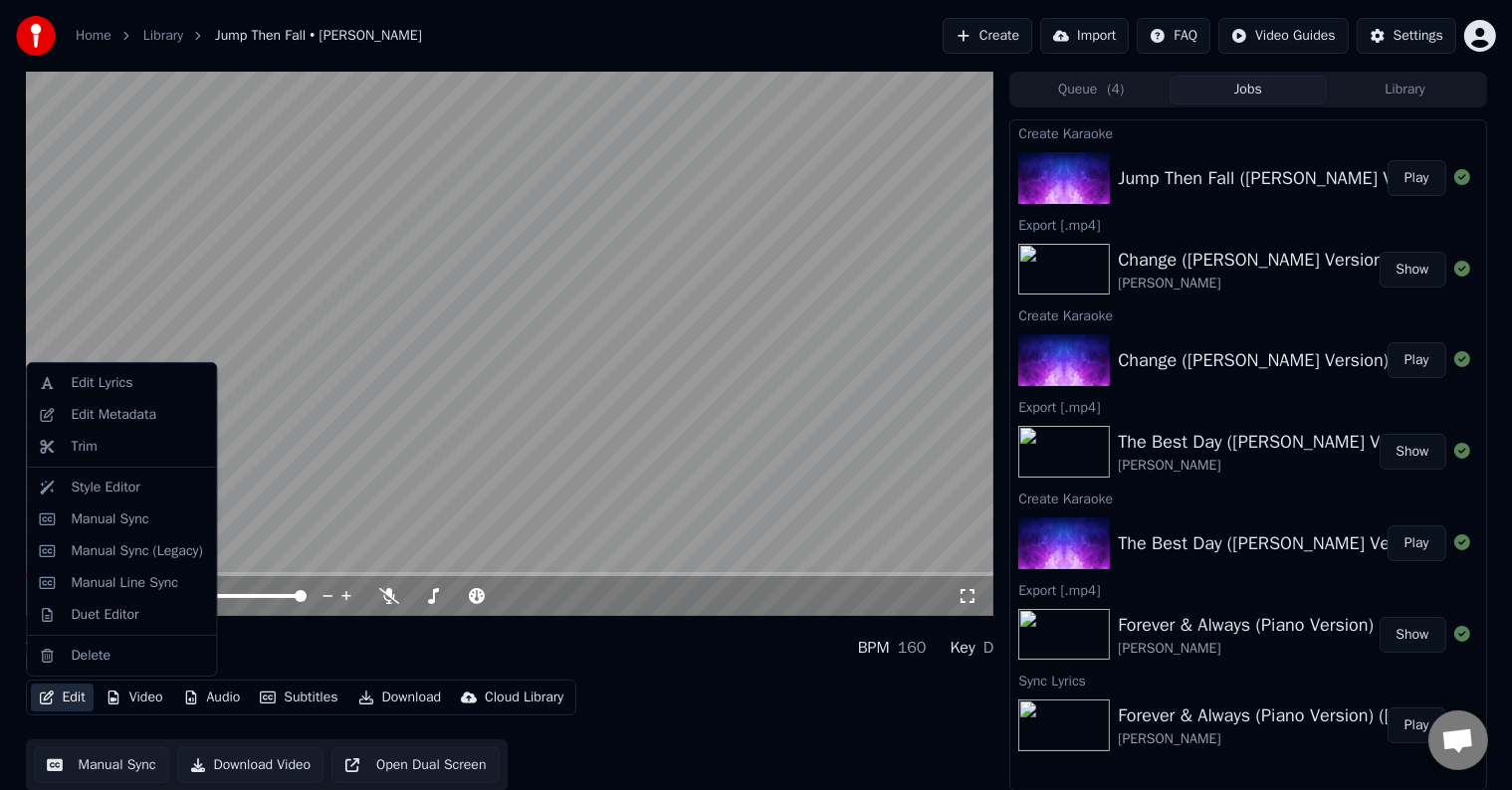 click on "Edit" at bounding box center (62, 697) 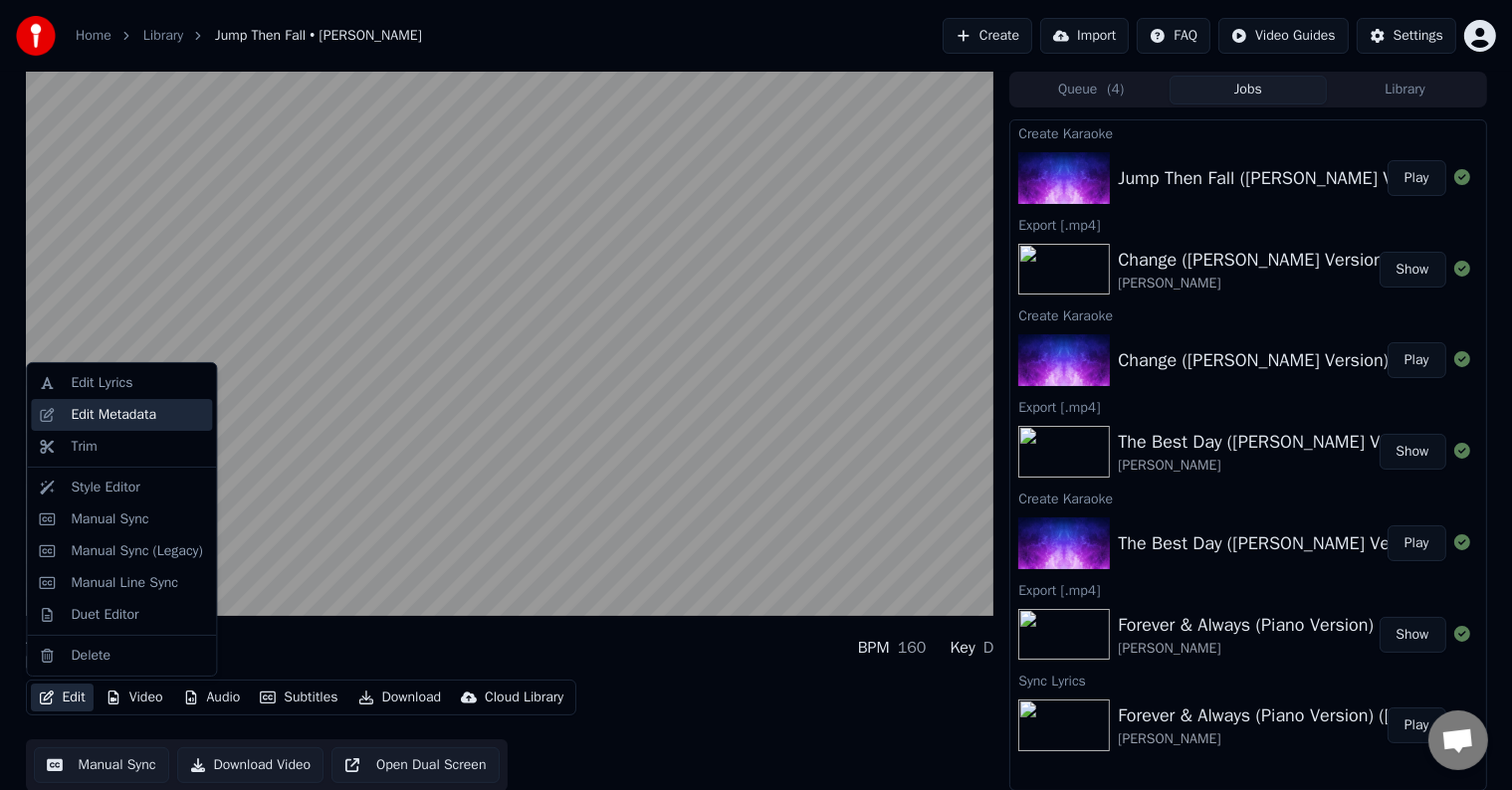 click on "Edit Metadata" at bounding box center [113, 415] 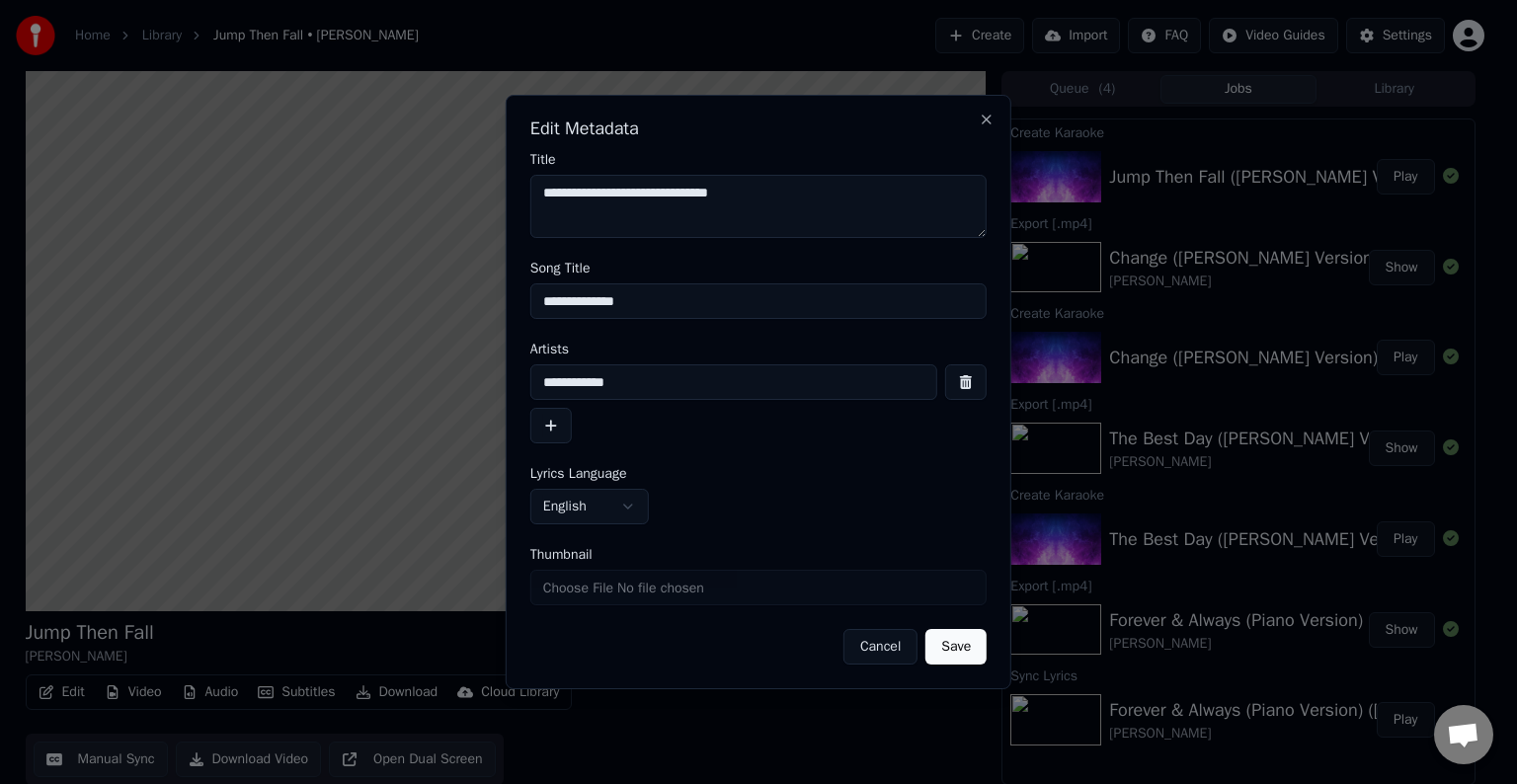 click on "**********" at bounding box center (758, 409) 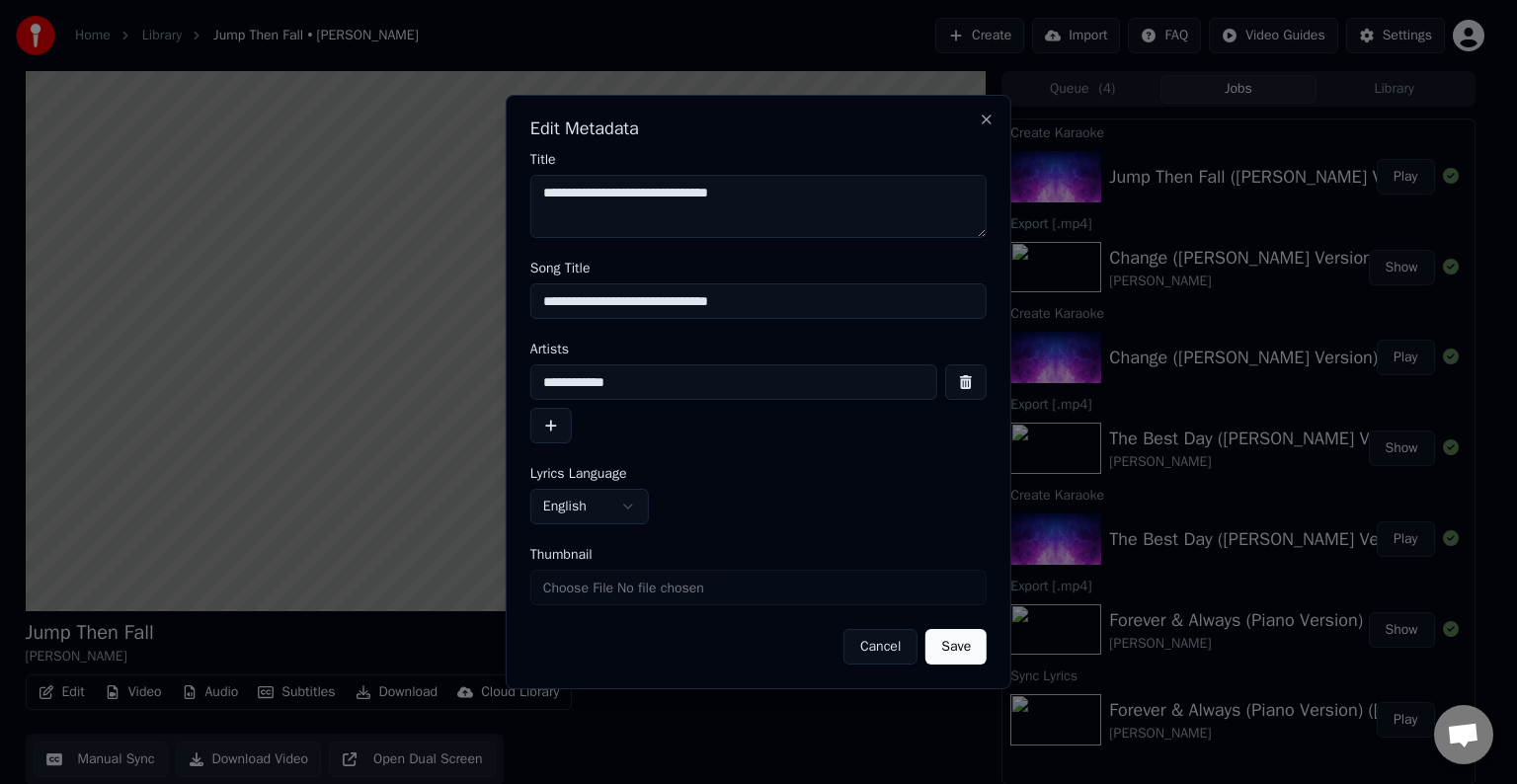 type on "**********" 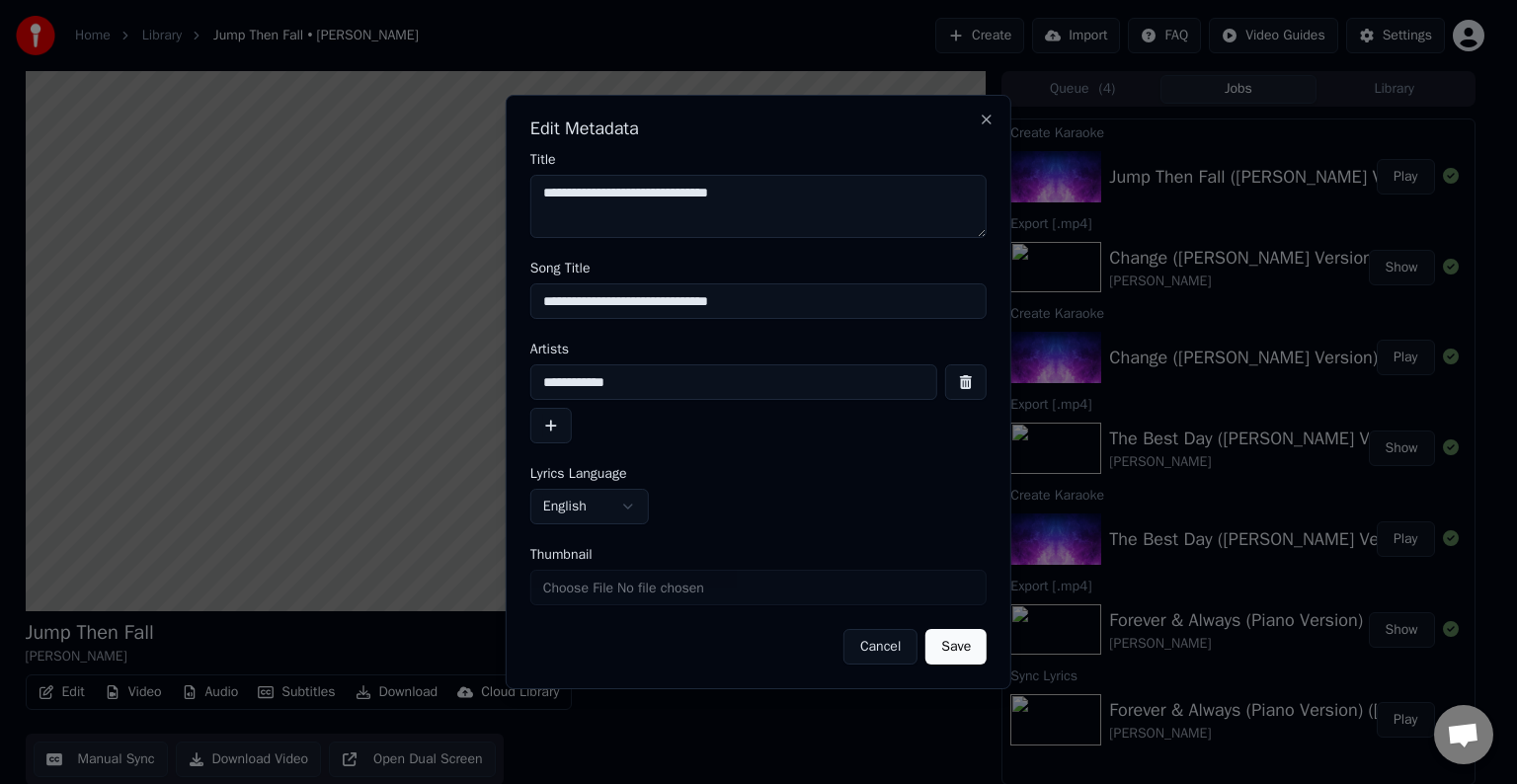 click on "Save" at bounding box center [956, 647] 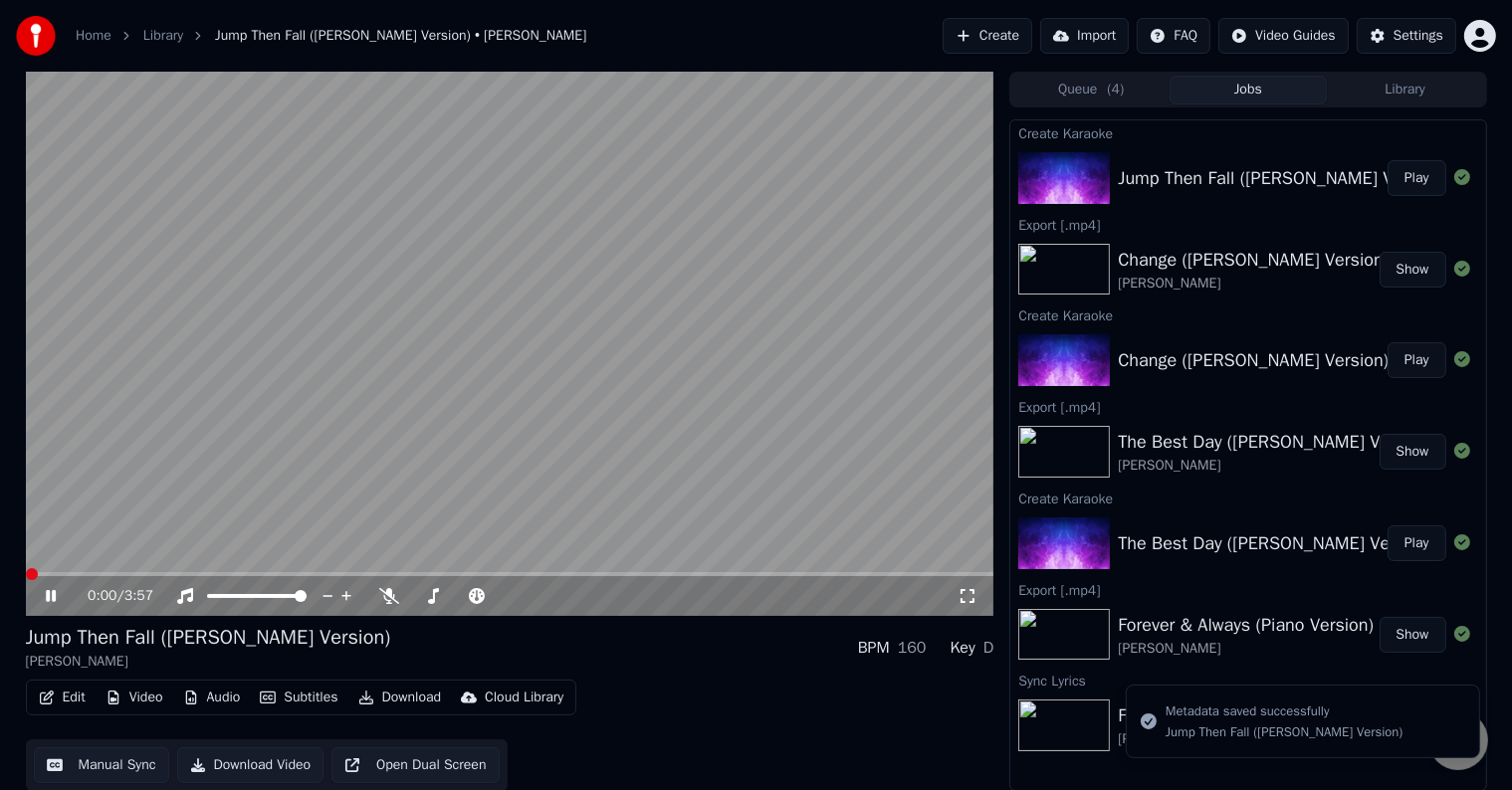 click on "Edit" at bounding box center (62, 697) 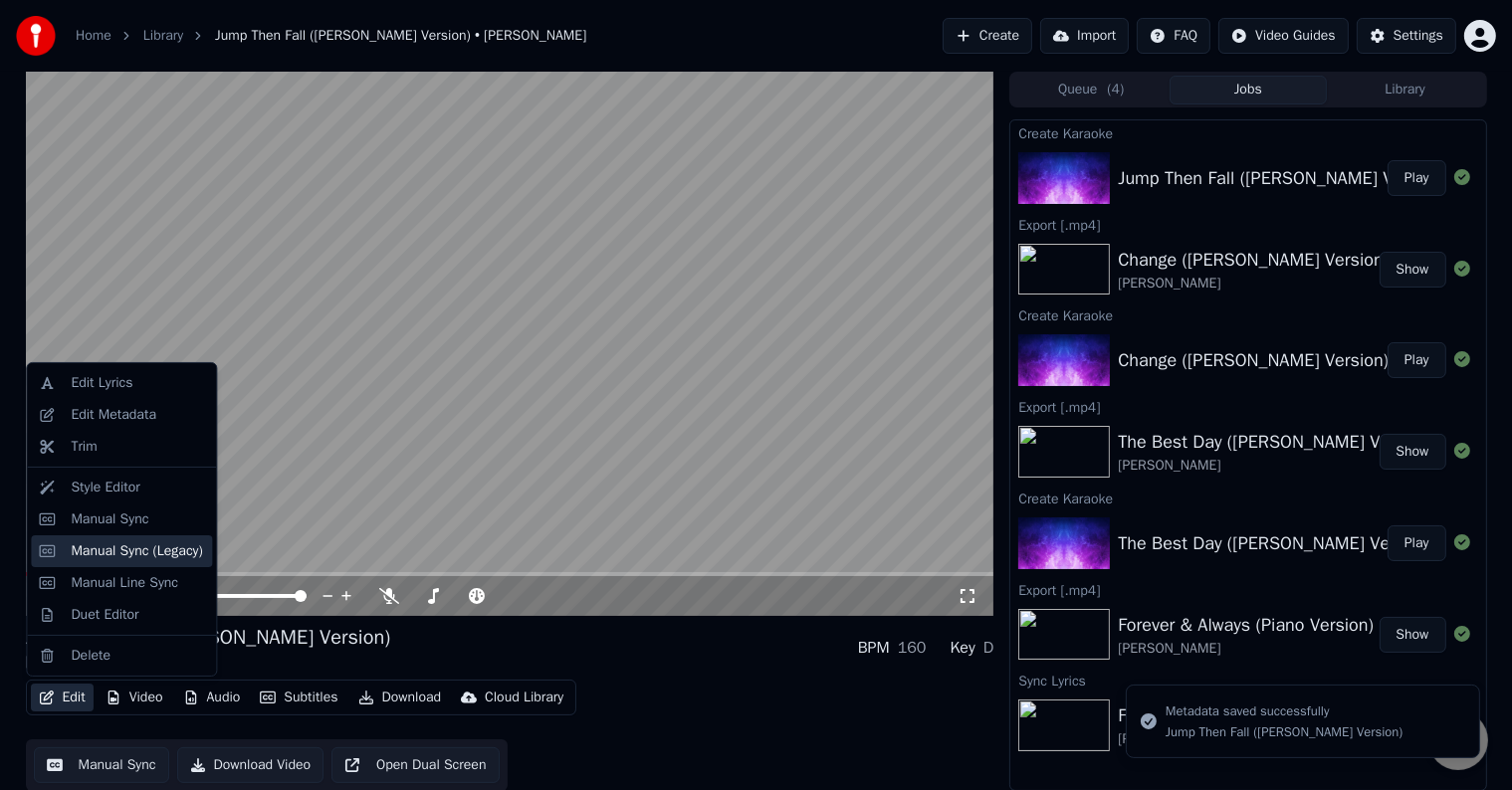 click on "Manual Sync (Legacy)" at bounding box center (136, 551) 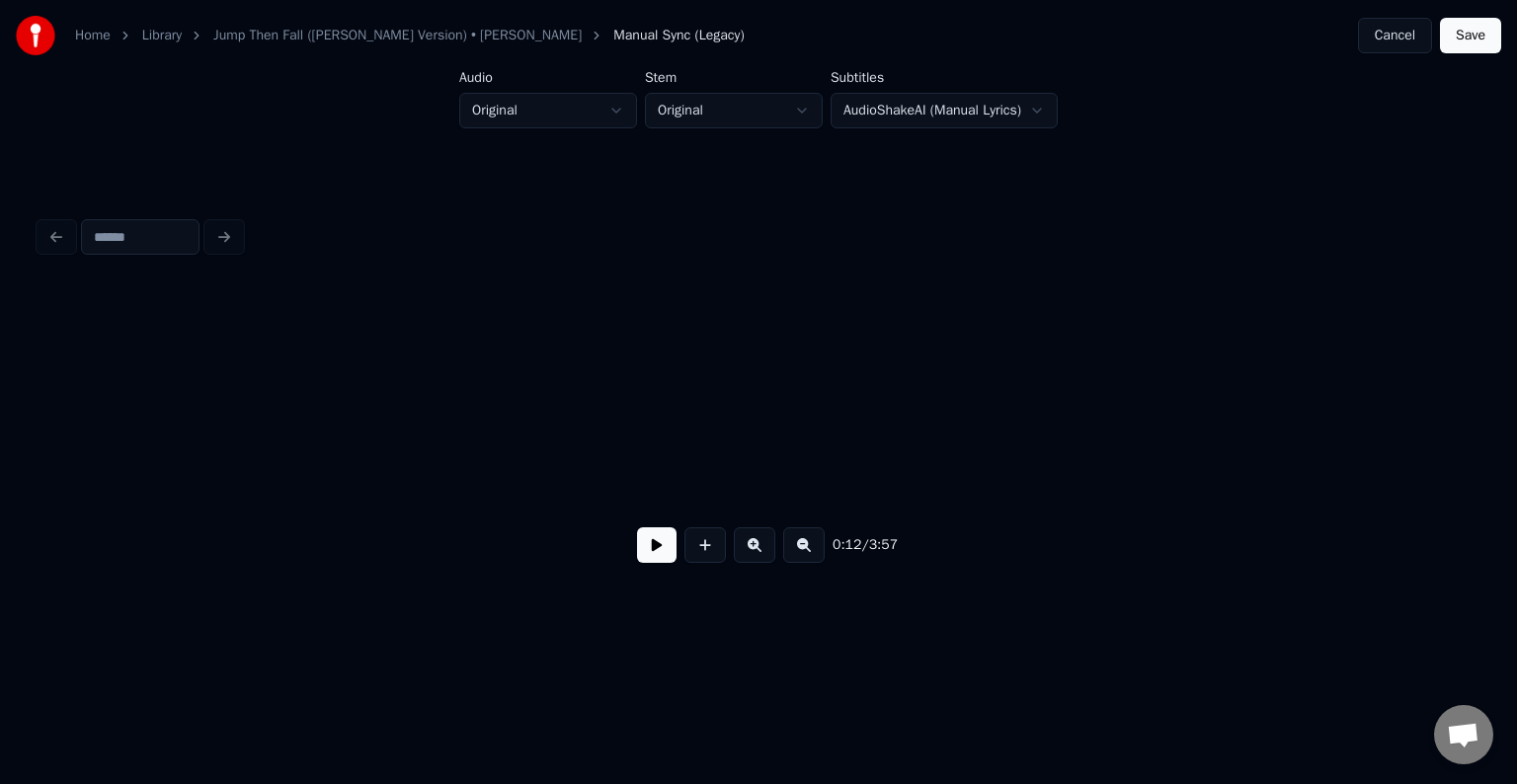 scroll, scrollTop: 0, scrollLeft: 1877, axis: horizontal 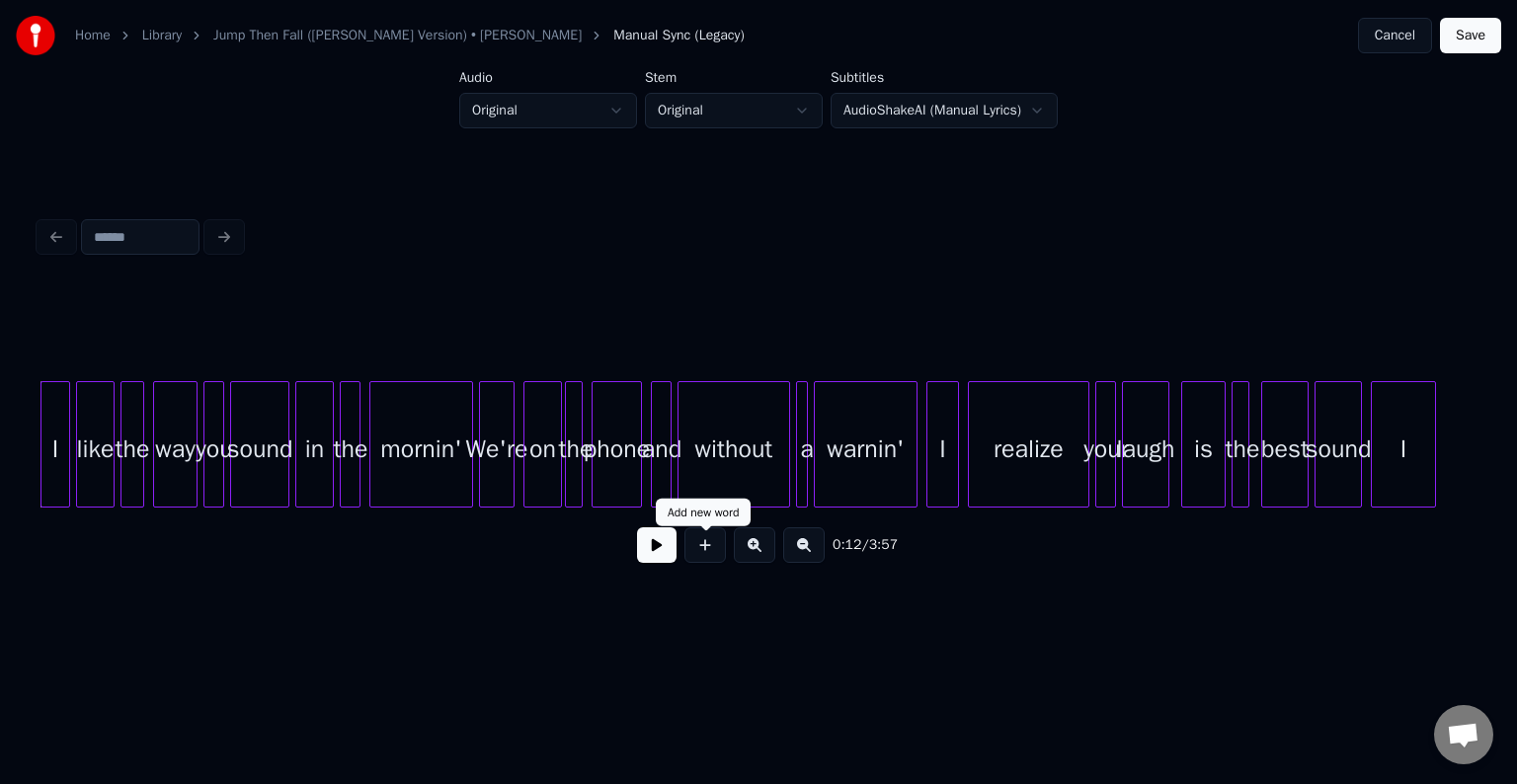 click at bounding box center [657, 545] 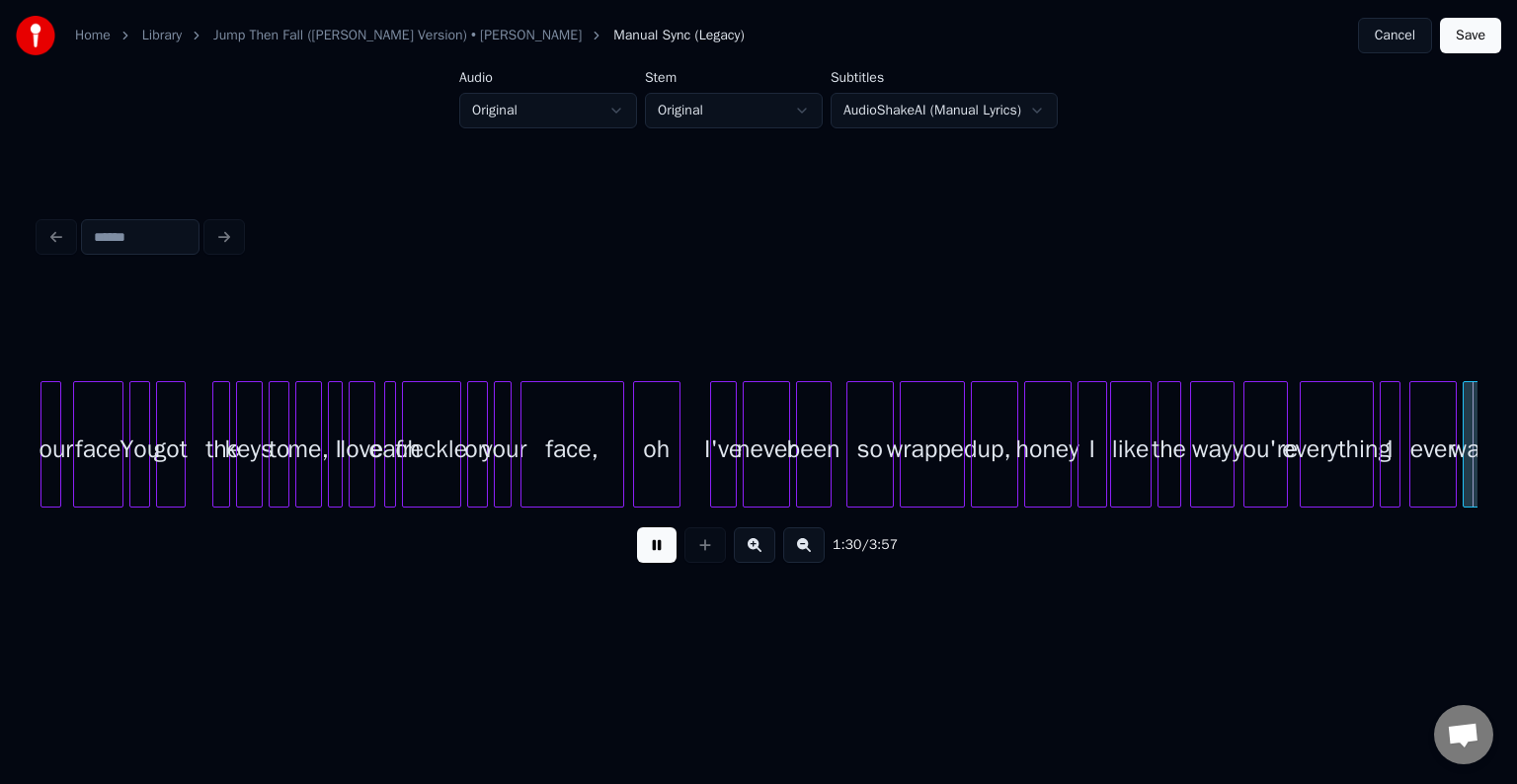scroll, scrollTop: 0, scrollLeft: 13393, axis: horizontal 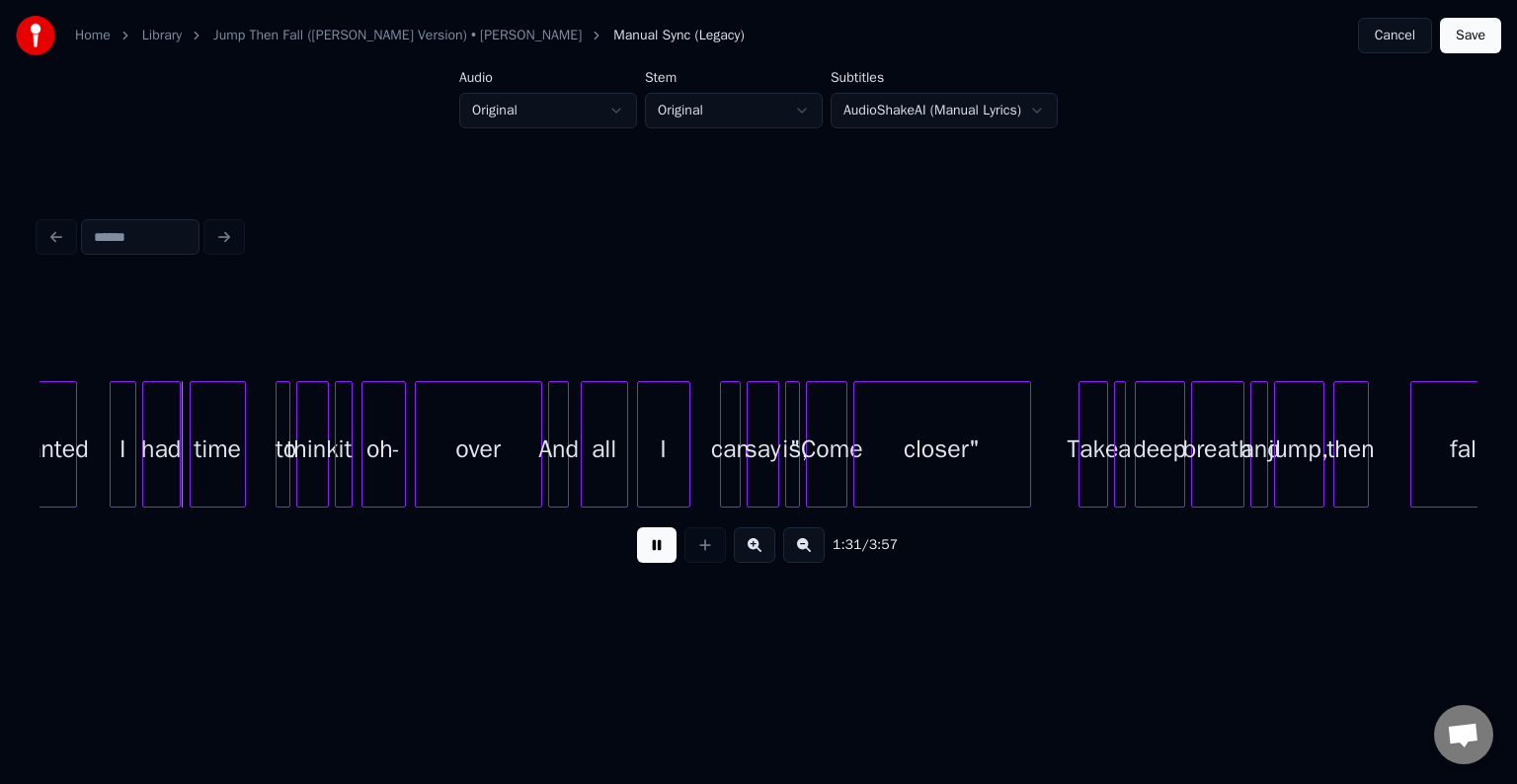 click at bounding box center [657, 545] 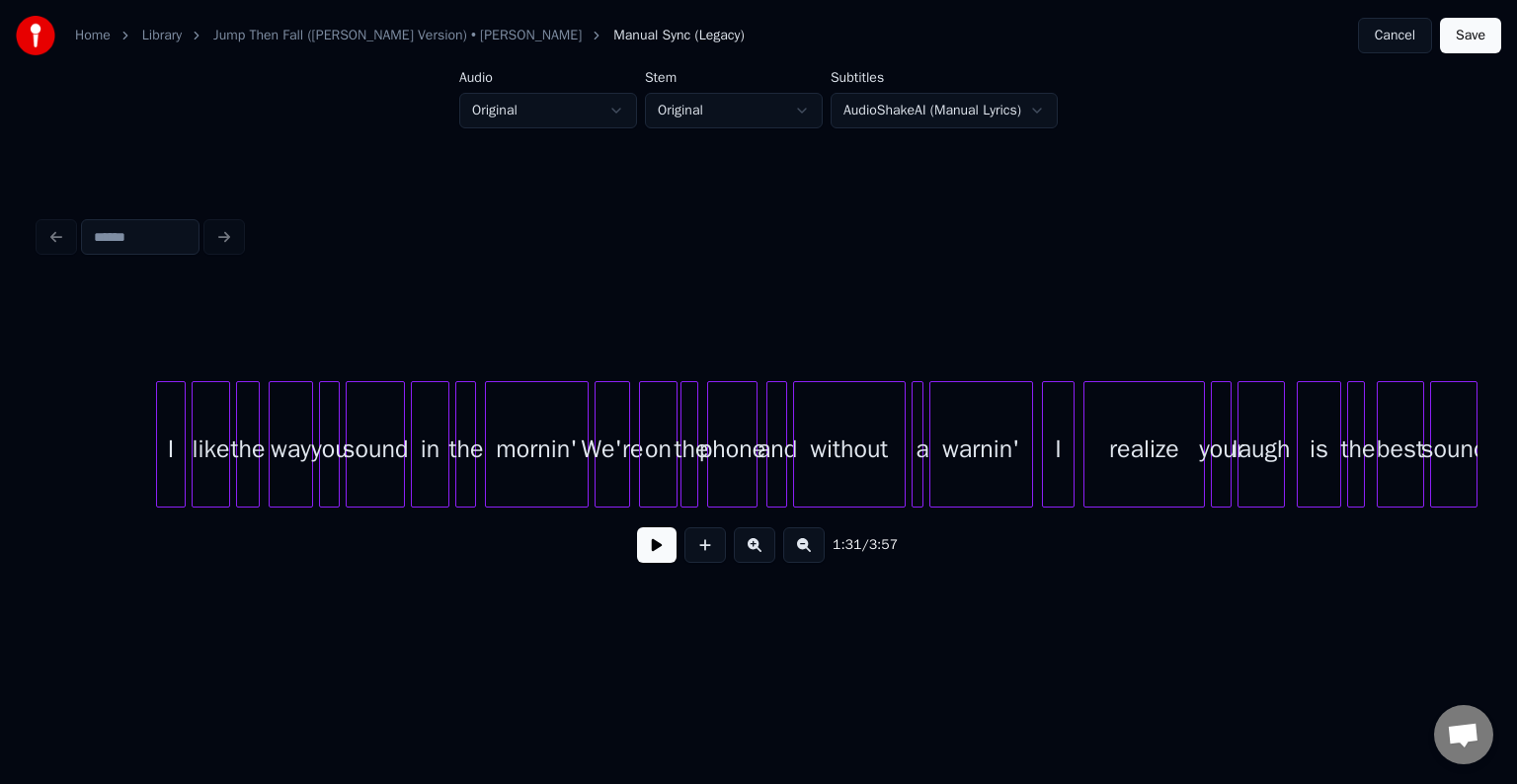 scroll, scrollTop: 0, scrollLeft: 0, axis: both 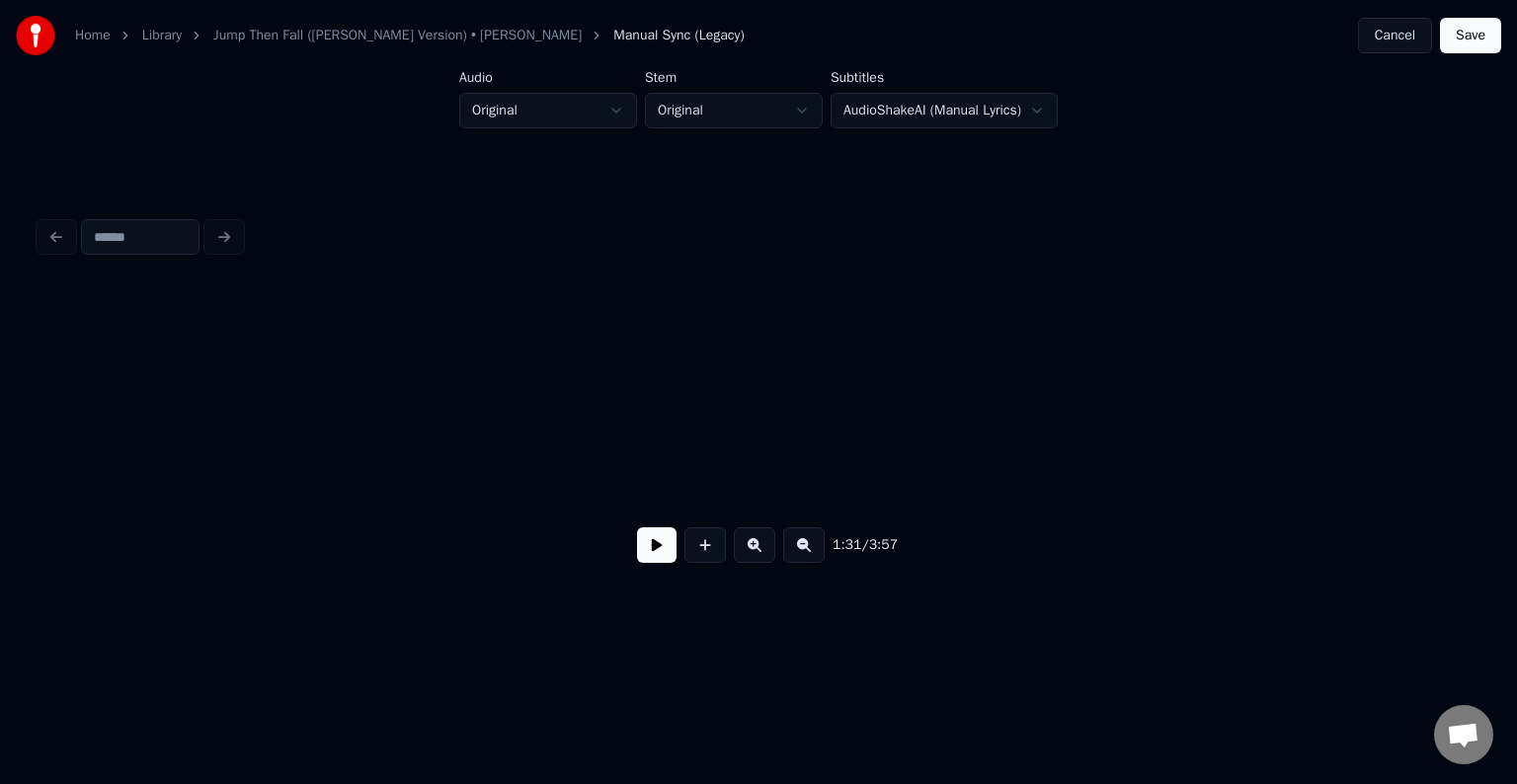 click at bounding box center [17641, 444] 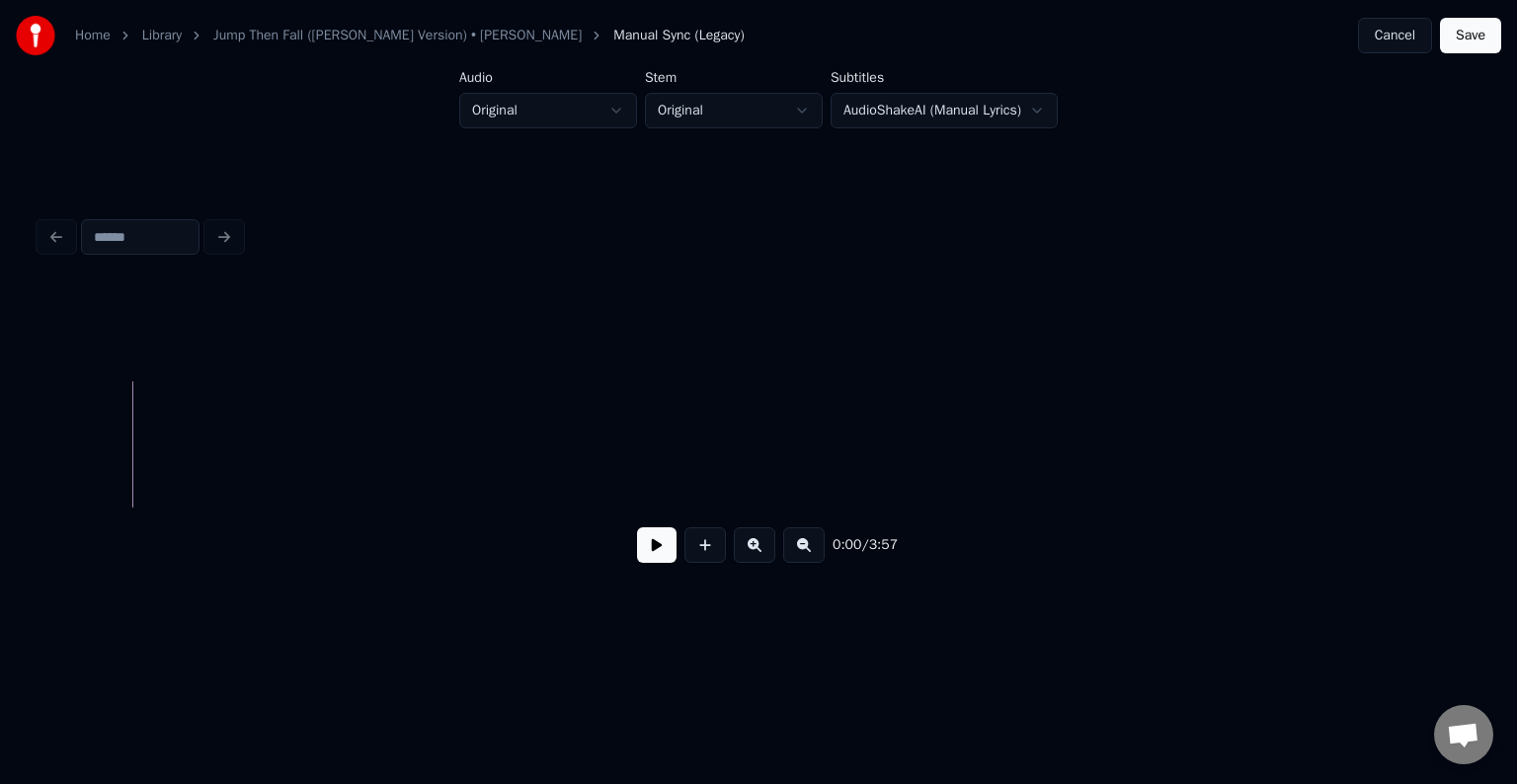 click at bounding box center [657, 545] 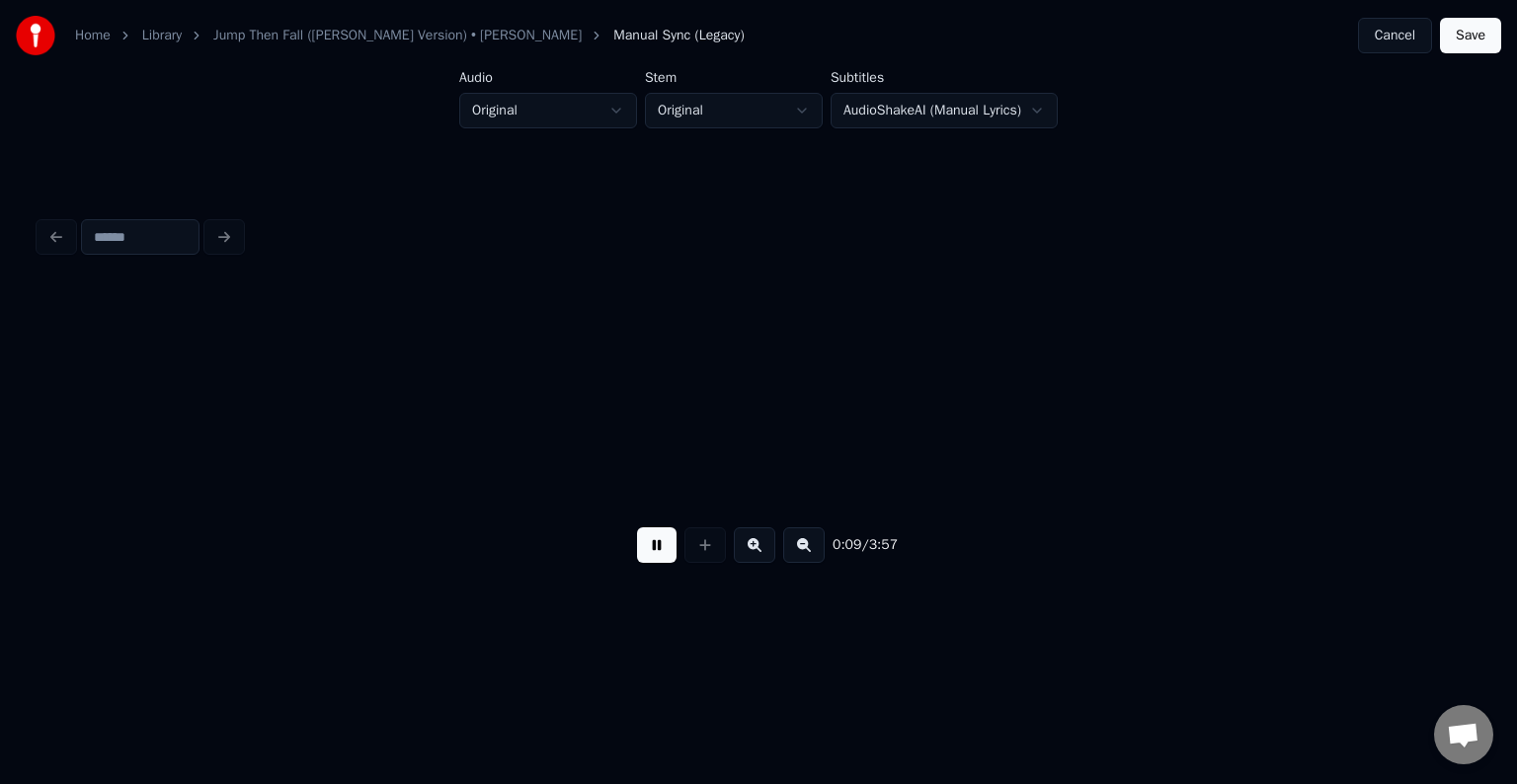 scroll, scrollTop: 0, scrollLeft: 1438, axis: horizontal 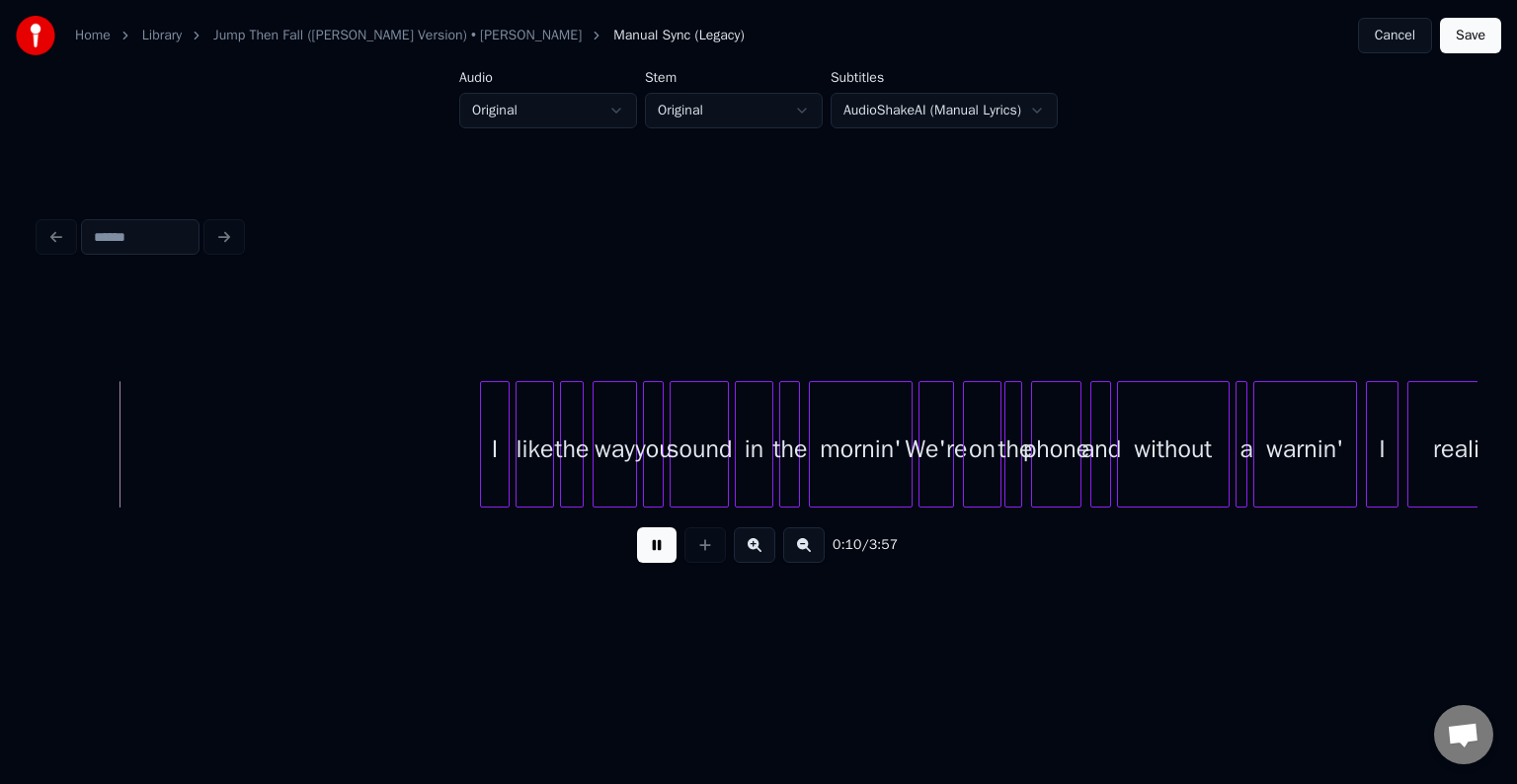 click at bounding box center [657, 545] 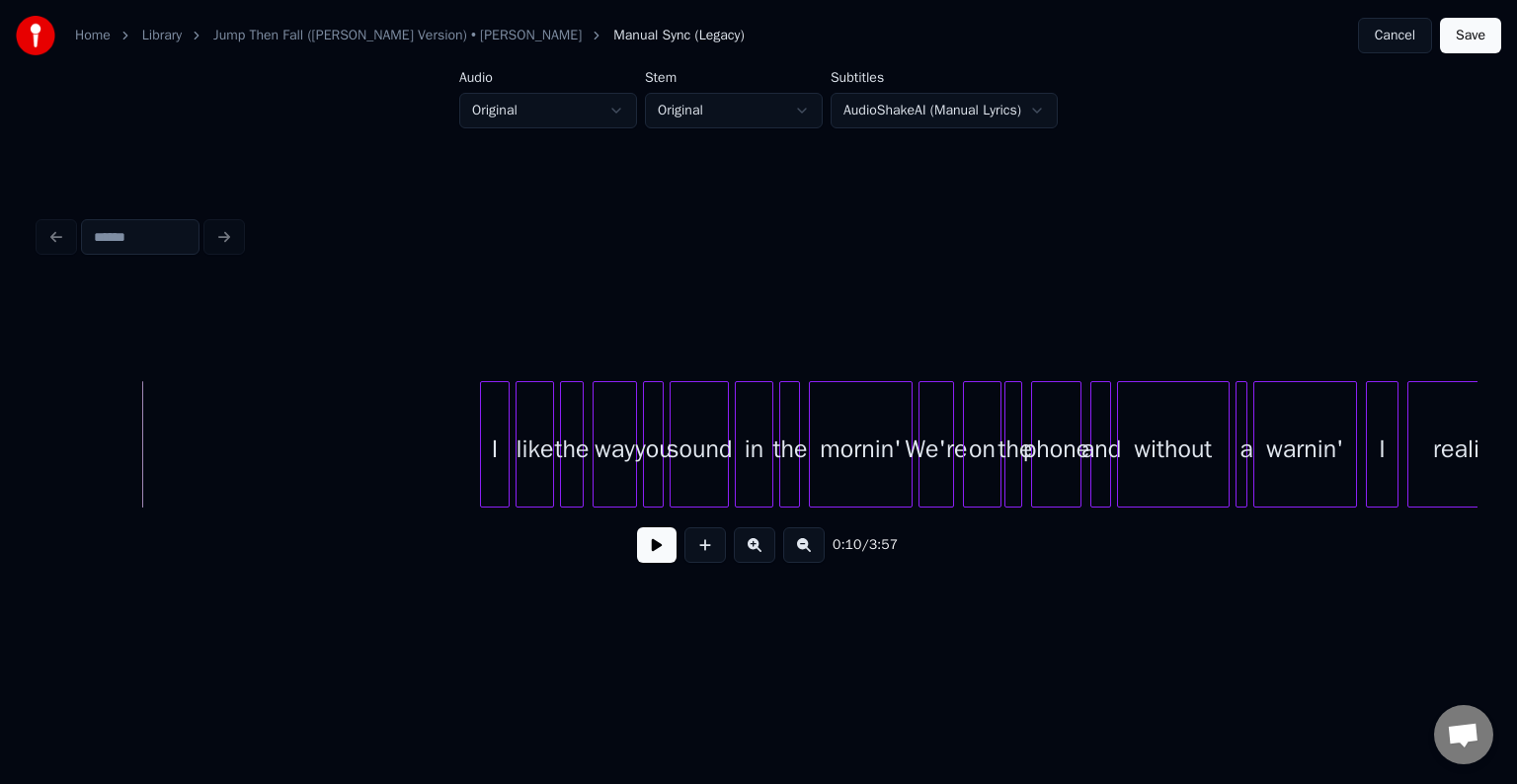 click at bounding box center [657, 545] 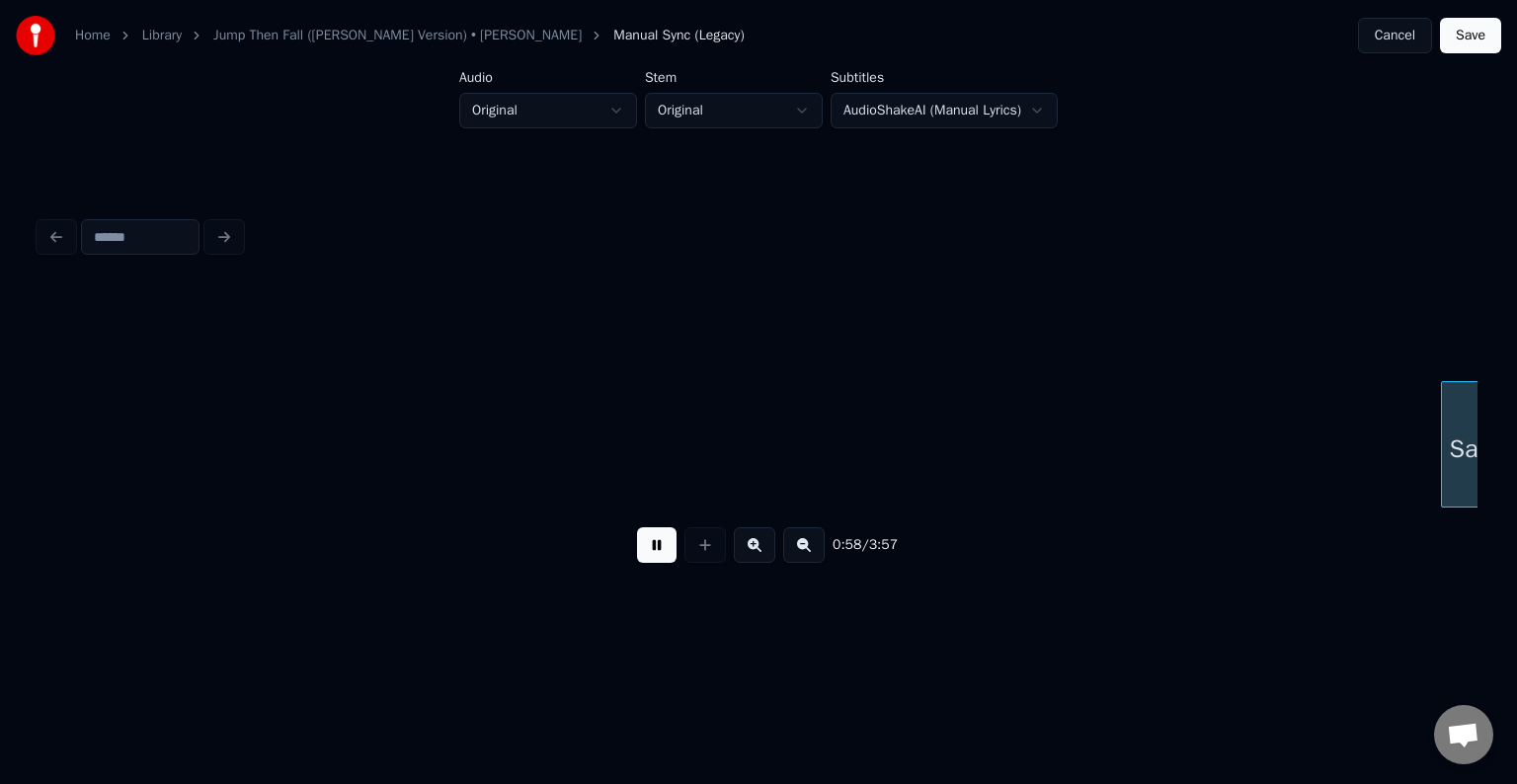 scroll, scrollTop: 0, scrollLeft: 8633, axis: horizontal 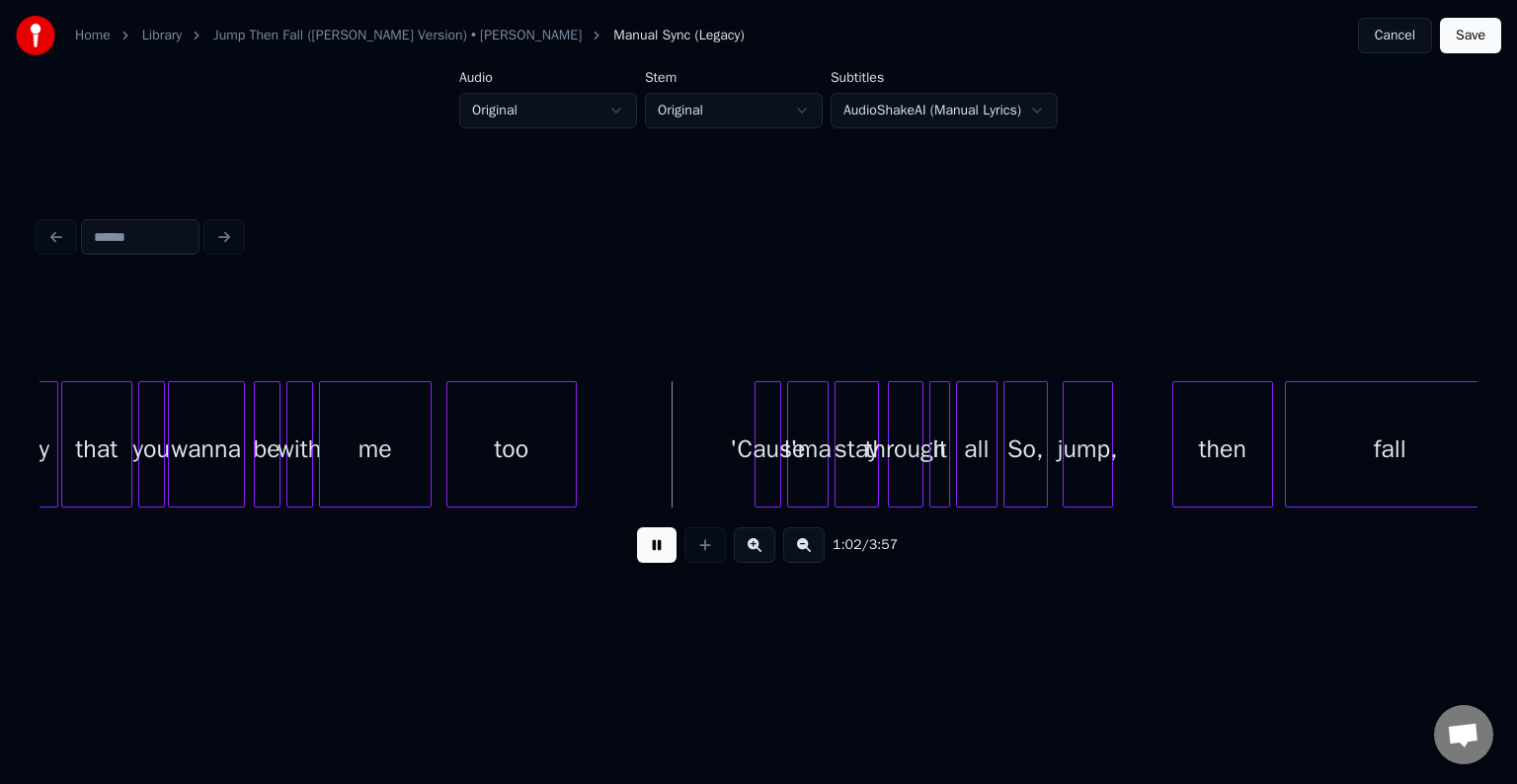 click at bounding box center [657, 545] 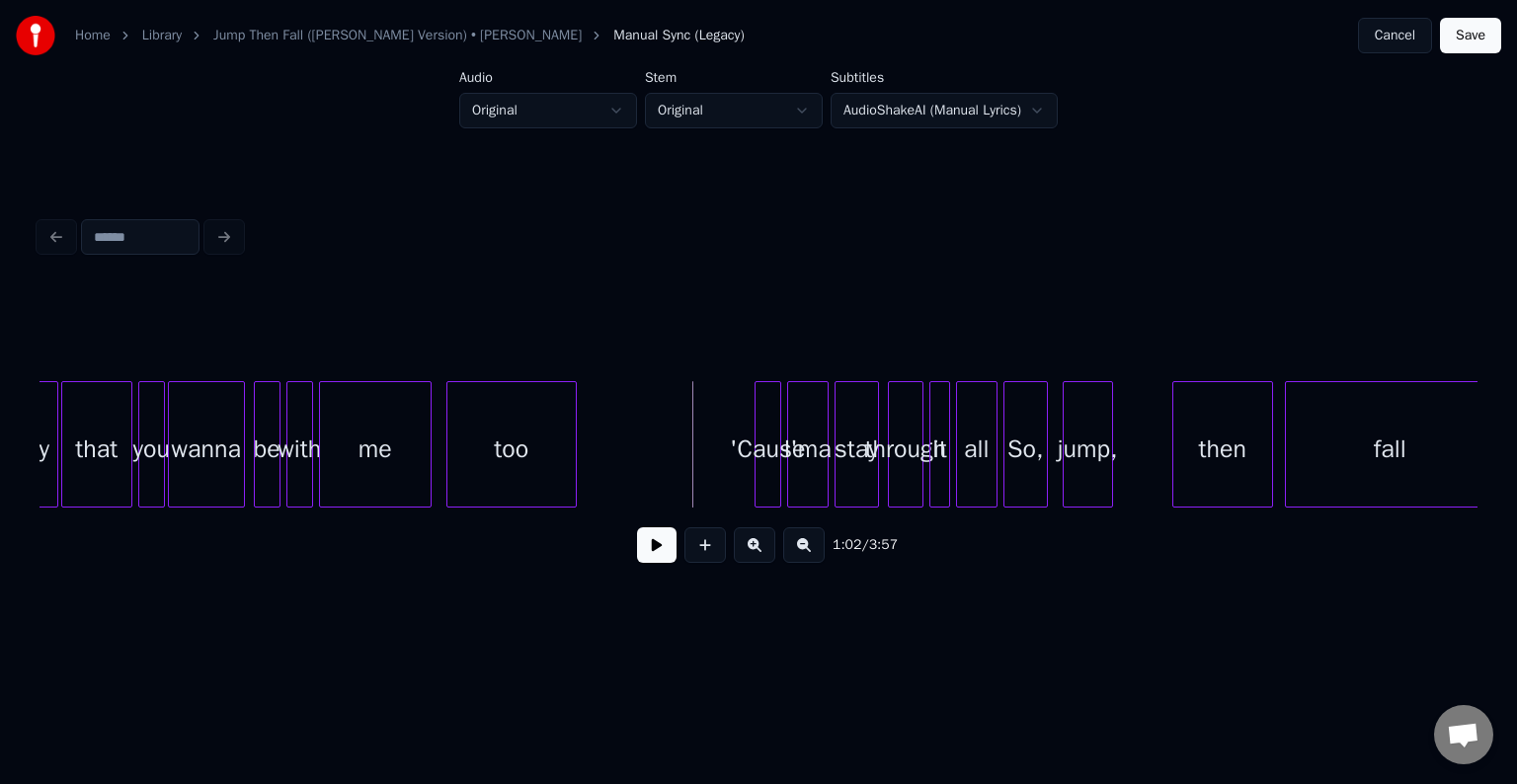 click at bounding box center (657, 545) 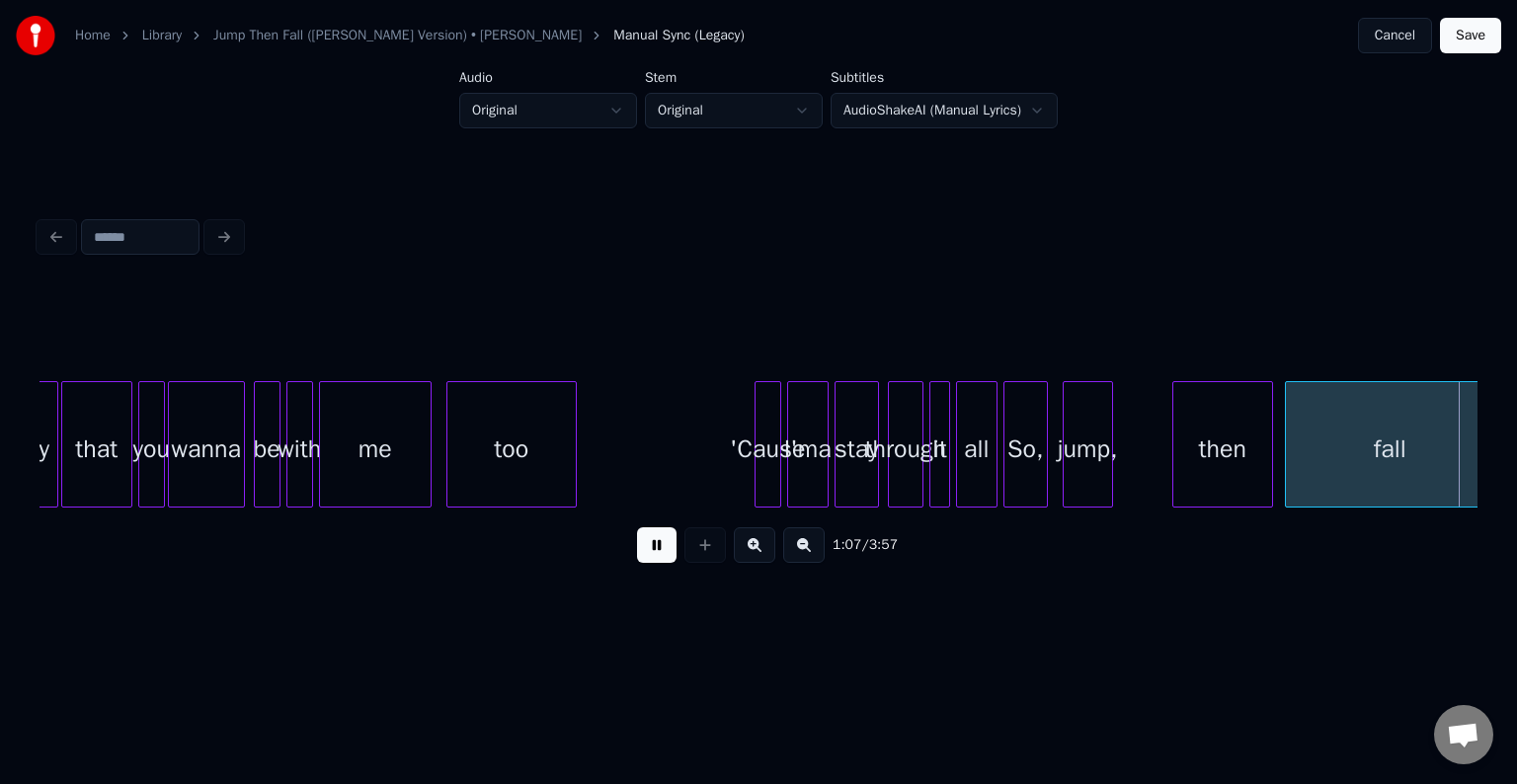 scroll, scrollTop: 0, scrollLeft: 10071, axis: horizontal 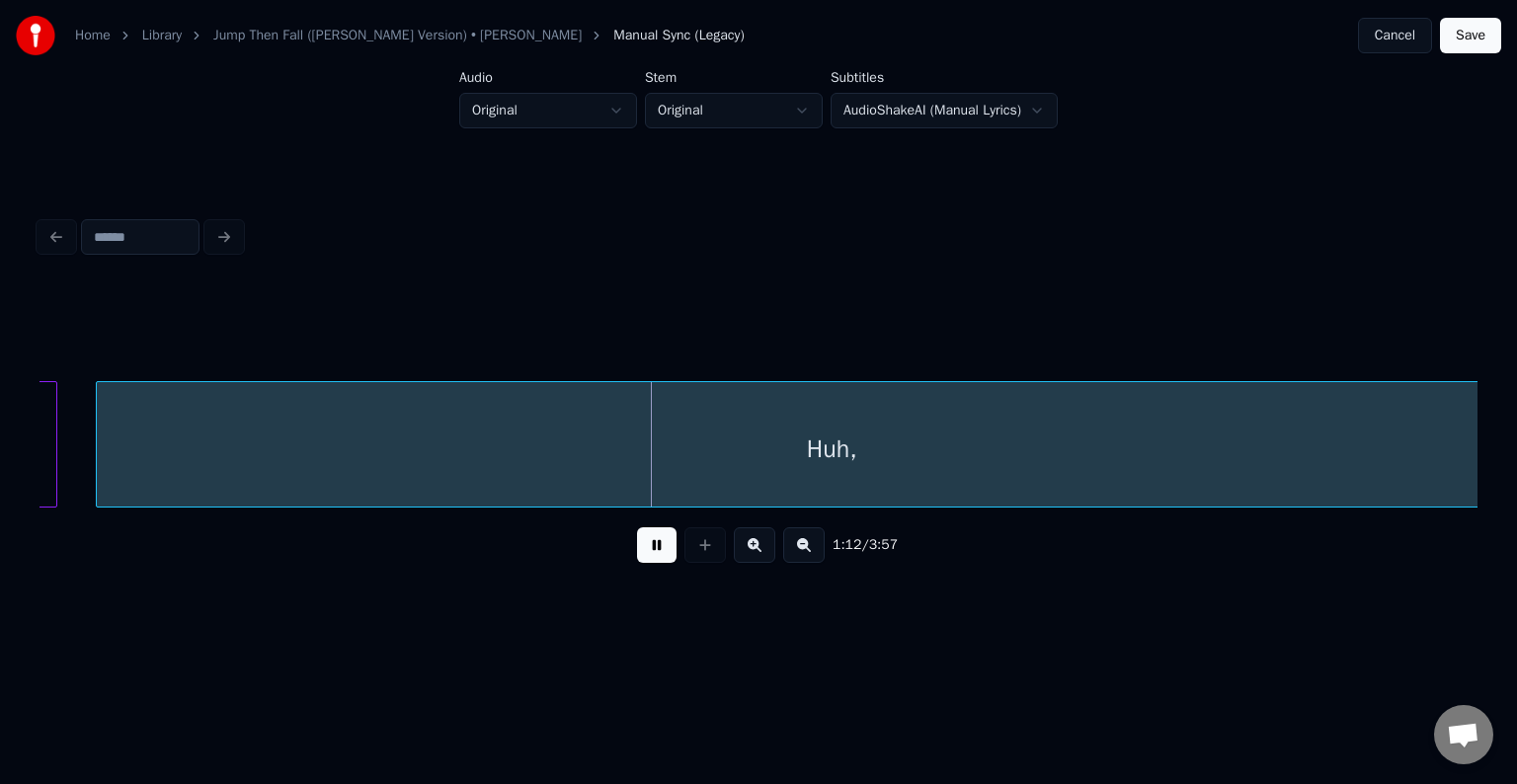 click at bounding box center [657, 545] 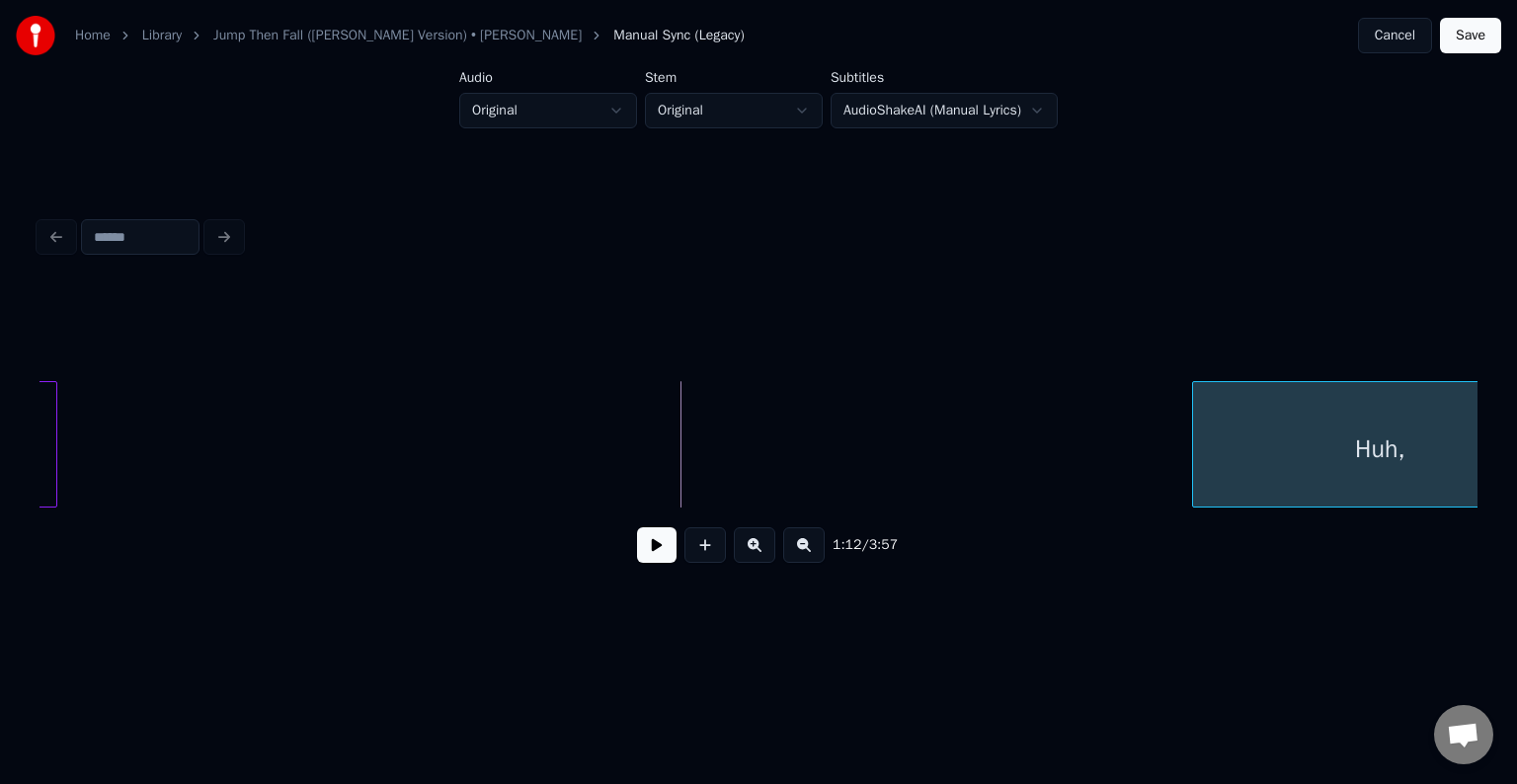 click at bounding box center [1196, 444] 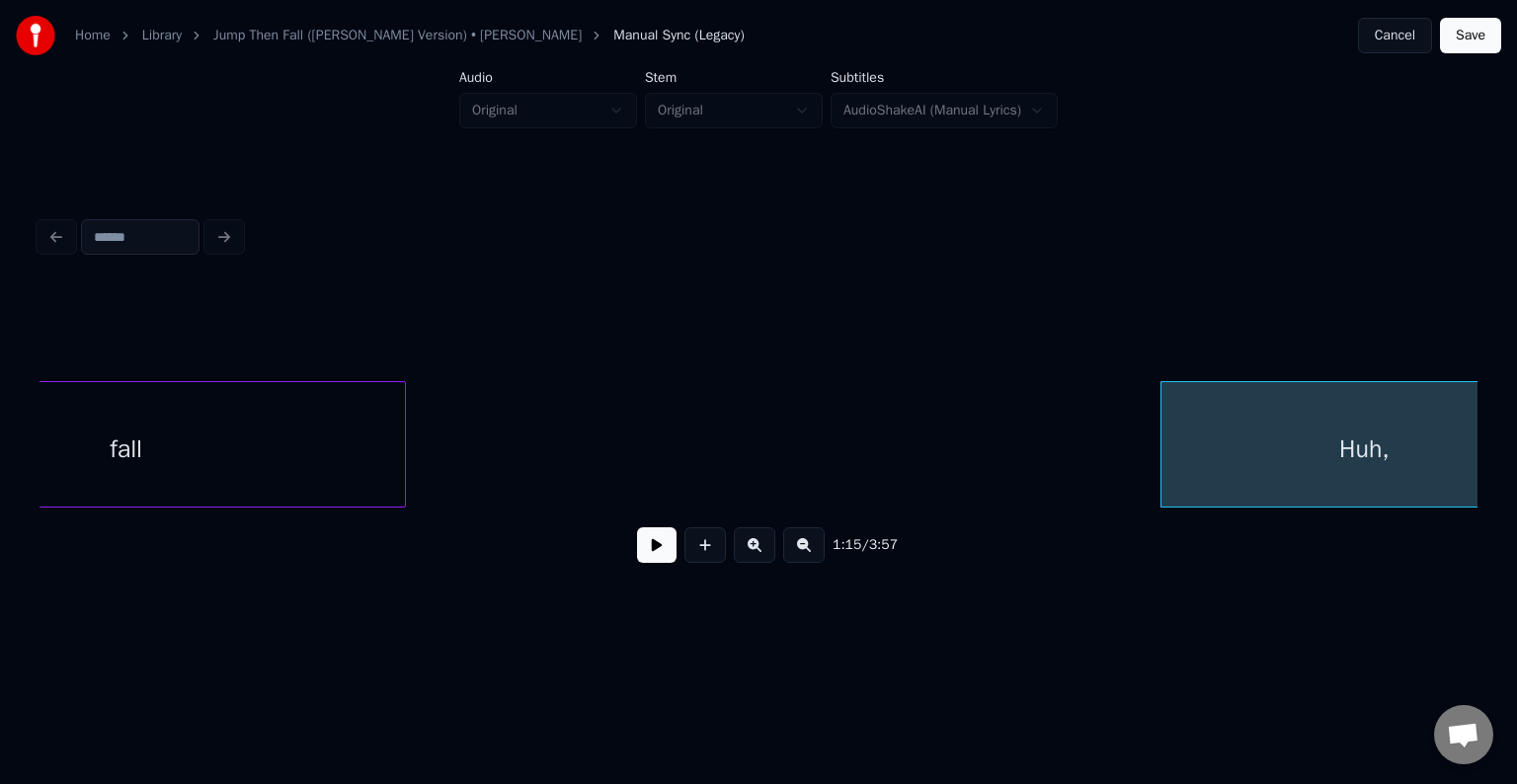 click at bounding box center [402, 444] 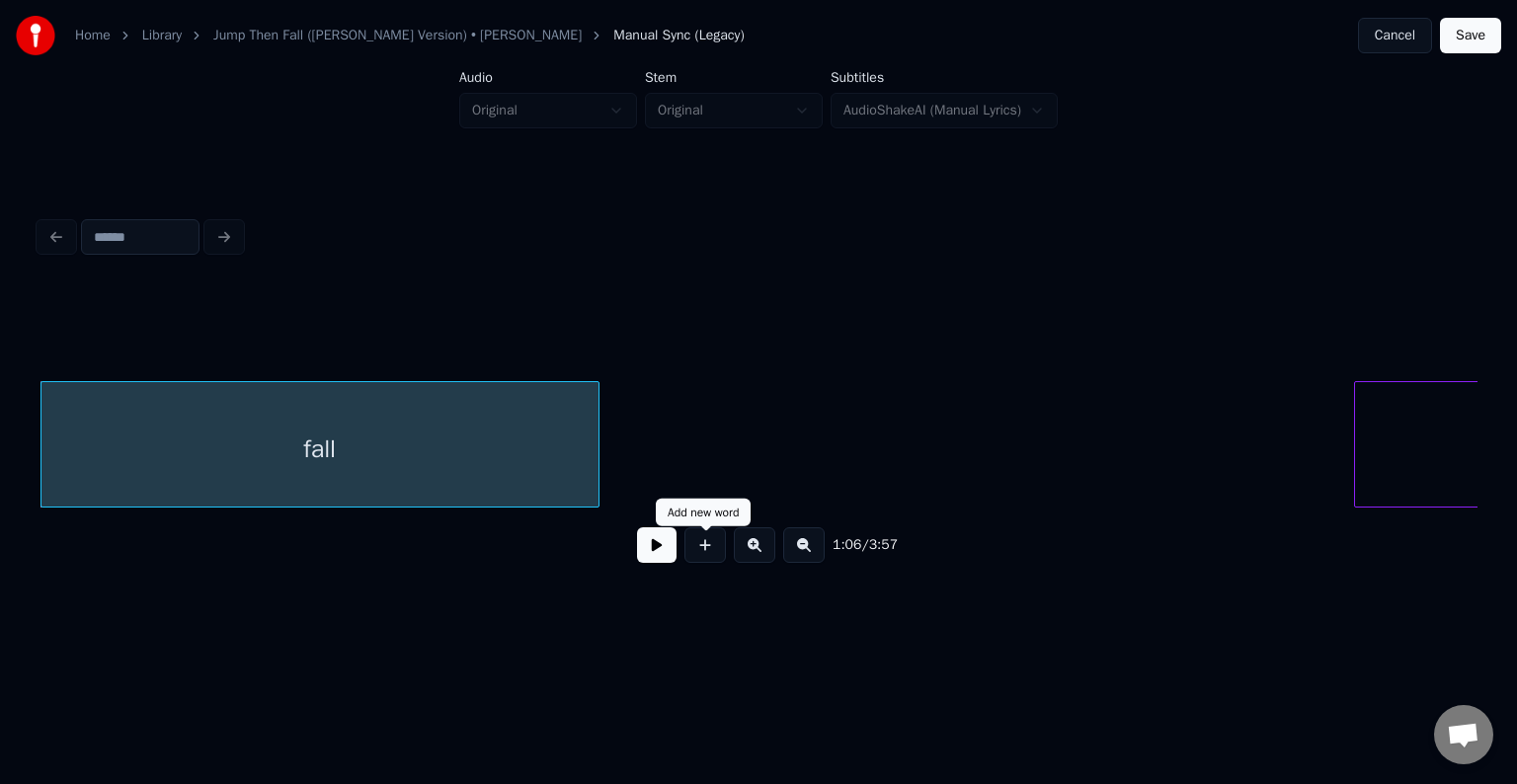 click at bounding box center (657, 545) 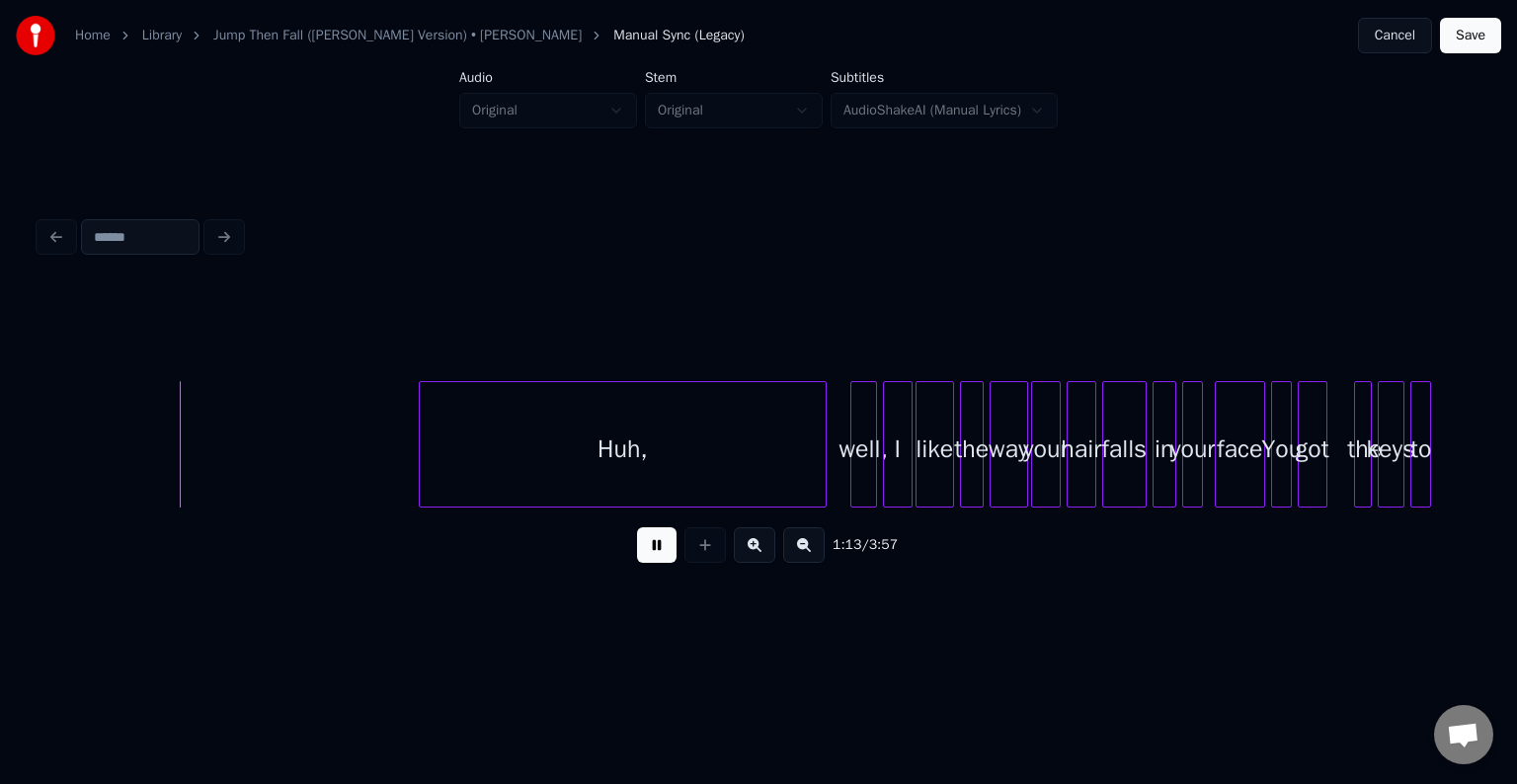 scroll, scrollTop: 0, scrollLeft: 10825, axis: horizontal 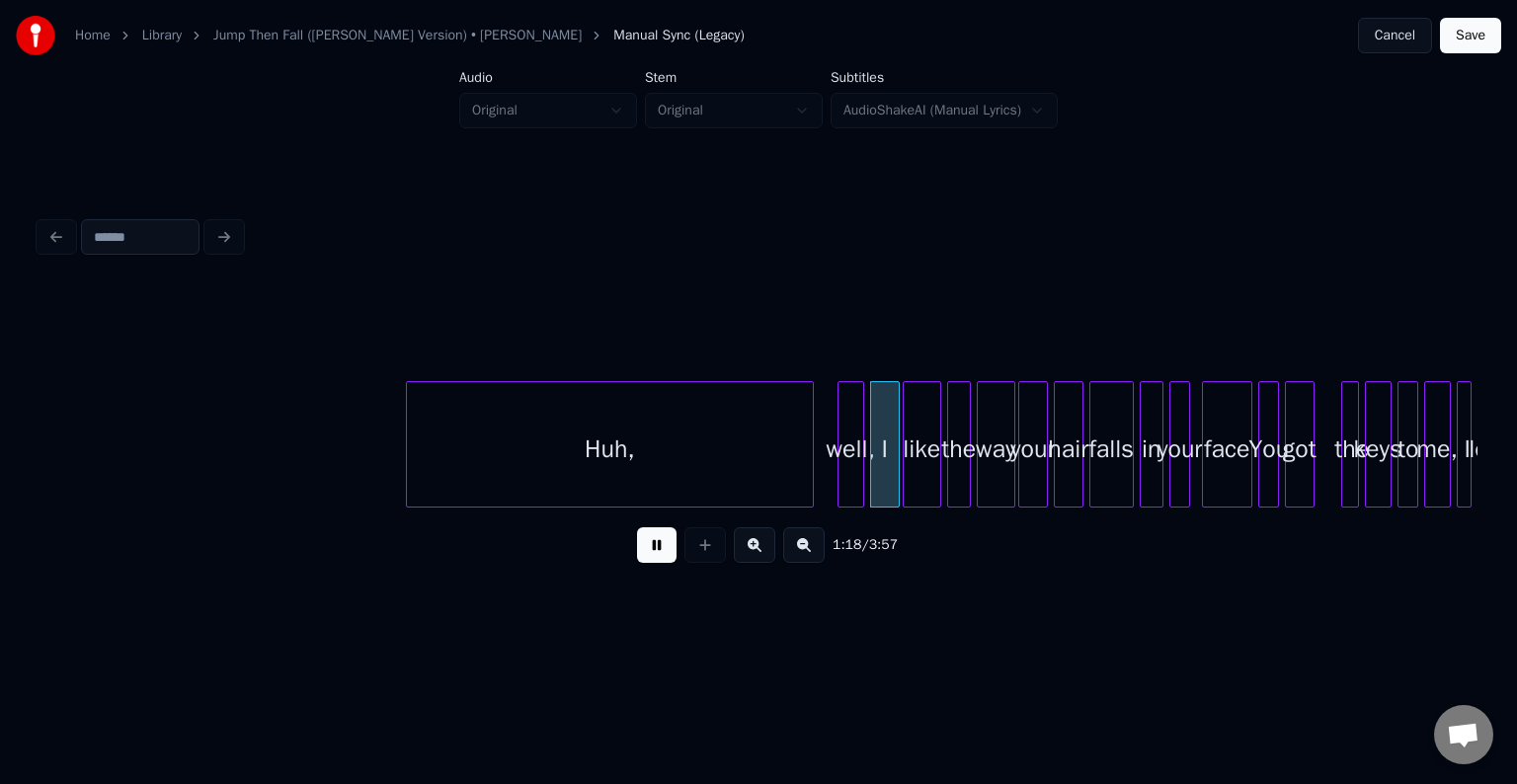 drag, startPoint x: 660, startPoint y: 563, endPoint x: 594, endPoint y: 498, distance: 92.63369 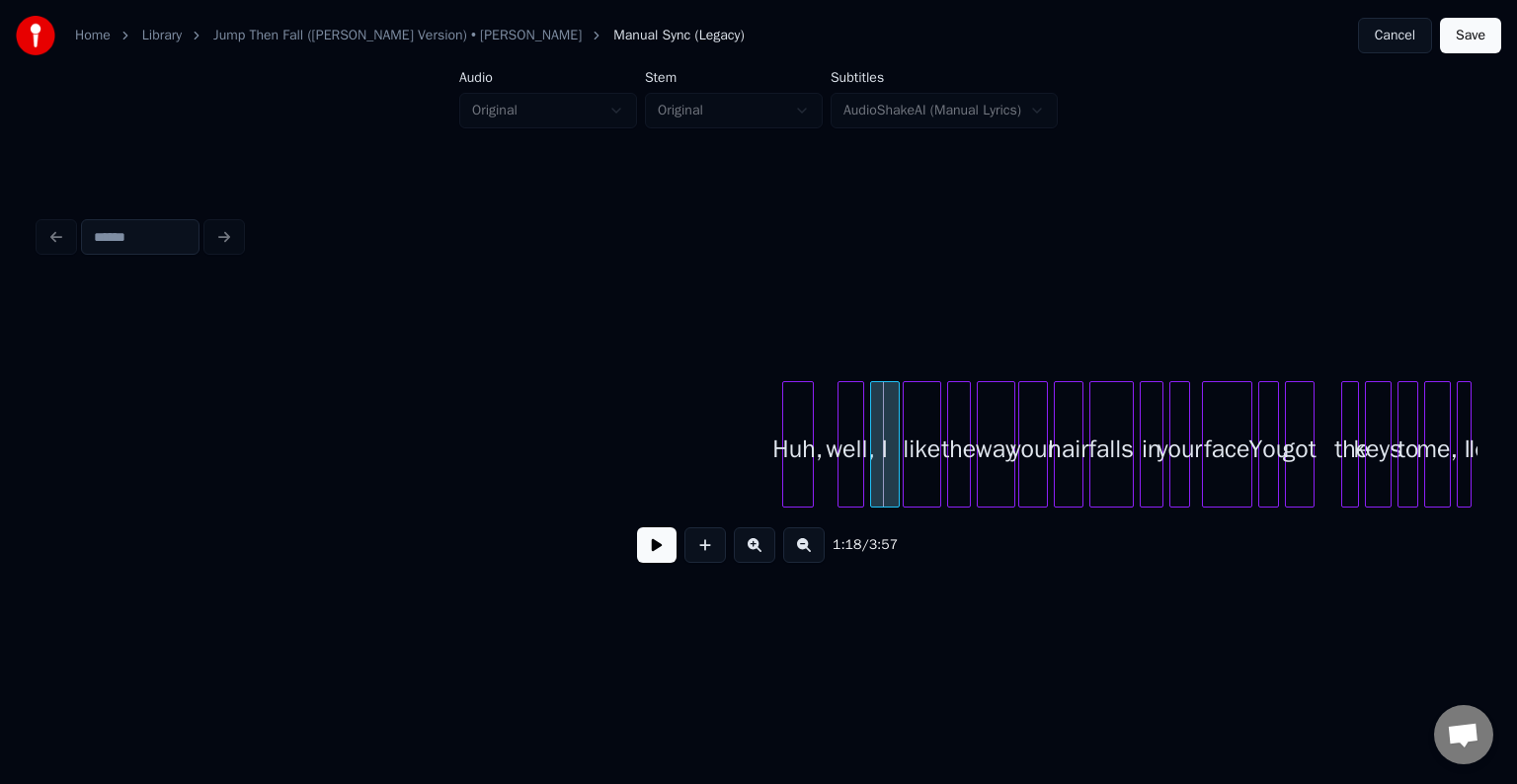 click at bounding box center (786, 444) 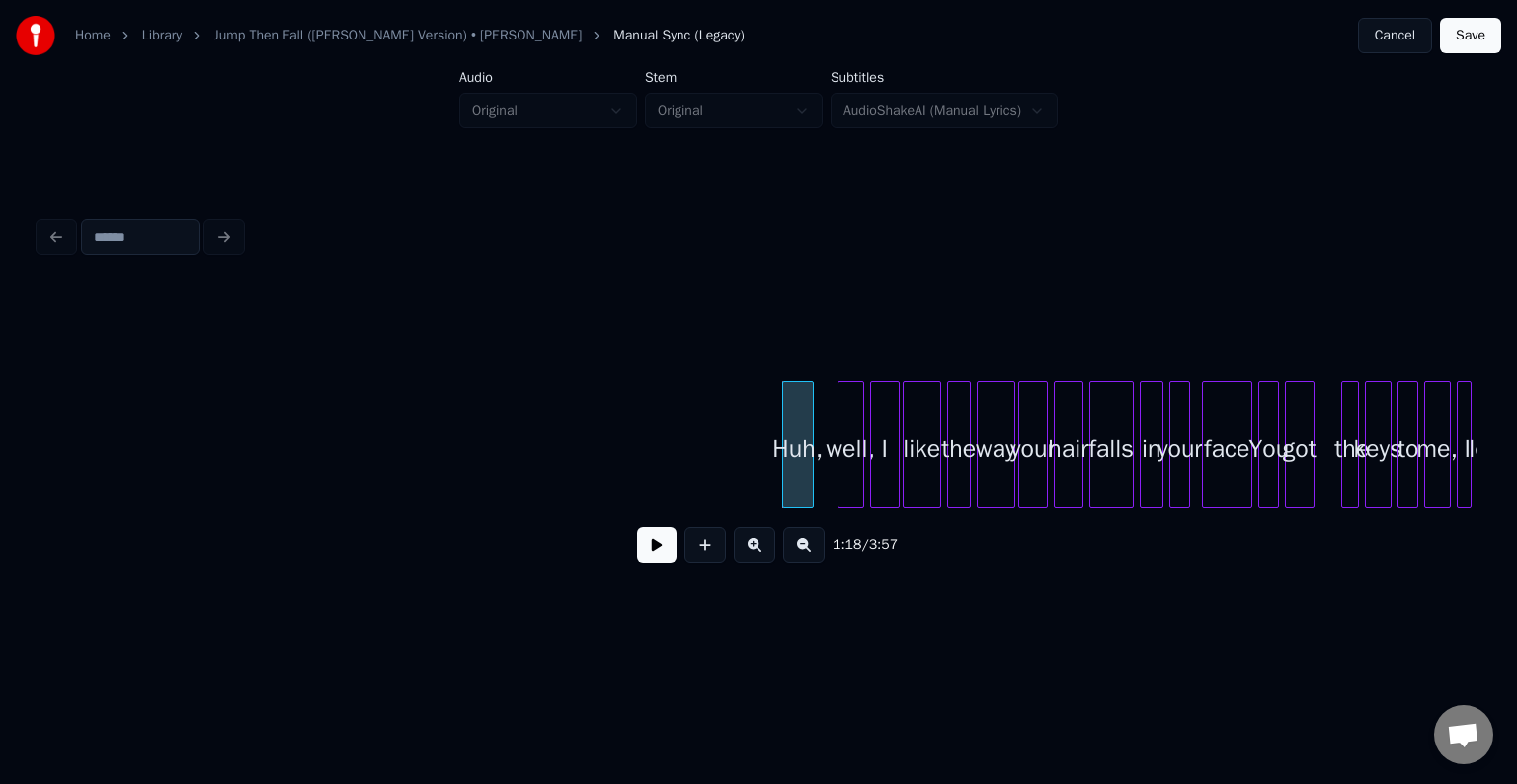 click at bounding box center (657, 545) 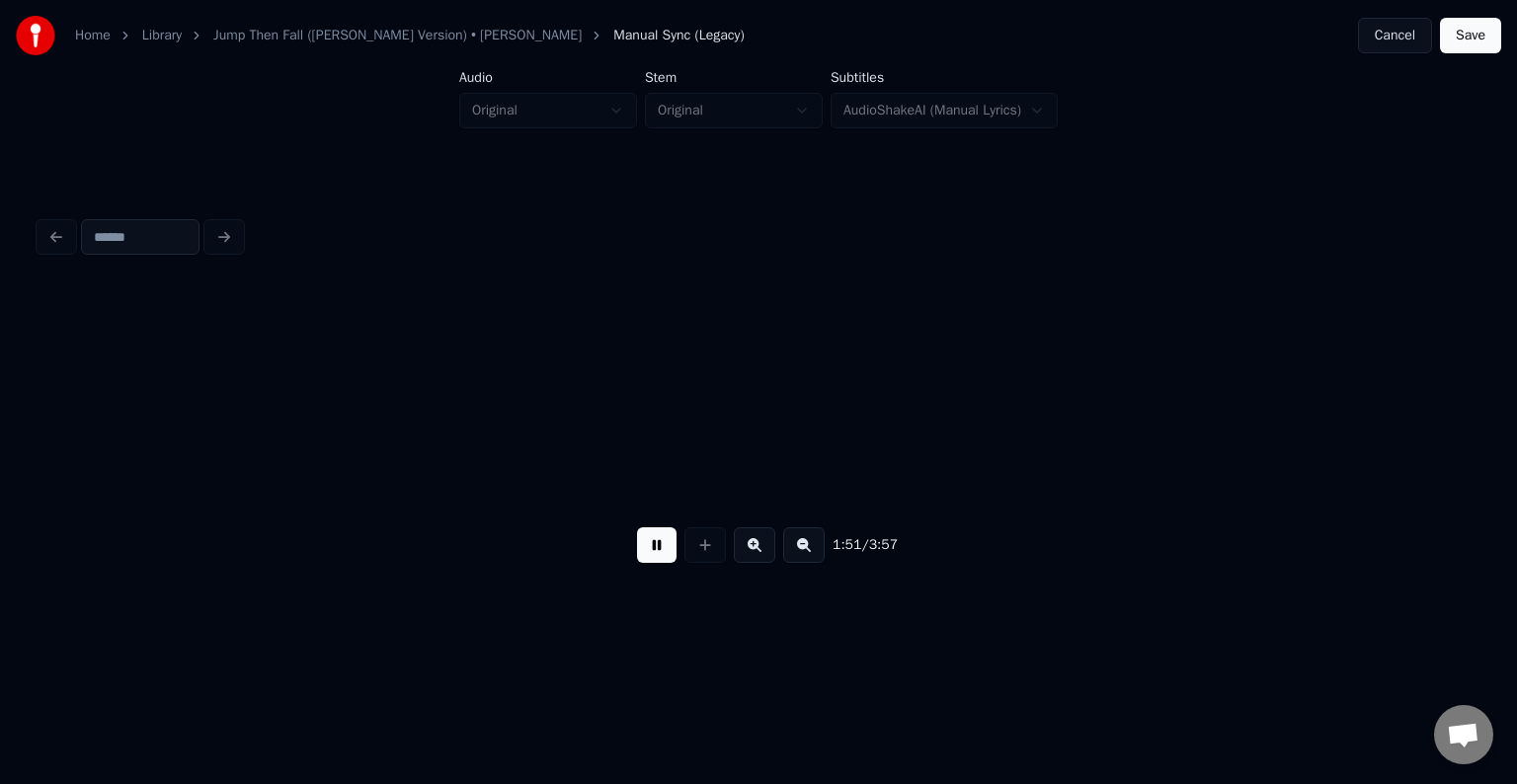 scroll, scrollTop: 0, scrollLeft: 16580, axis: horizontal 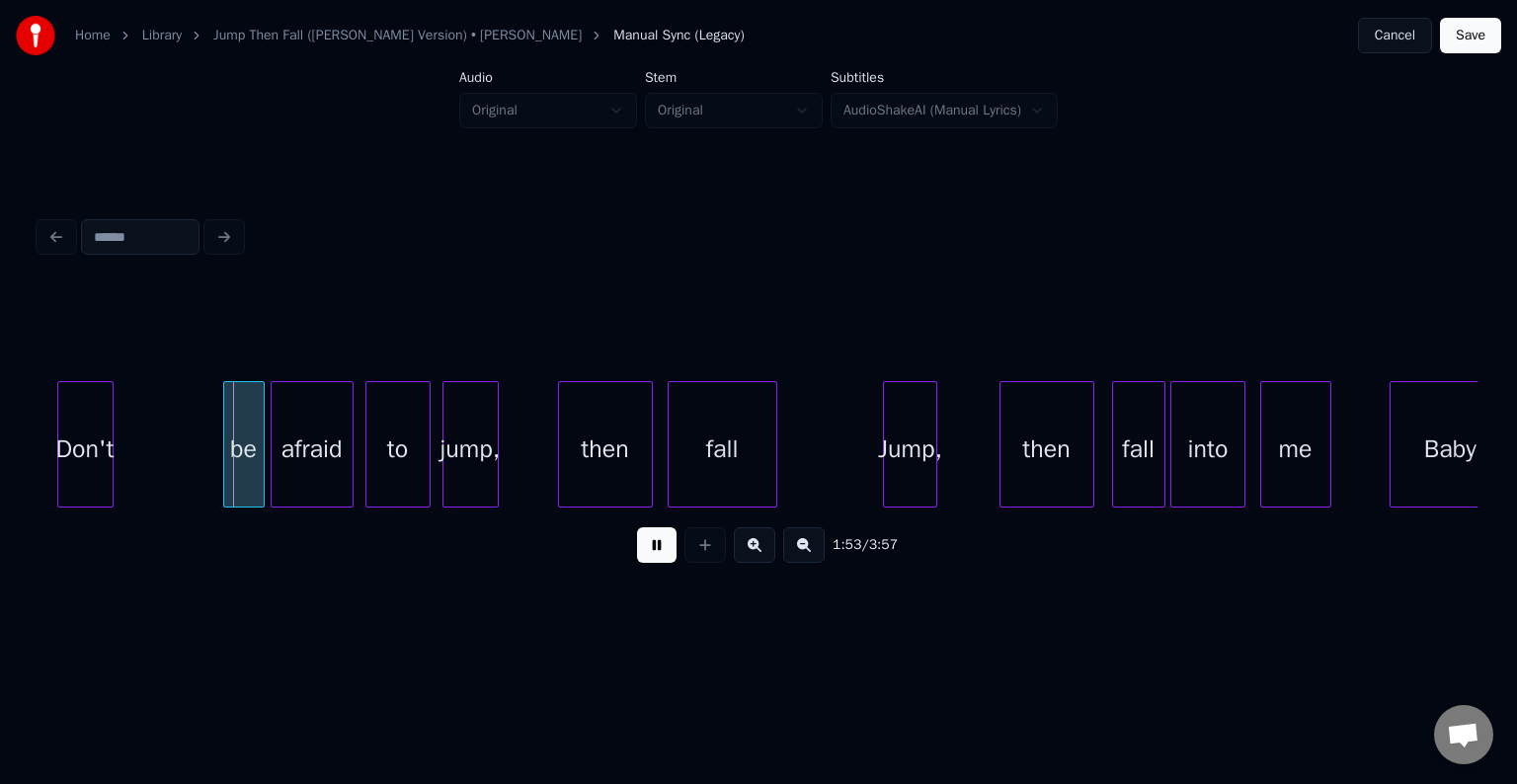 click at bounding box center [657, 545] 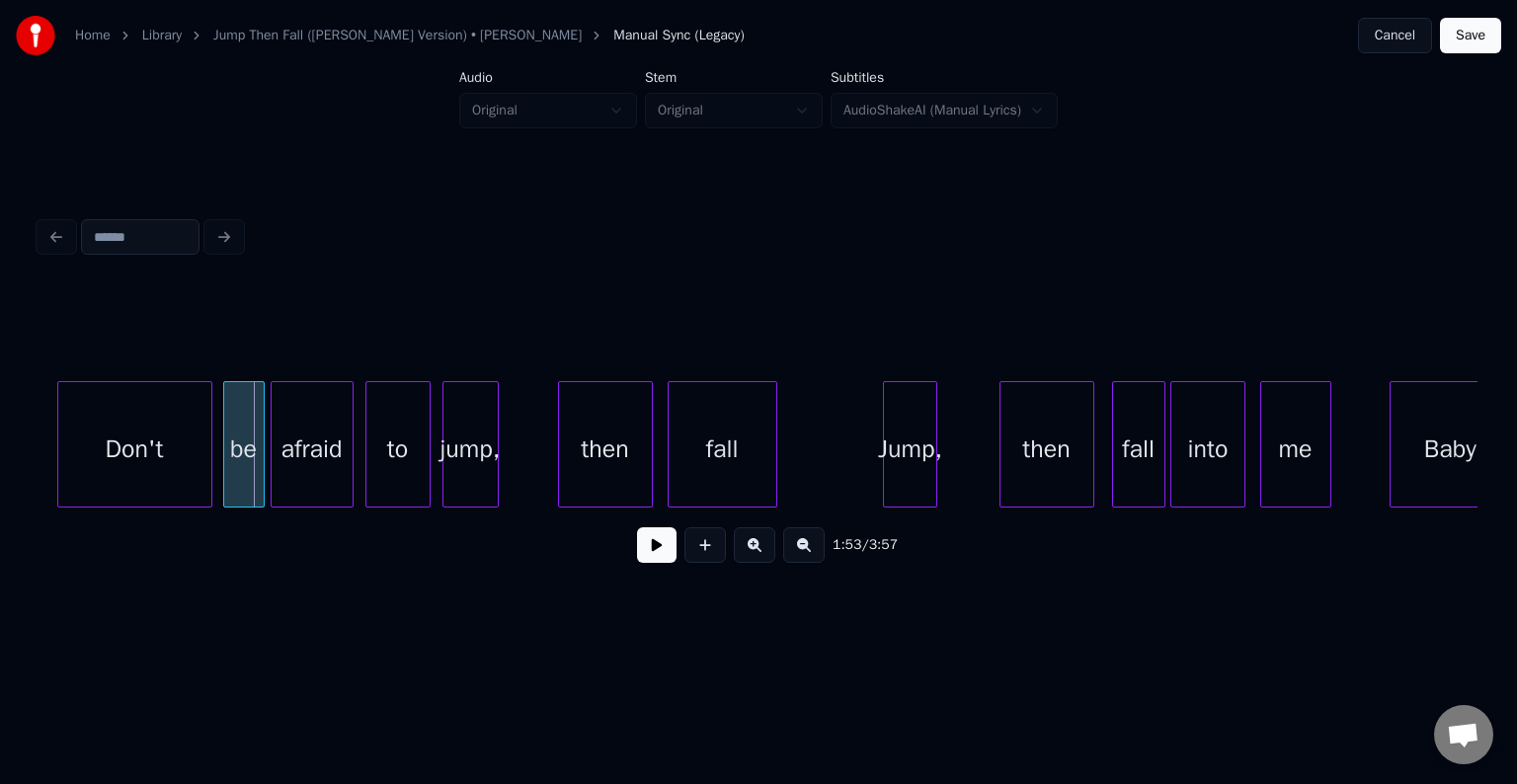 click at bounding box center [208, 444] 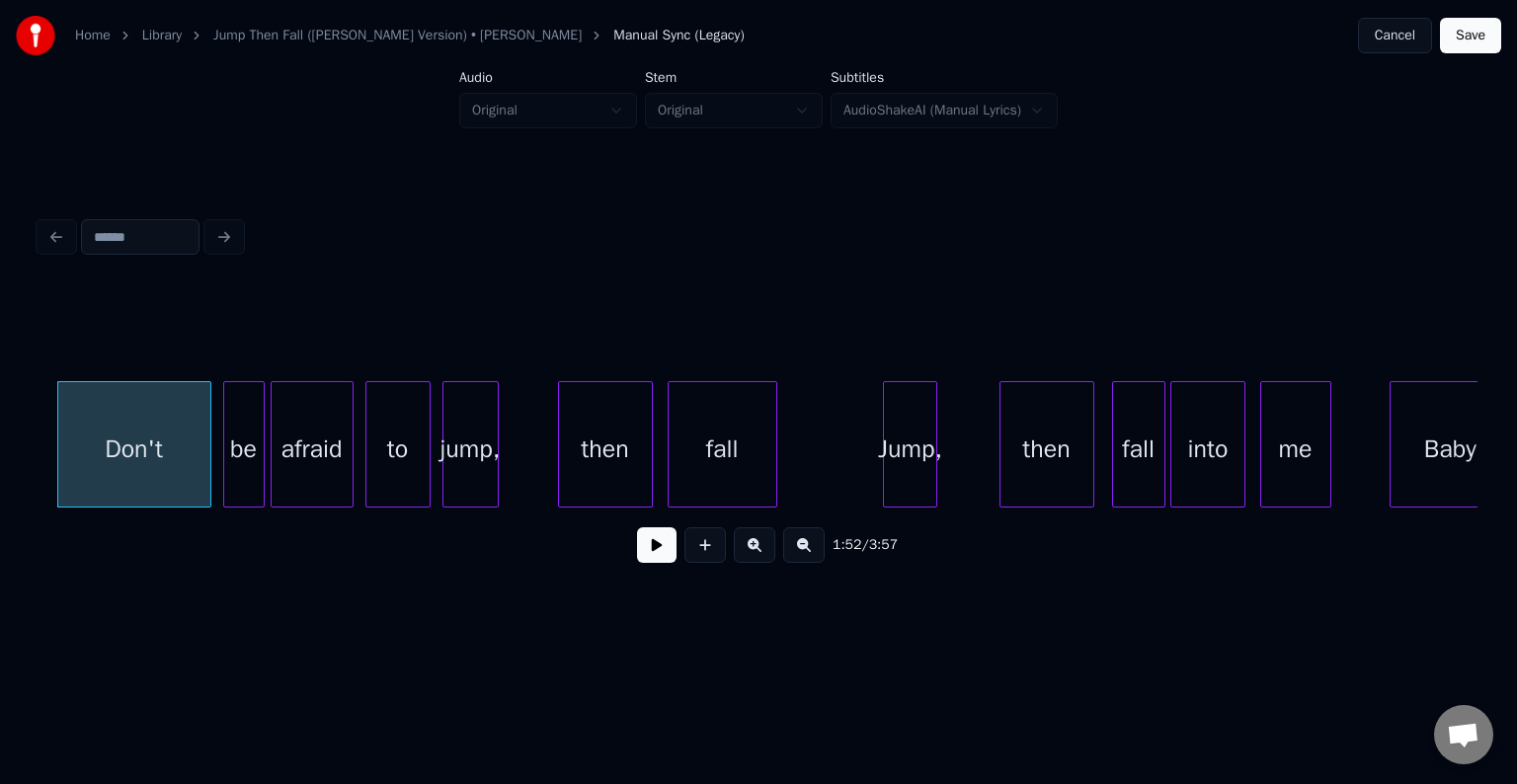 click at bounding box center (657, 545) 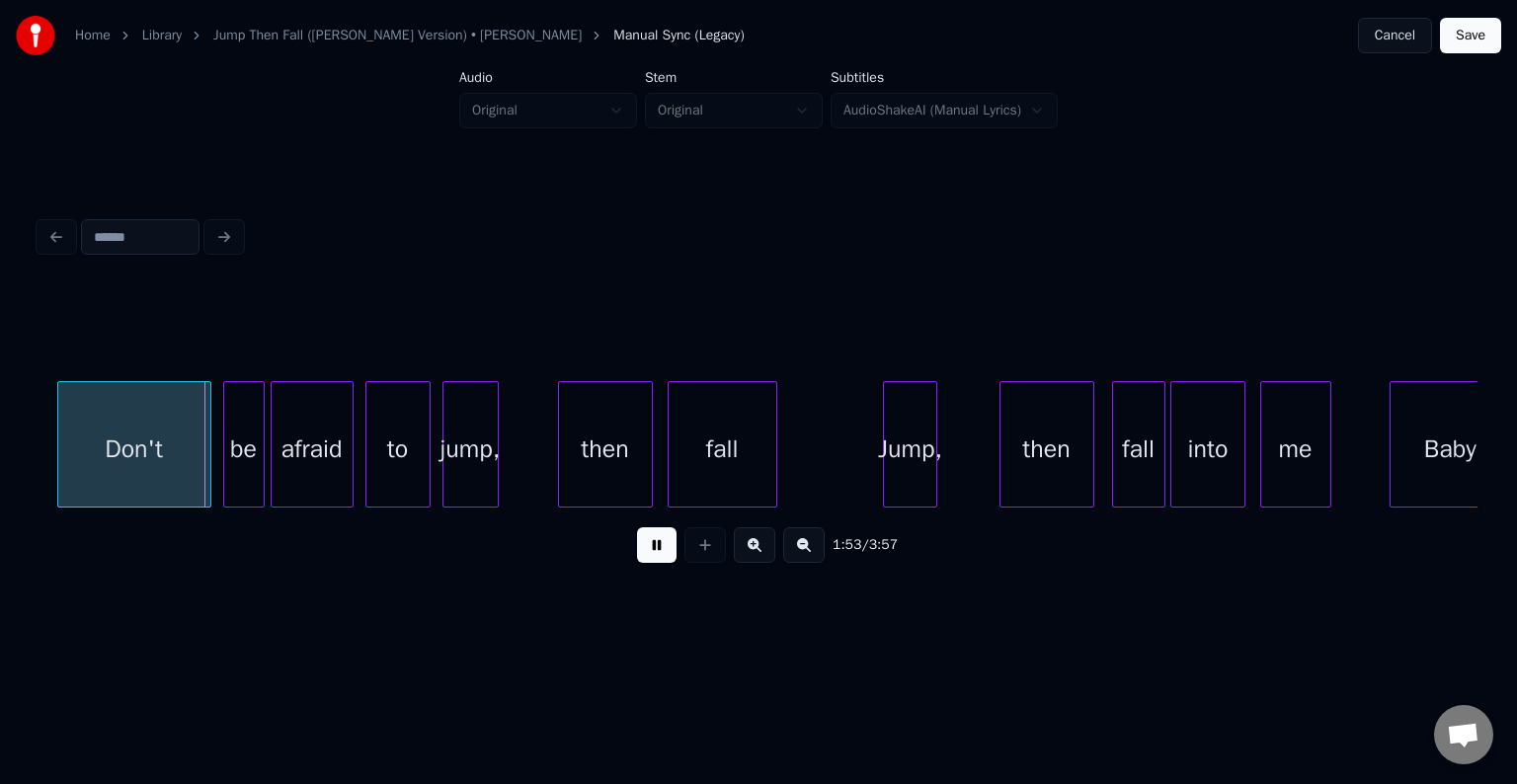 drag, startPoint x: 663, startPoint y: 557, endPoint x: 641, endPoint y: 553, distance: 22.36068 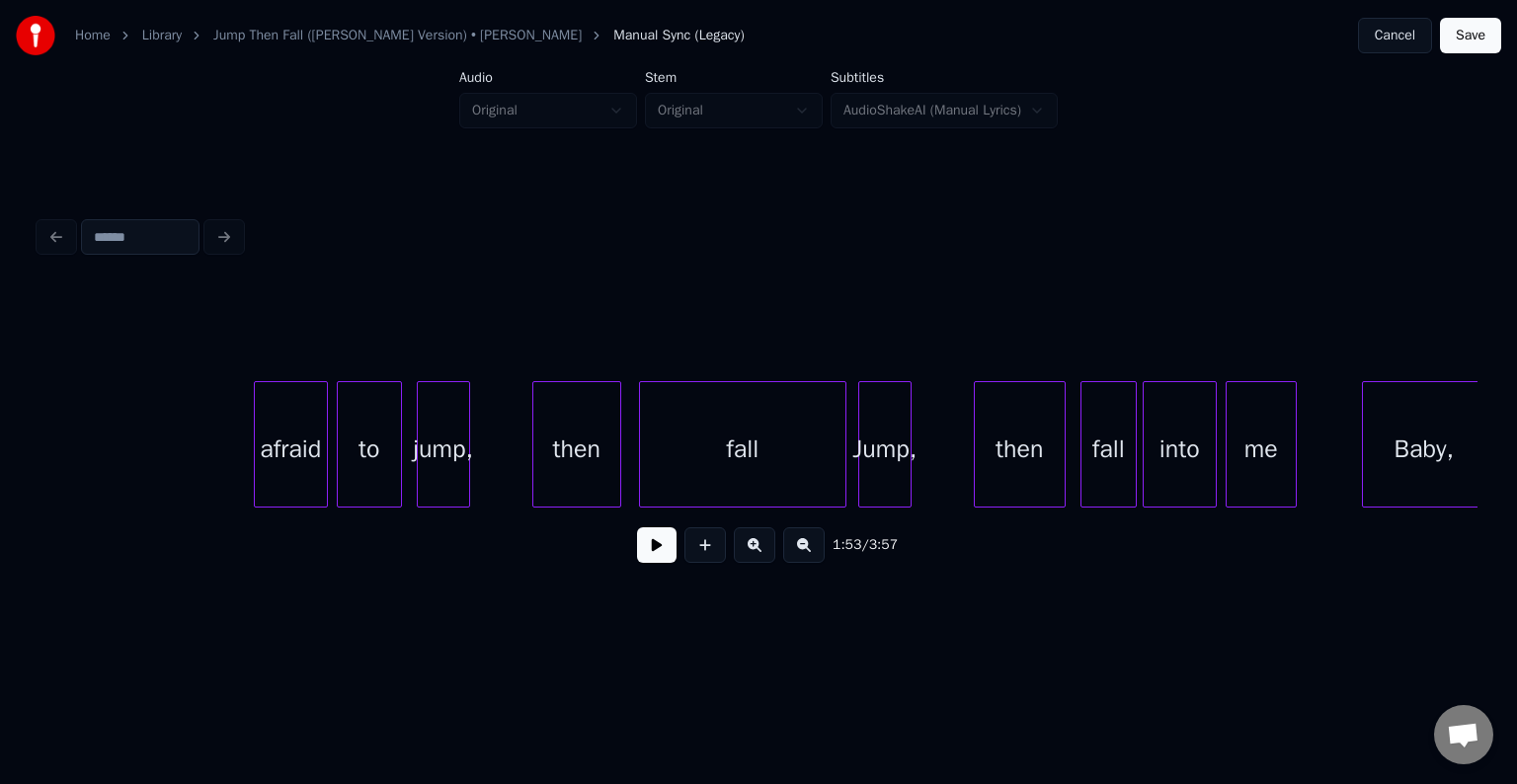 scroll, scrollTop: 0, scrollLeft: 6832, axis: horizontal 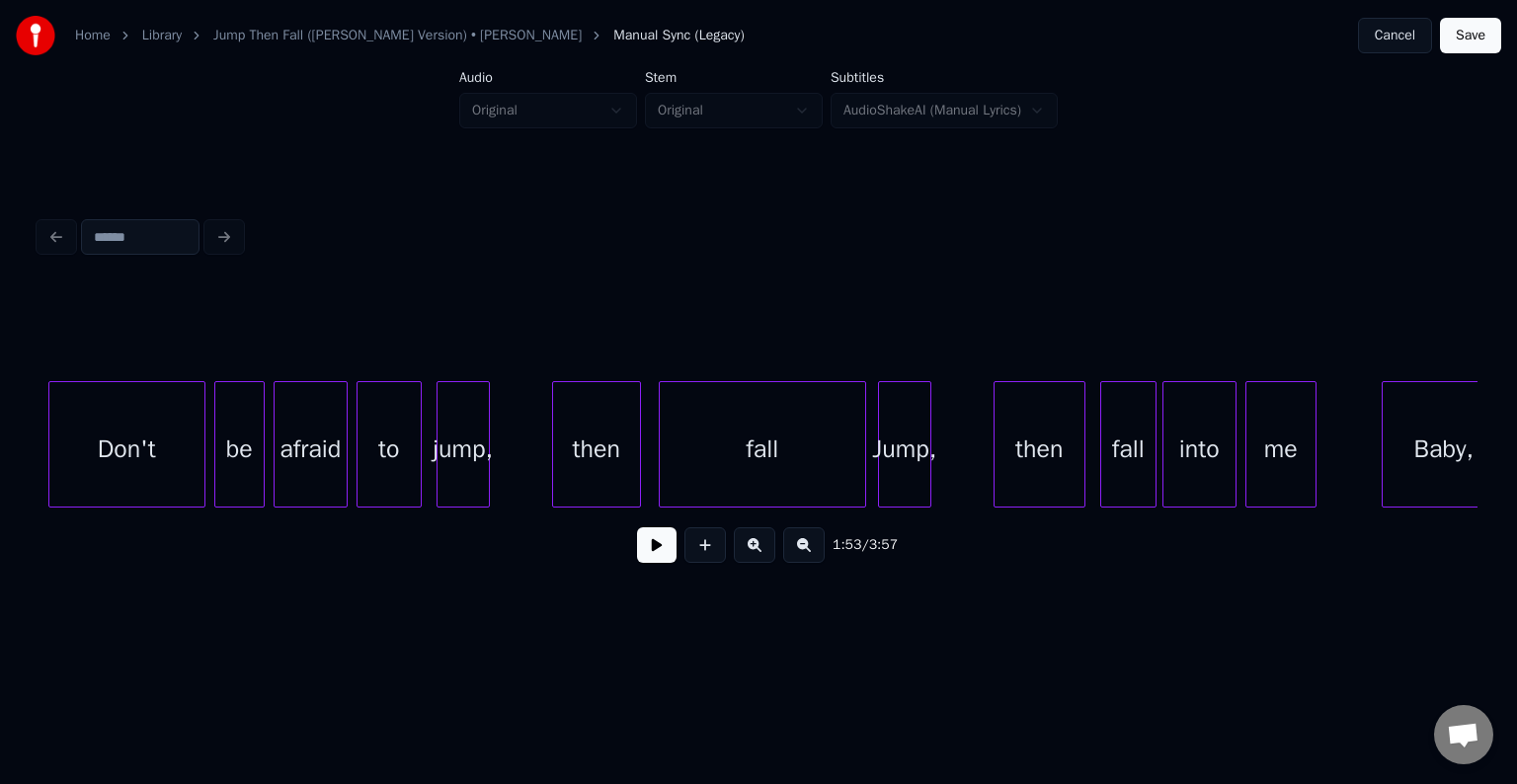 click at bounding box center [657, 545] 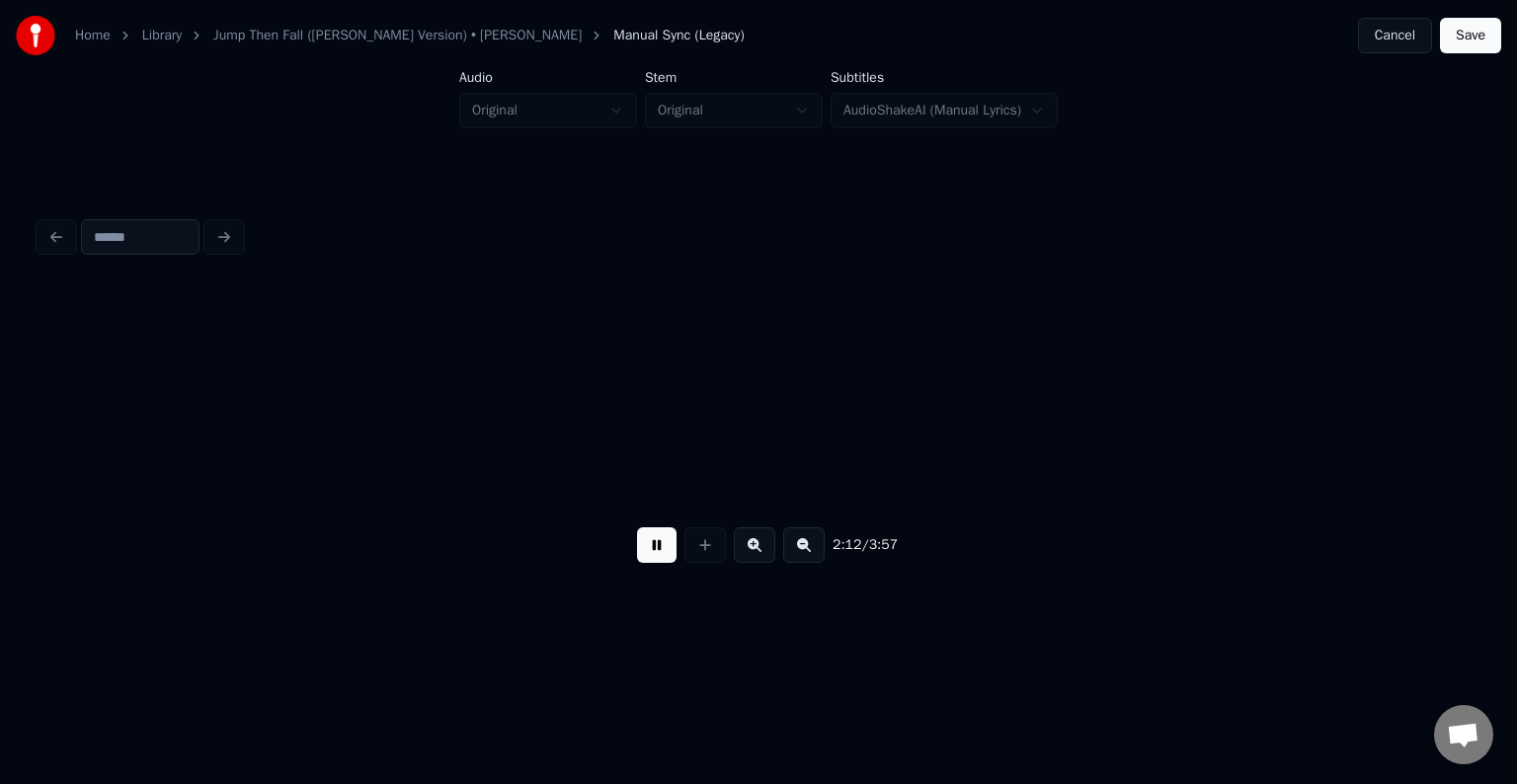 scroll, scrollTop: 0, scrollLeft: 19654, axis: horizontal 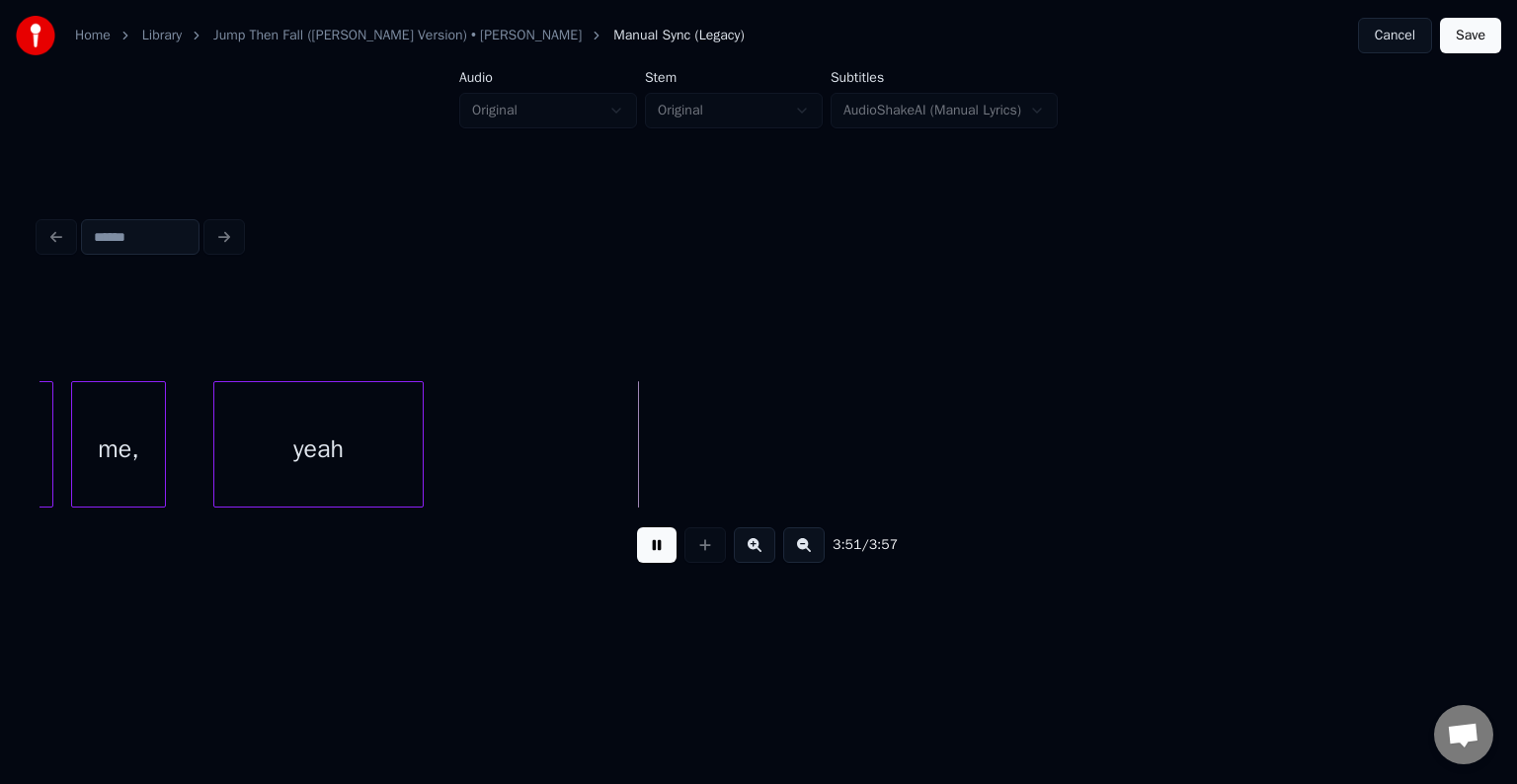 click on "Save" at bounding box center (1471, 36) 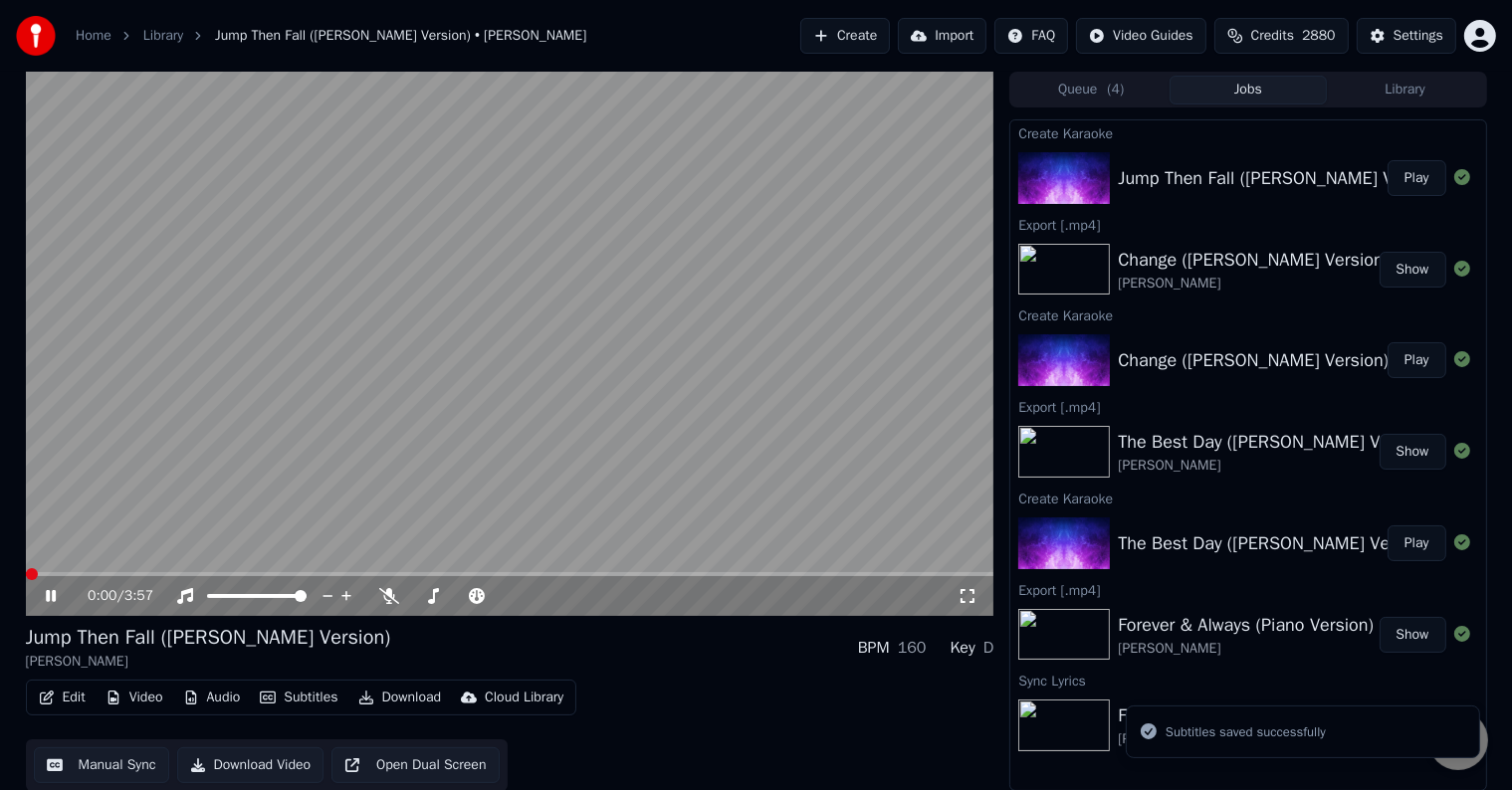 click on "Jump Then Fall ([PERSON_NAME] Version) [PERSON_NAME] BPM 160 Key D Edit Video Audio Subtitles Download Cloud Library Manual Sync Download Video Open Dual Screen" at bounding box center (510, 707) 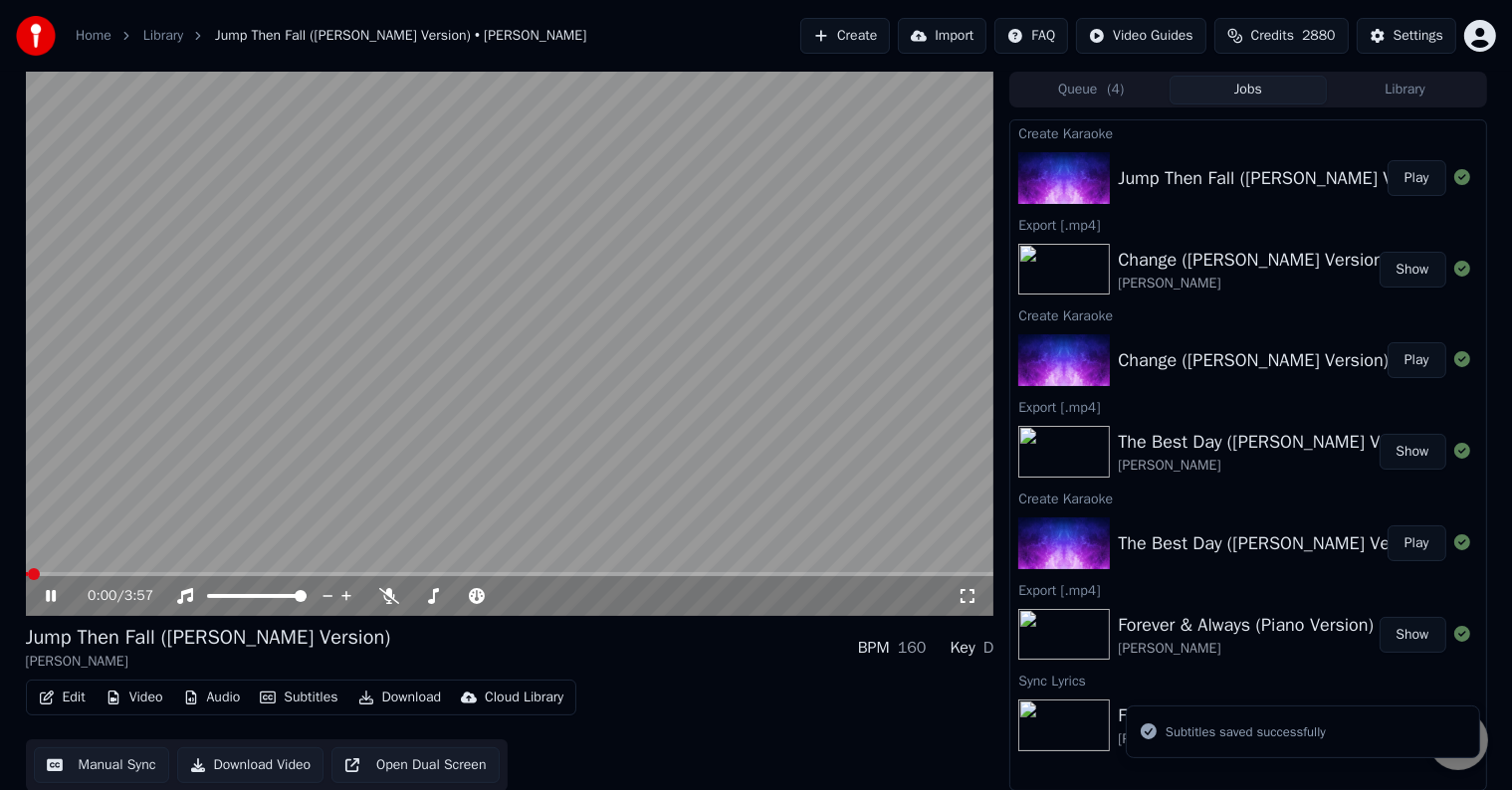 click on "Edit Video Audio Subtitles Download Cloud Library Manual Sync Download Video Open Dual Screen" at bounding box center (510, 735) 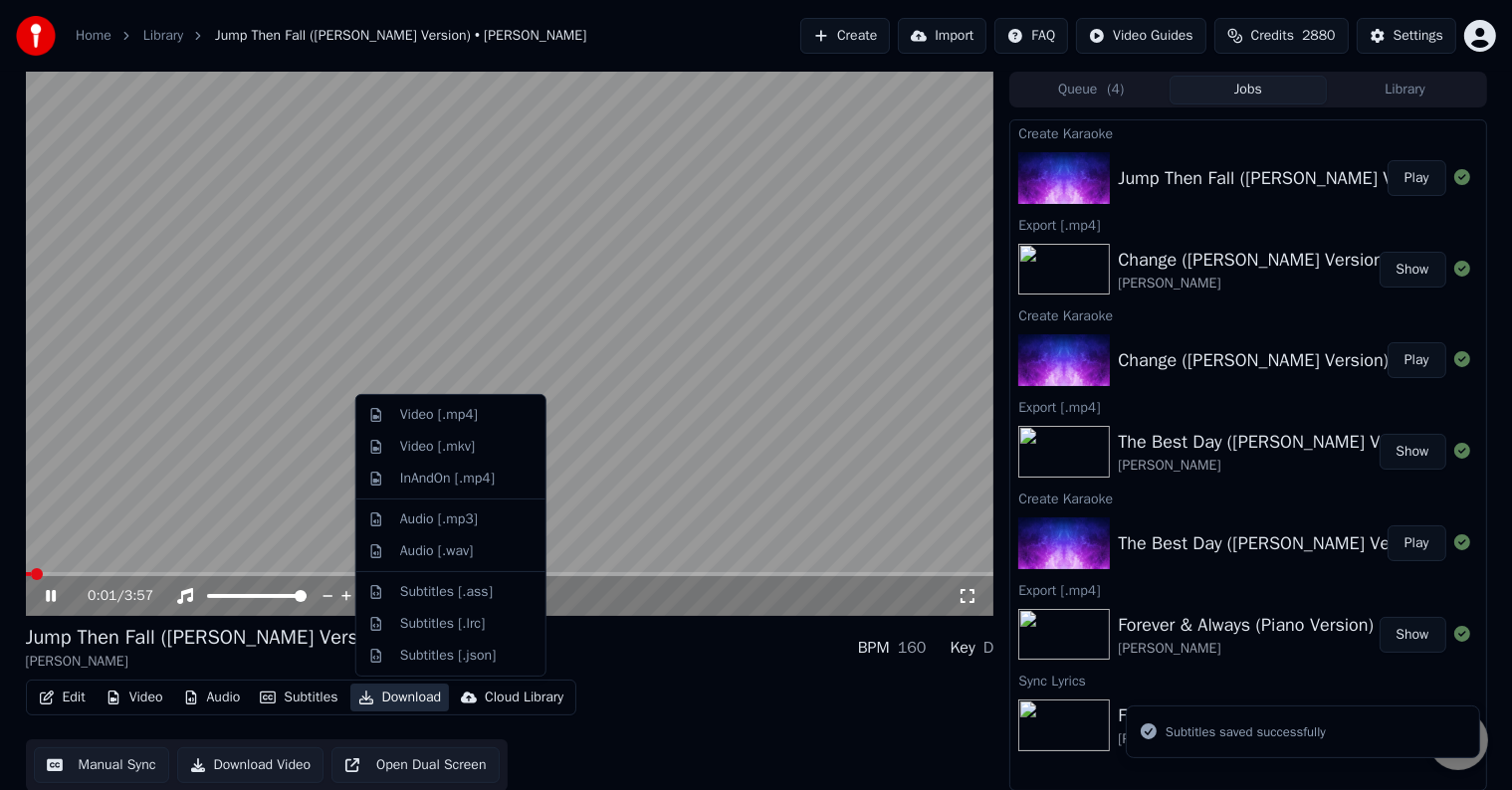 click on "Download" at bounding box center (400, 697) 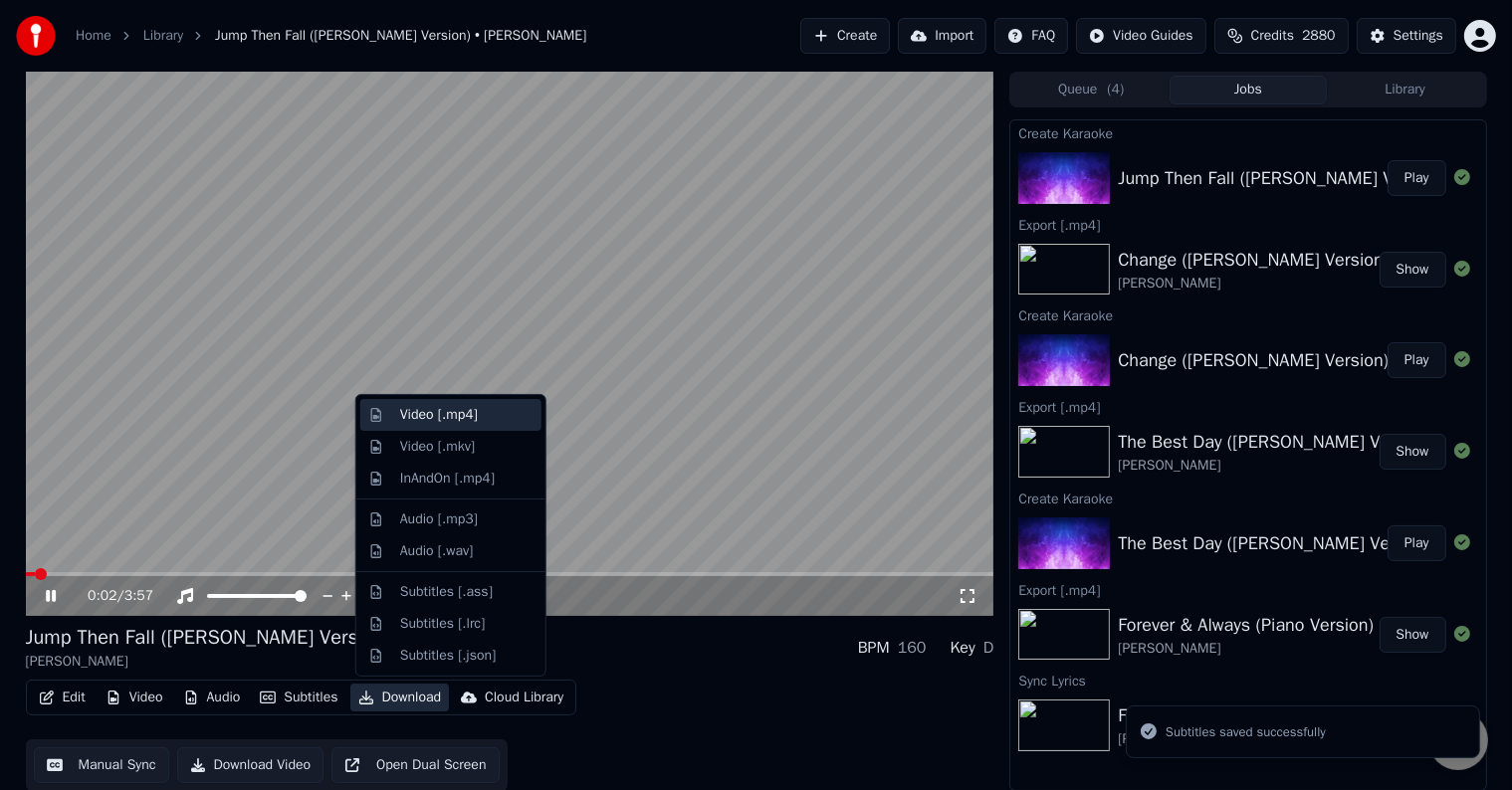 click on "Video [.mp4]" at bounding box center [439, 415] 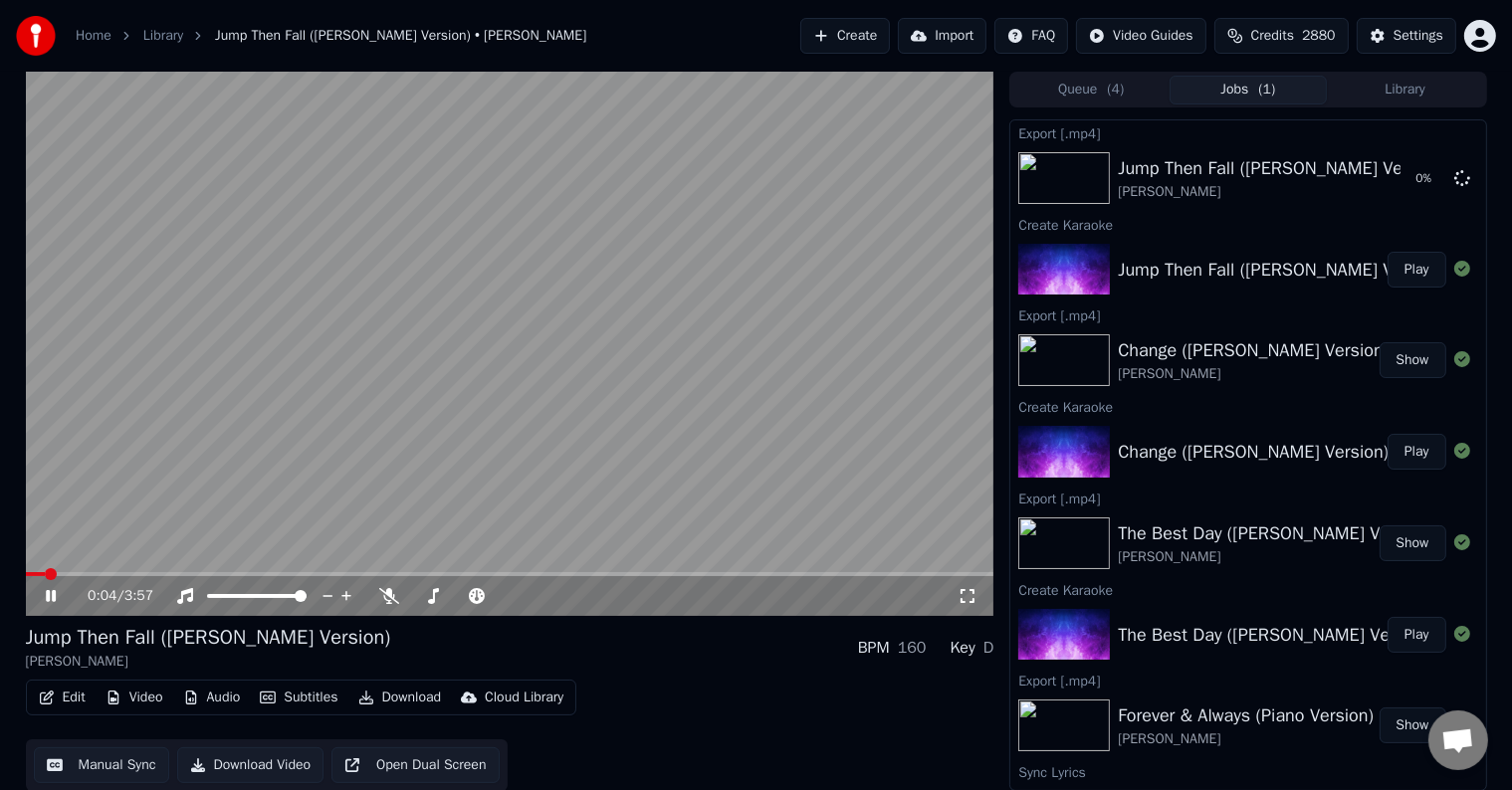 click 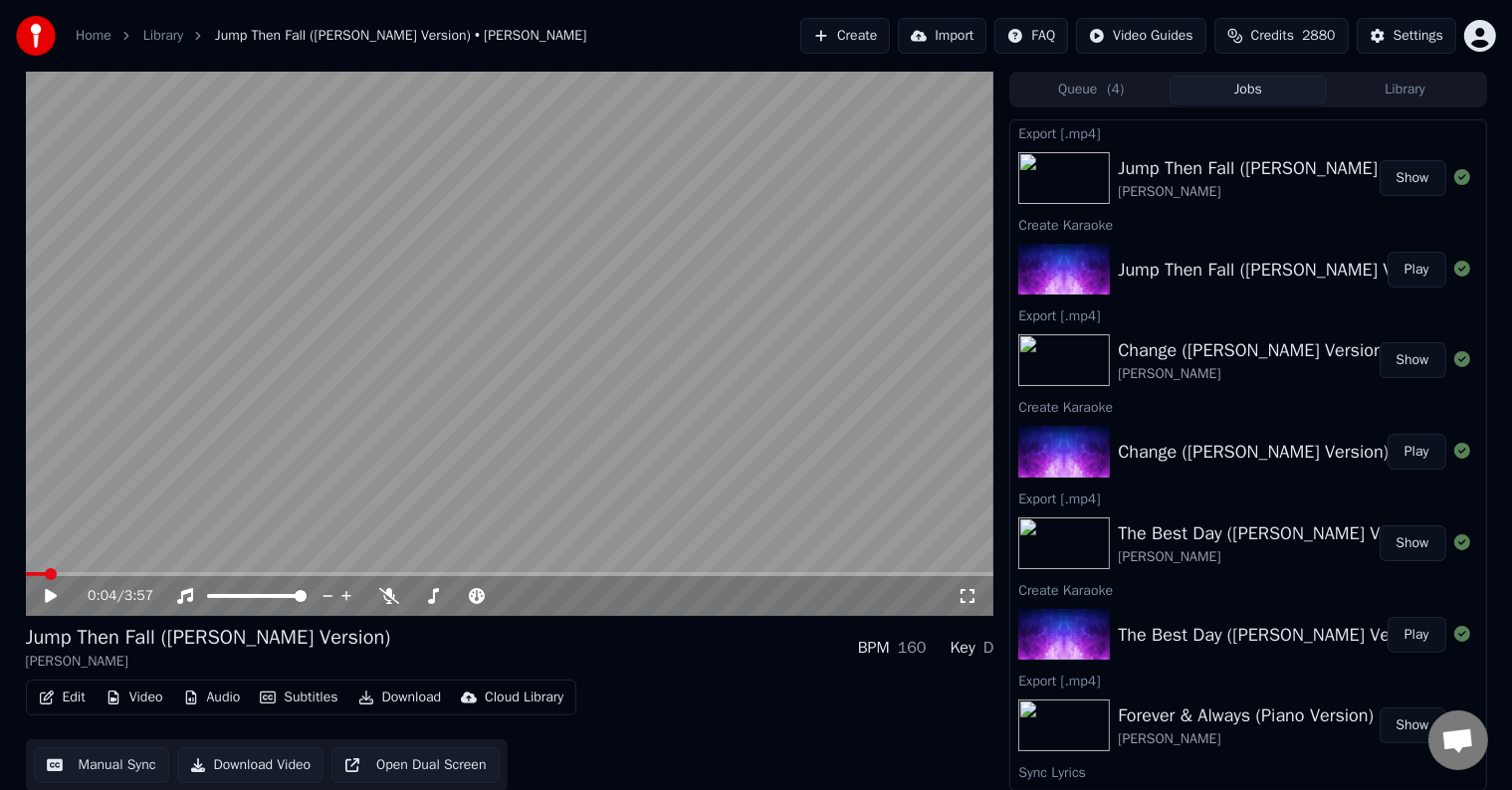 click on "Create" at bounding box center (845, 36) 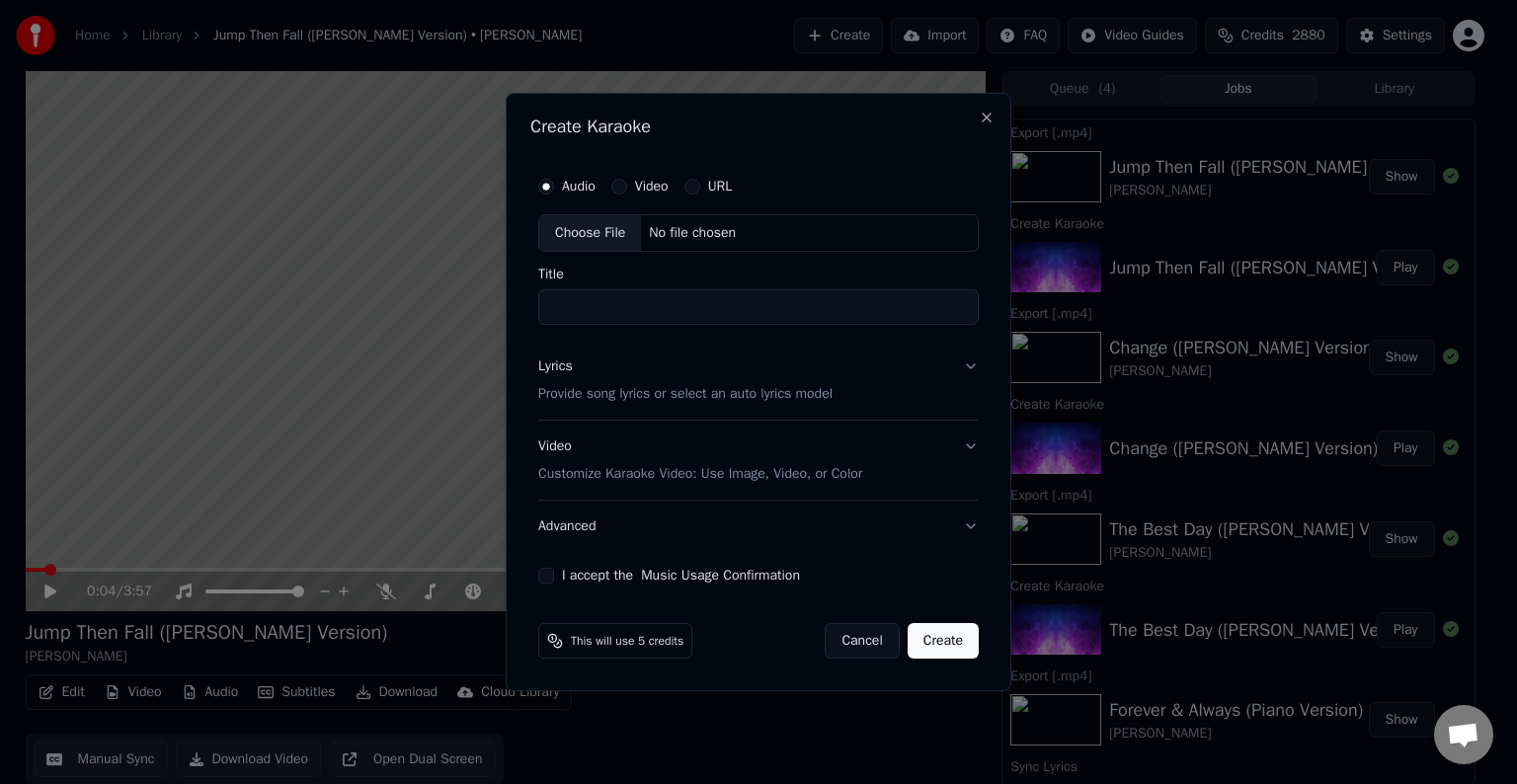 click on "Choose File" at bounding box center [590, 233] 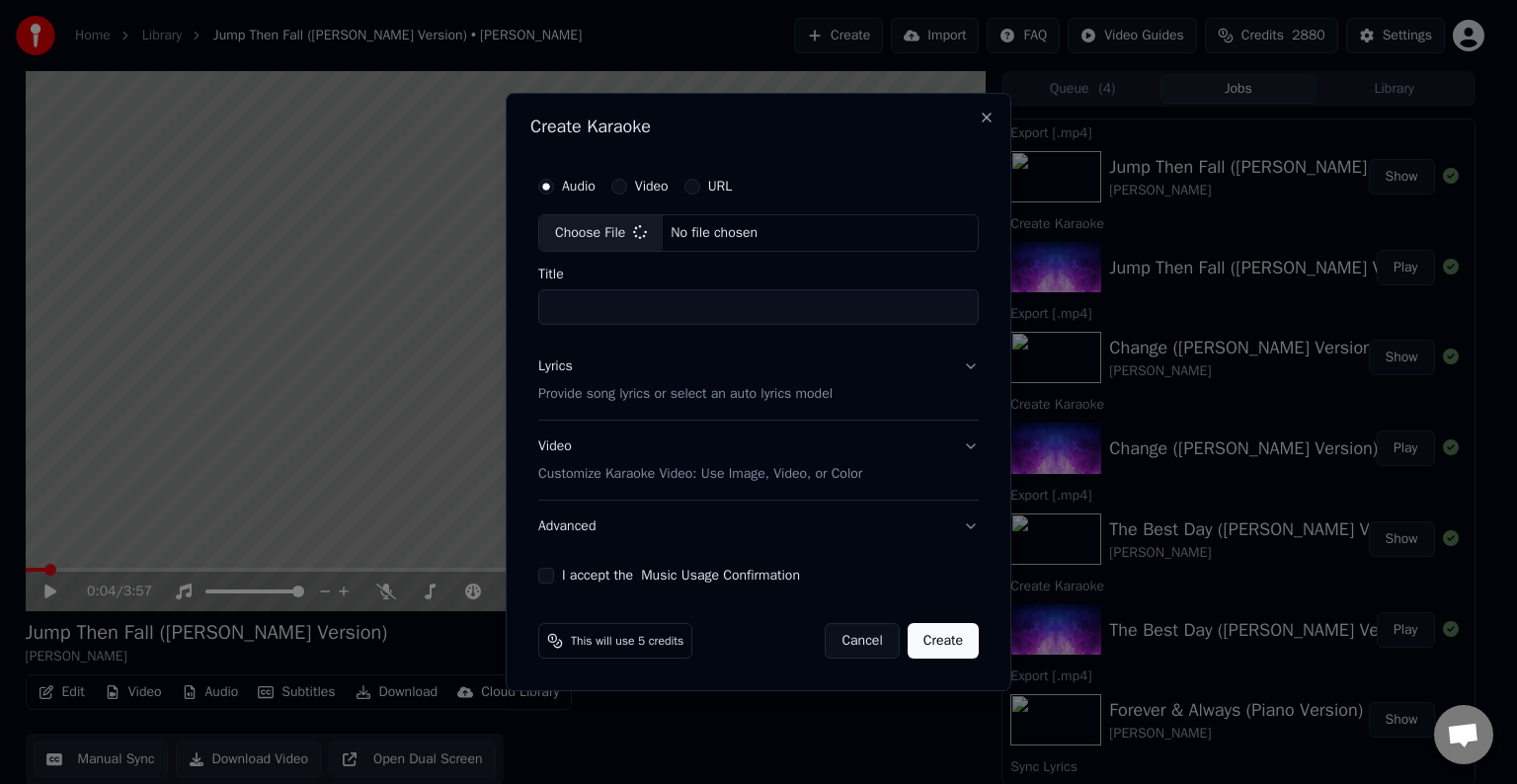 type on "**********" 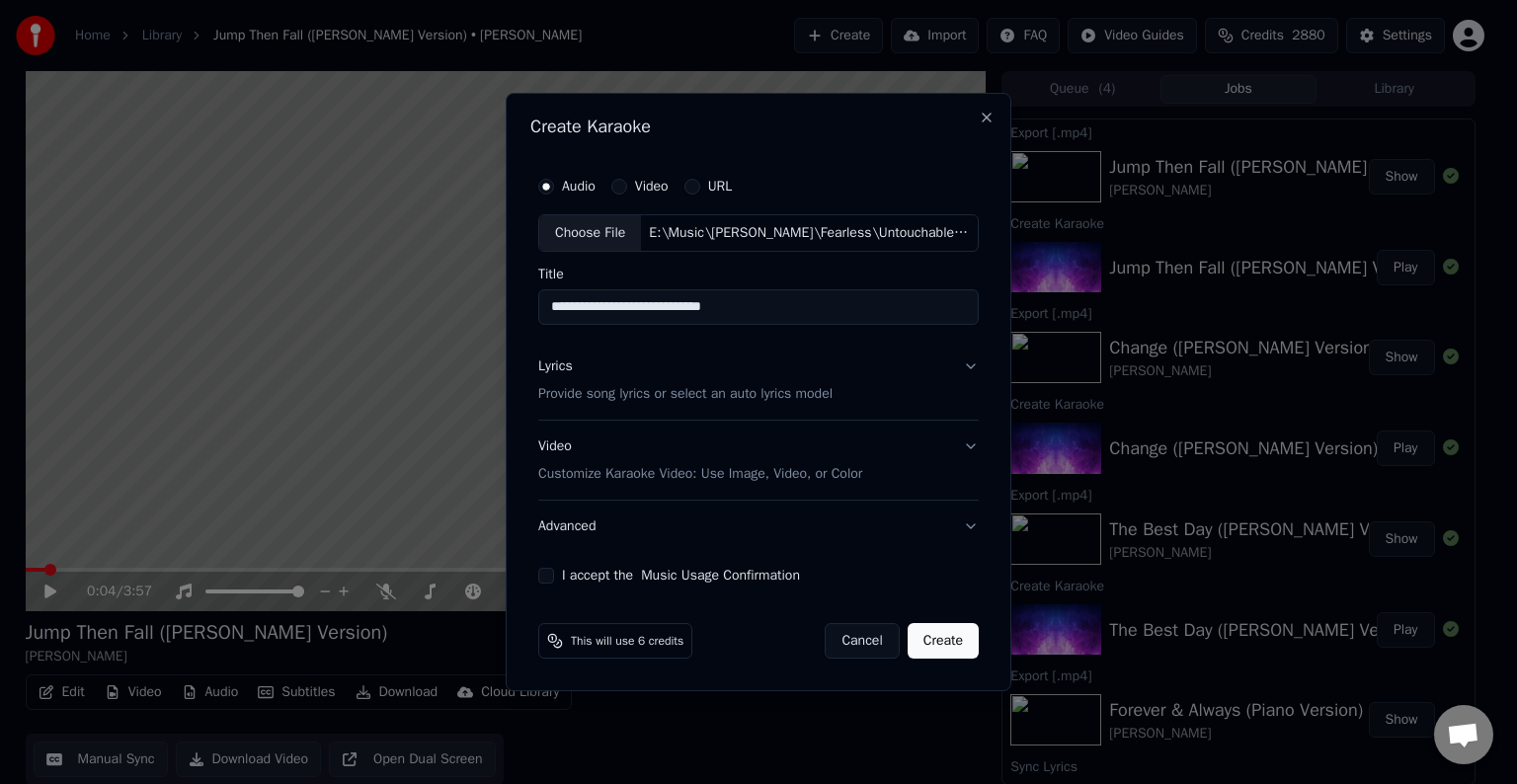 click on "Lyrics Provide song lyrics or select an auto lyrics model" at bounding box center (758, 380) 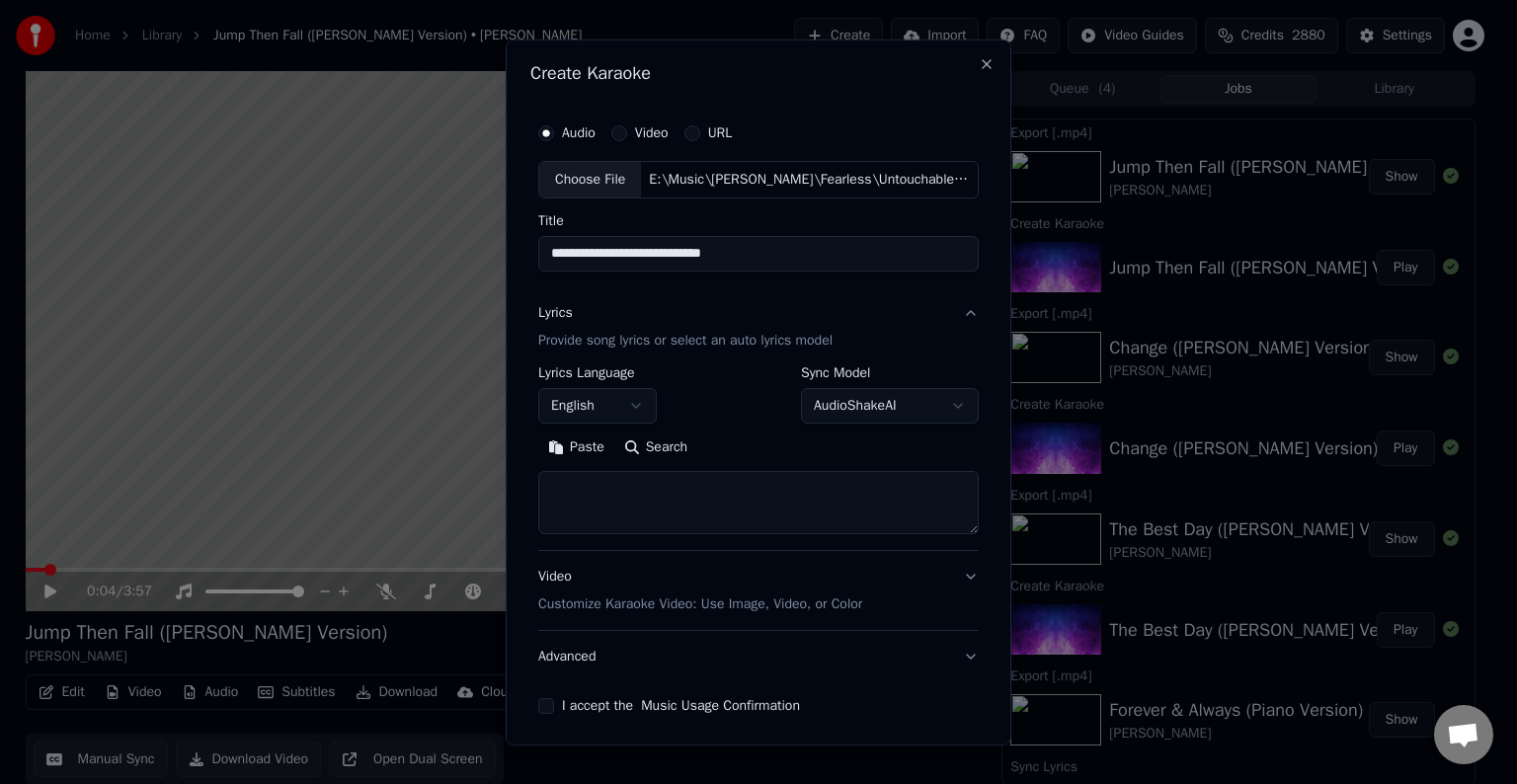 click at bounding box center [758, 503] 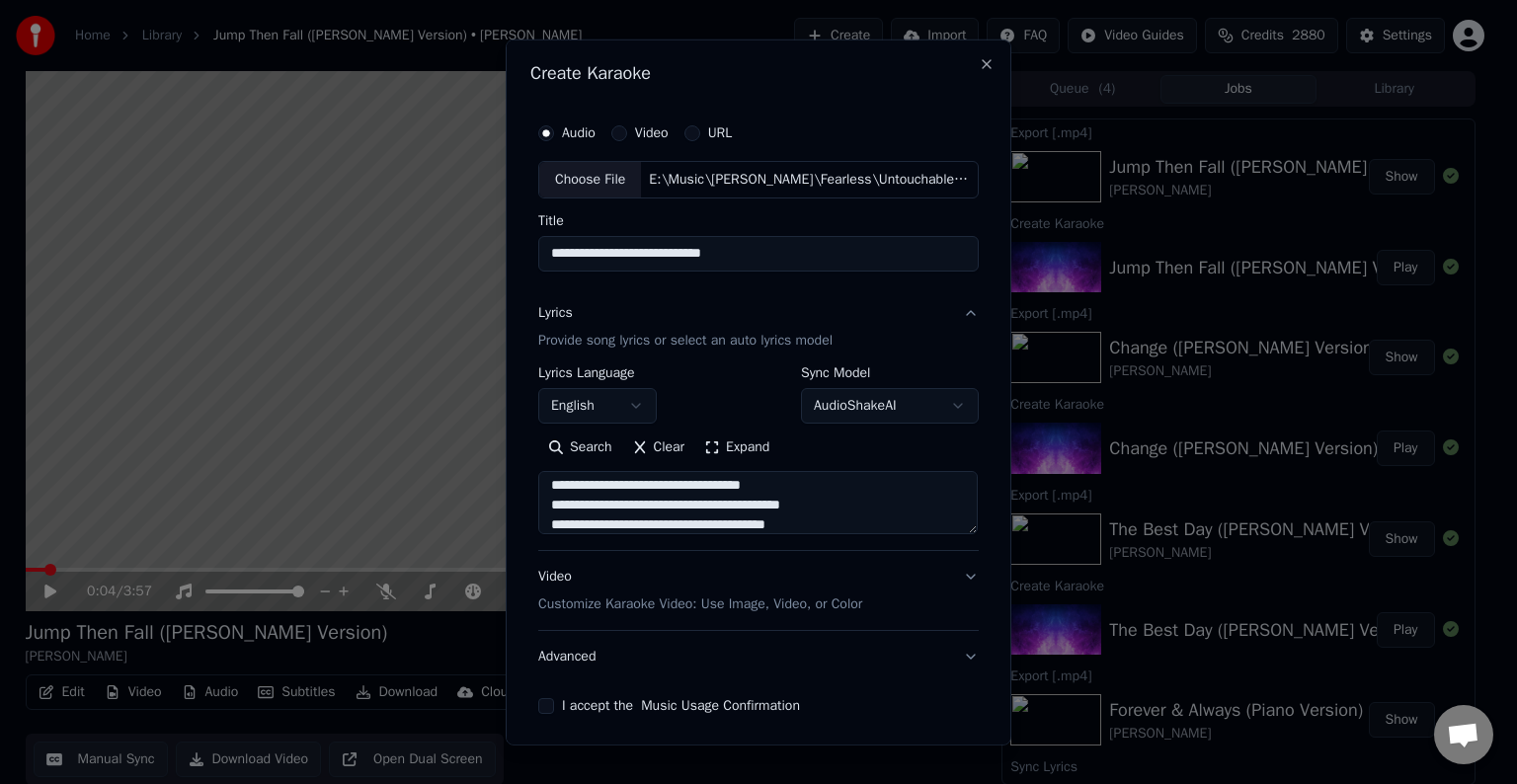 scroll, scrollTop: 24, scrollLeft: 0, axis: vertical 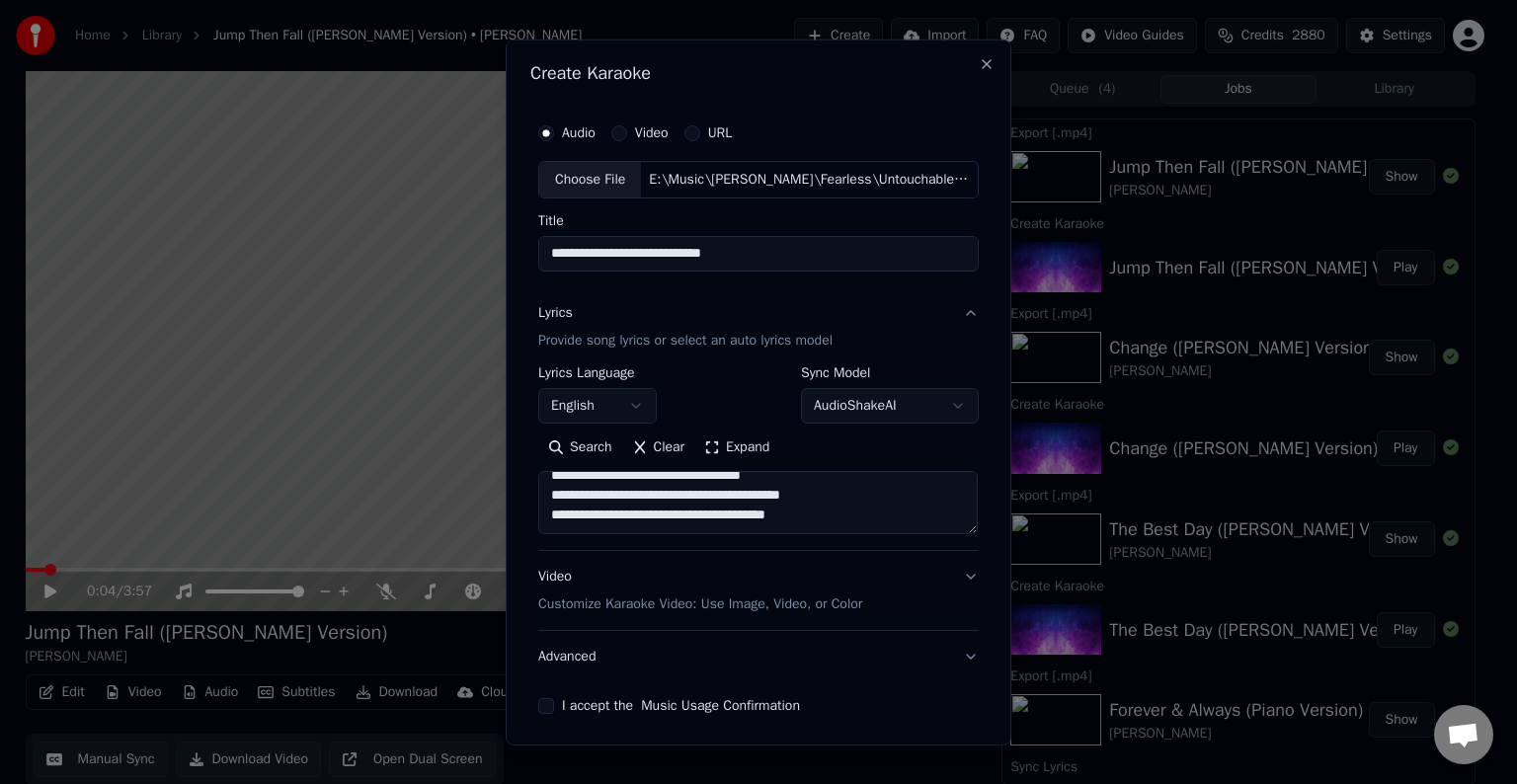 paste on "**********" 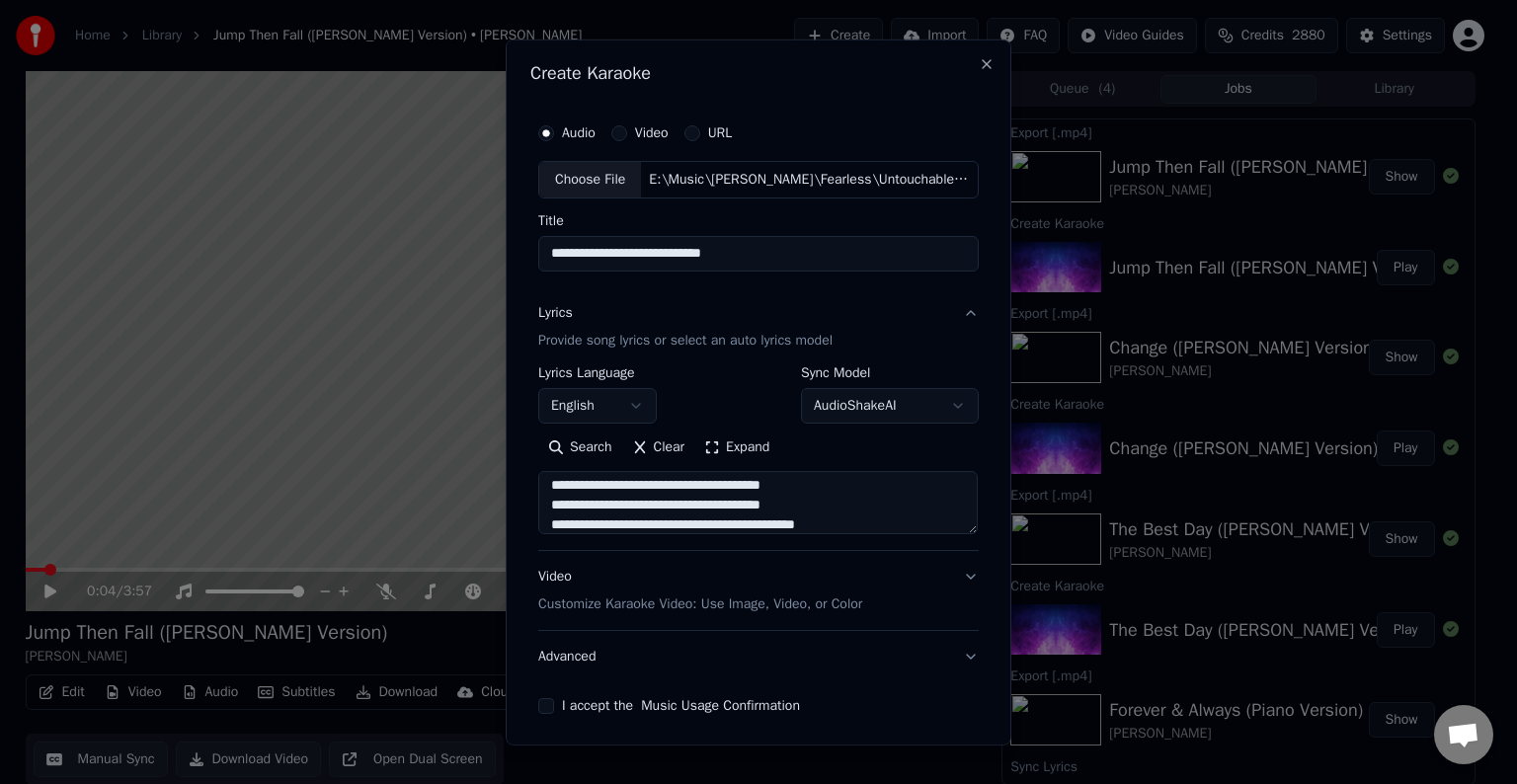 scroll, scrollTop: 63, scrollLeft: 0, axis: vertical 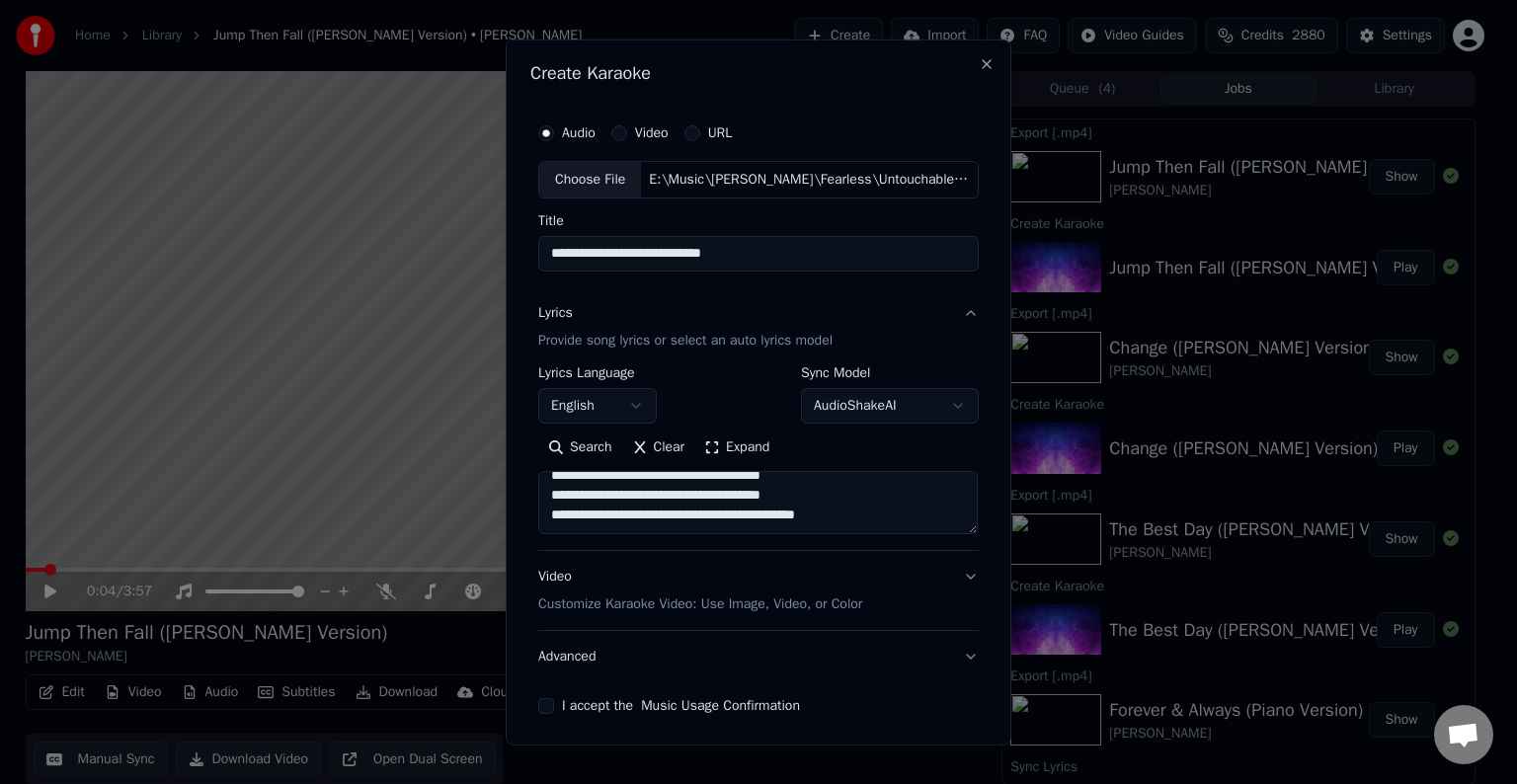 paste on "**********" 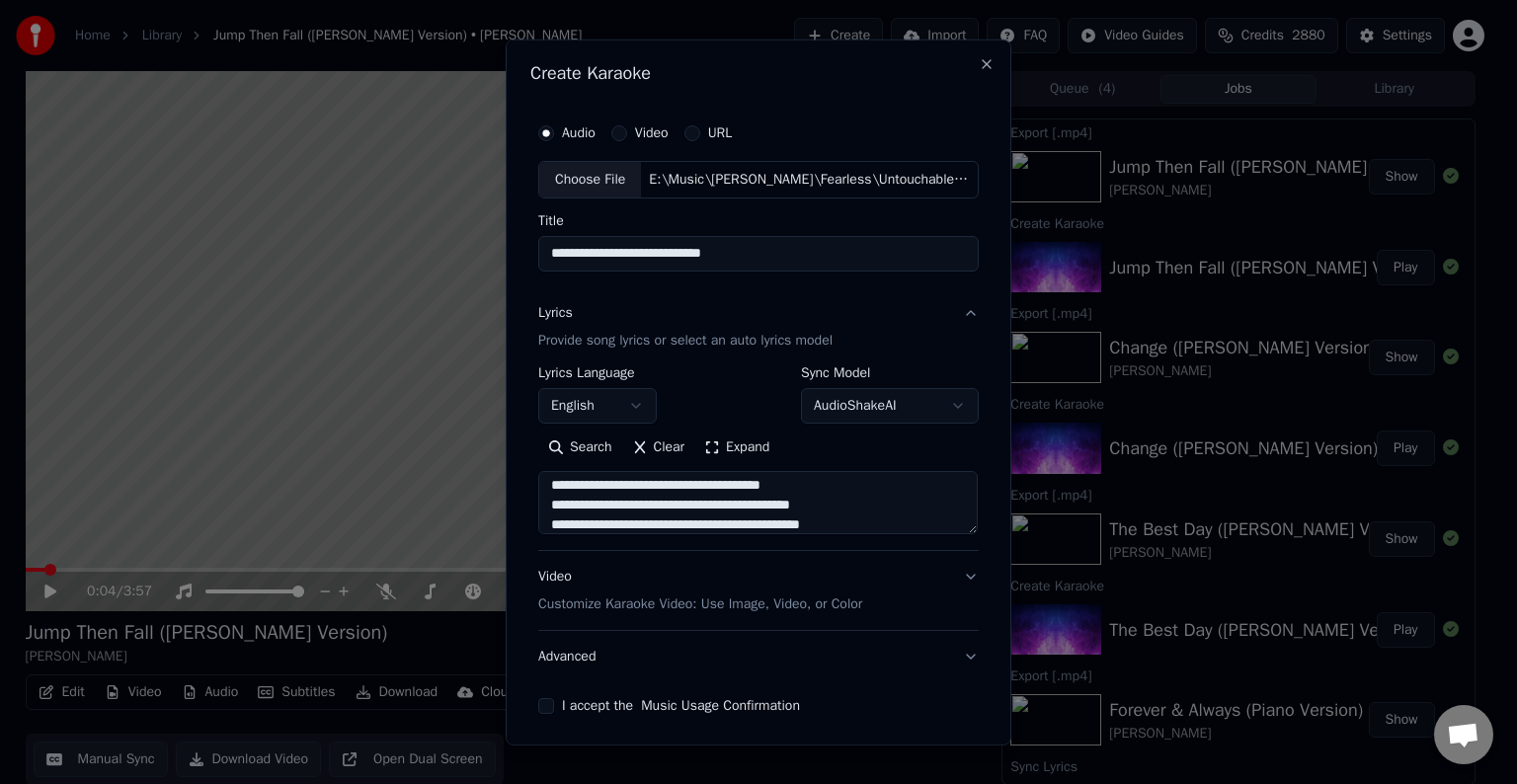 scroll, scrollTop: 122, scrollLeft: 0, axis: vertical 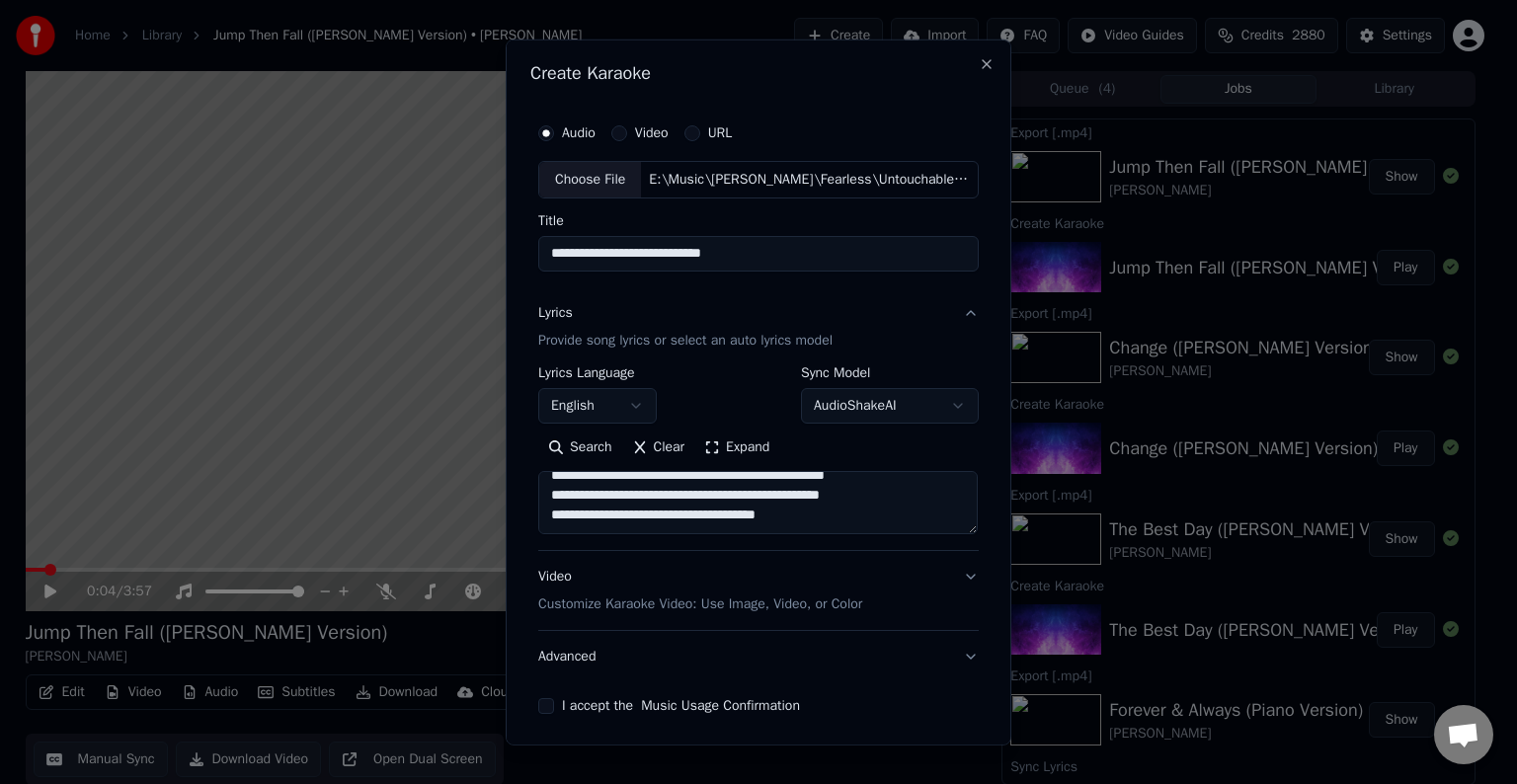 paste on "******" 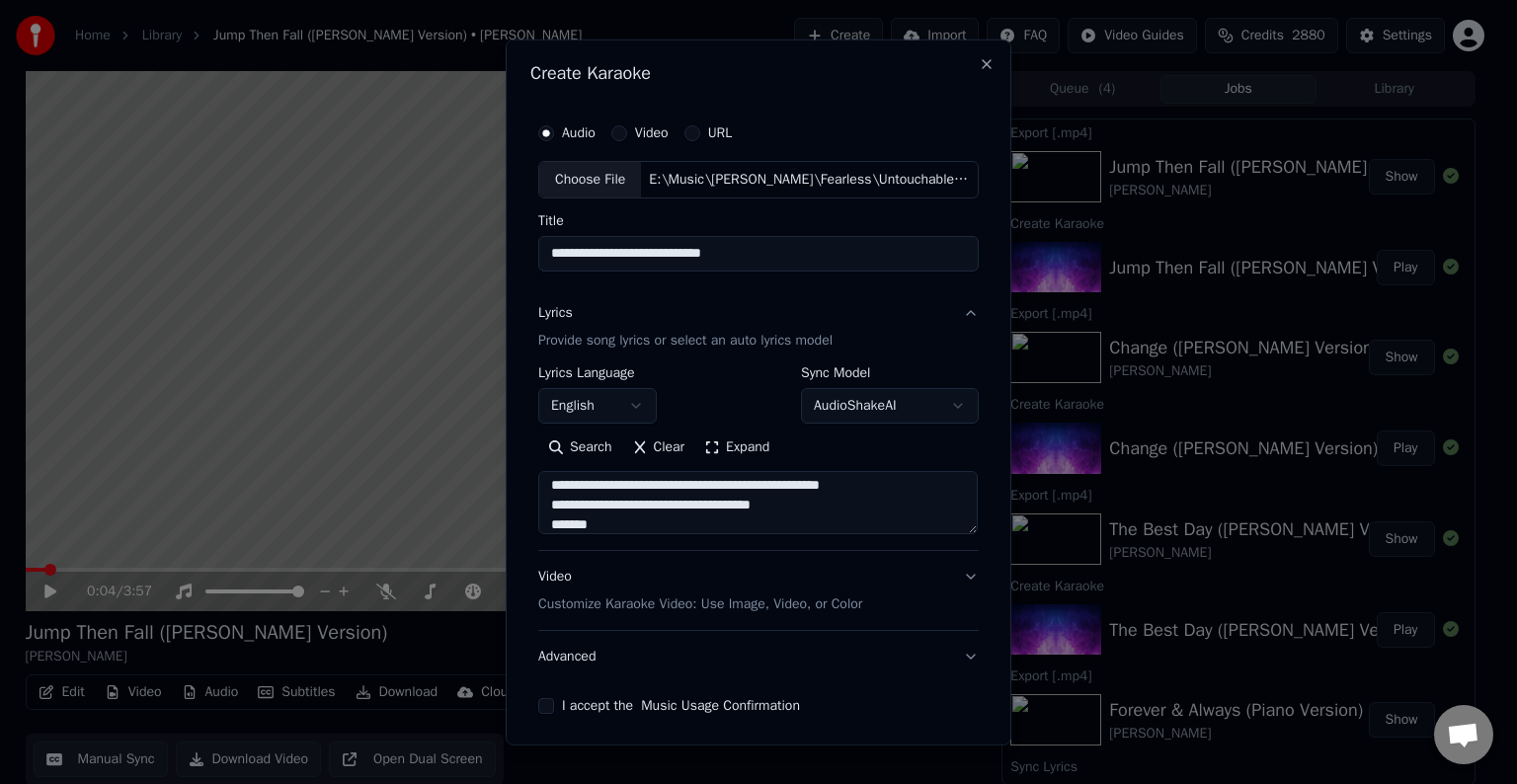 scroll, scrollTop: 162, scrollLeft: 0, axis: vertical 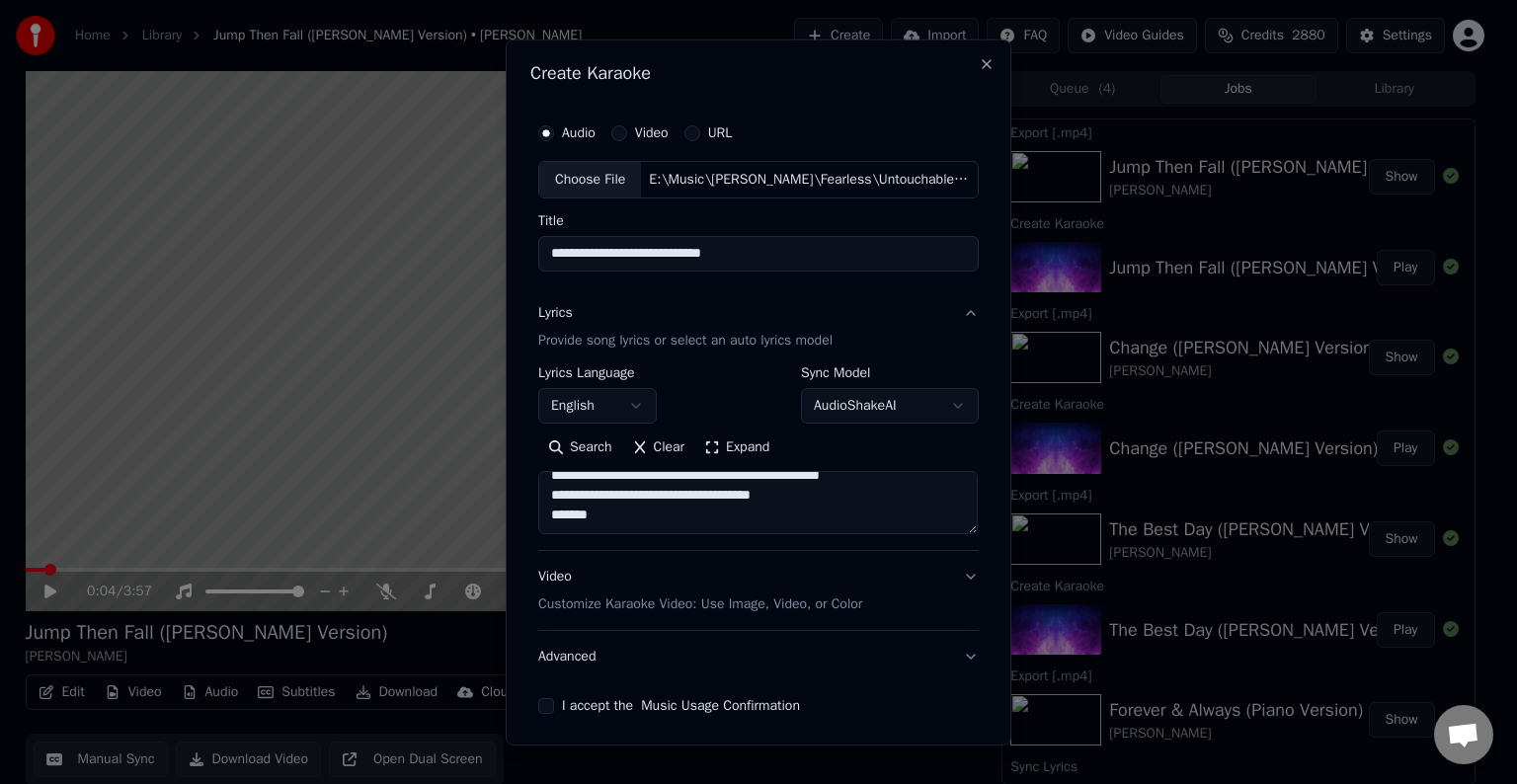 paste on "**********" 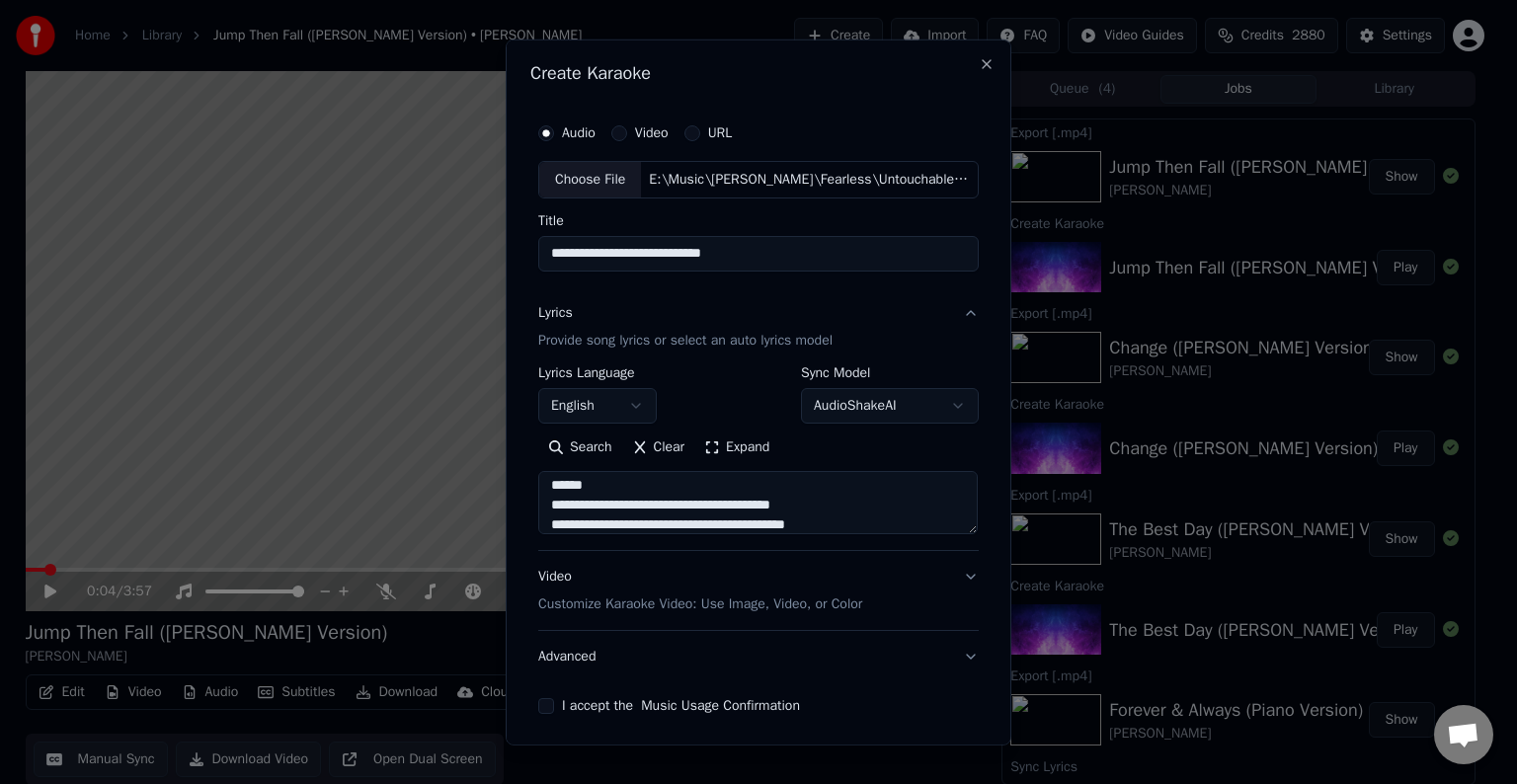 scroll, scrollTop: 201, scrollLeft: 0, axis: vertical 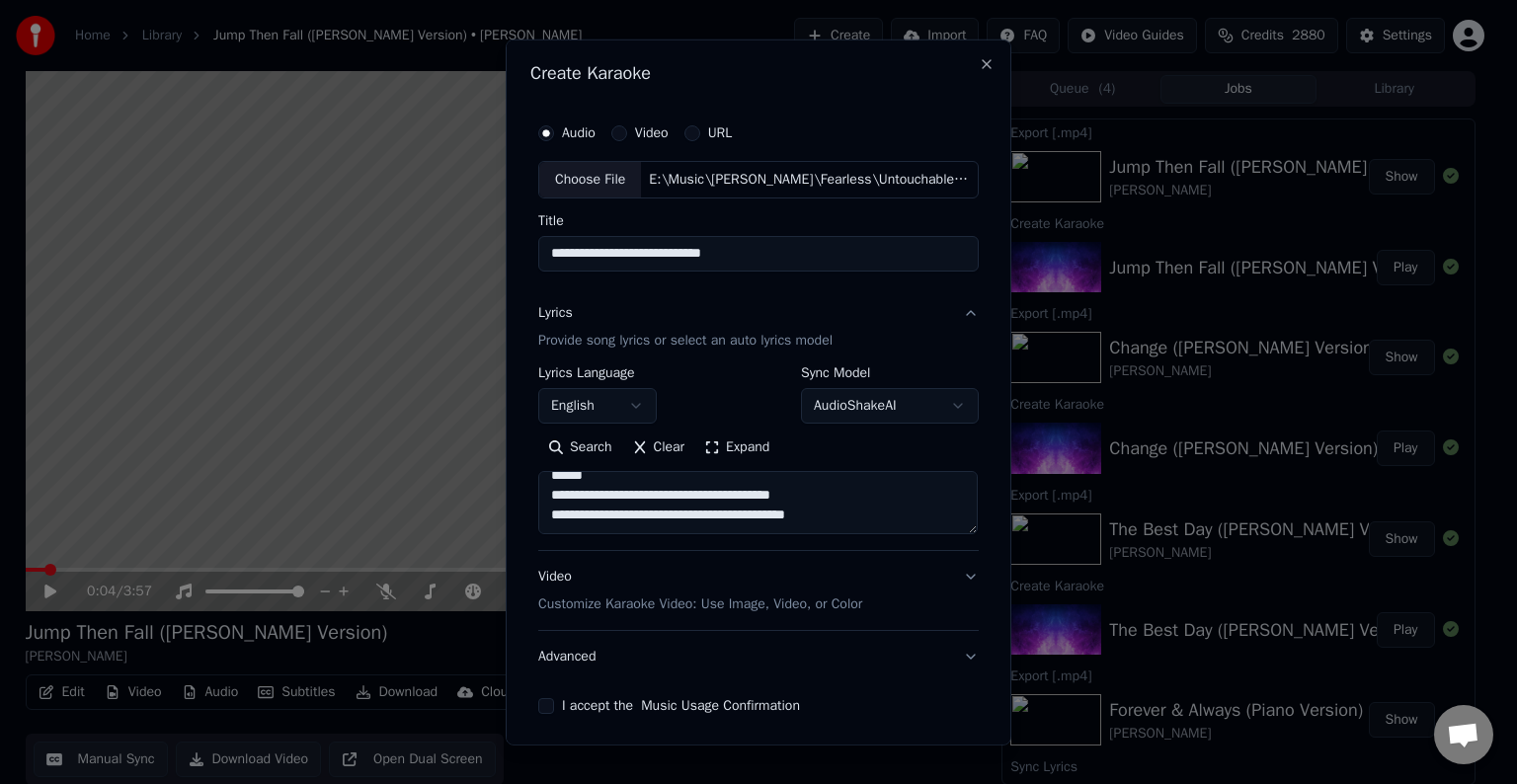 paste on "**********" 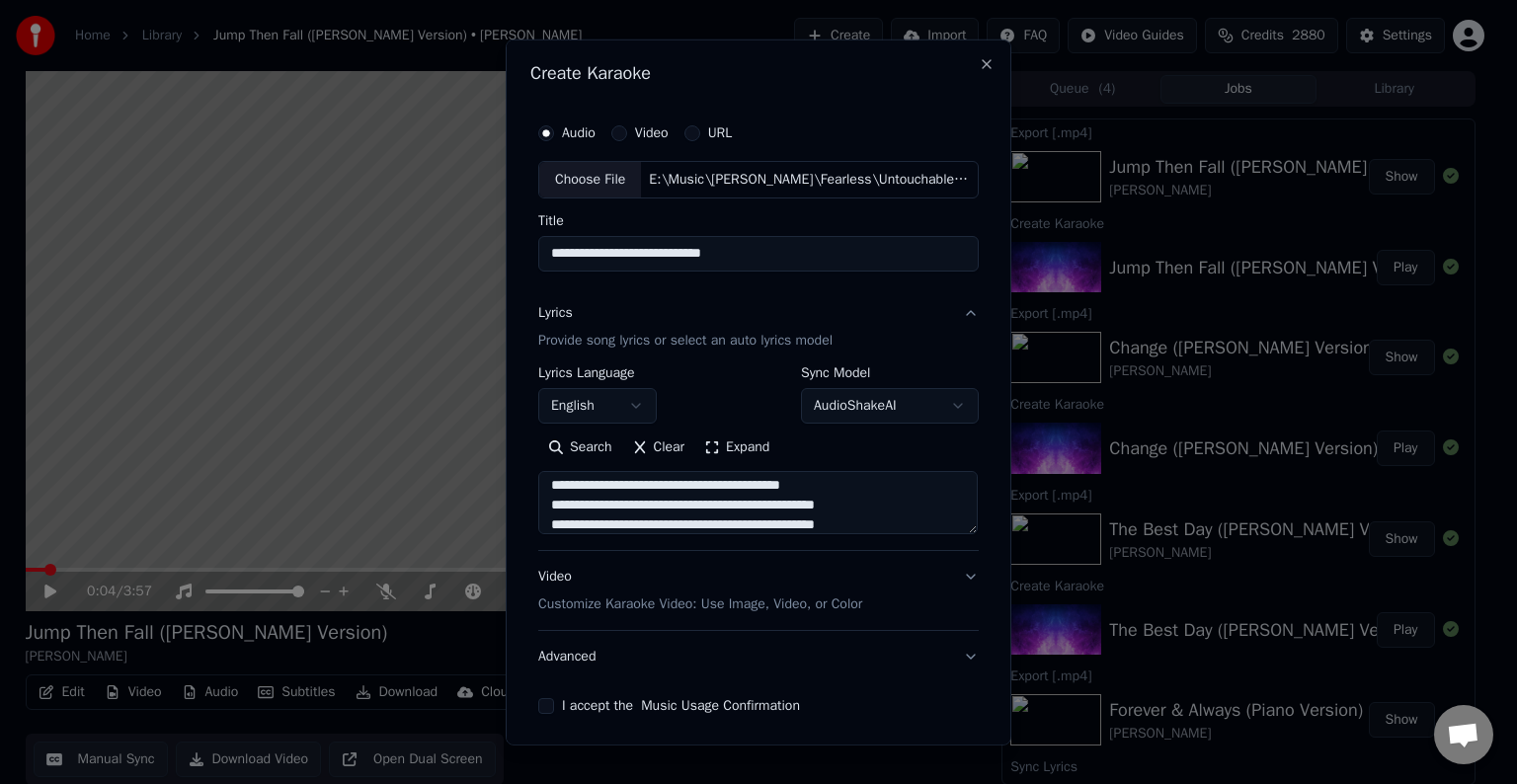 scroll, scrollTop: 241, scrollLeft: 0, axis: vertical 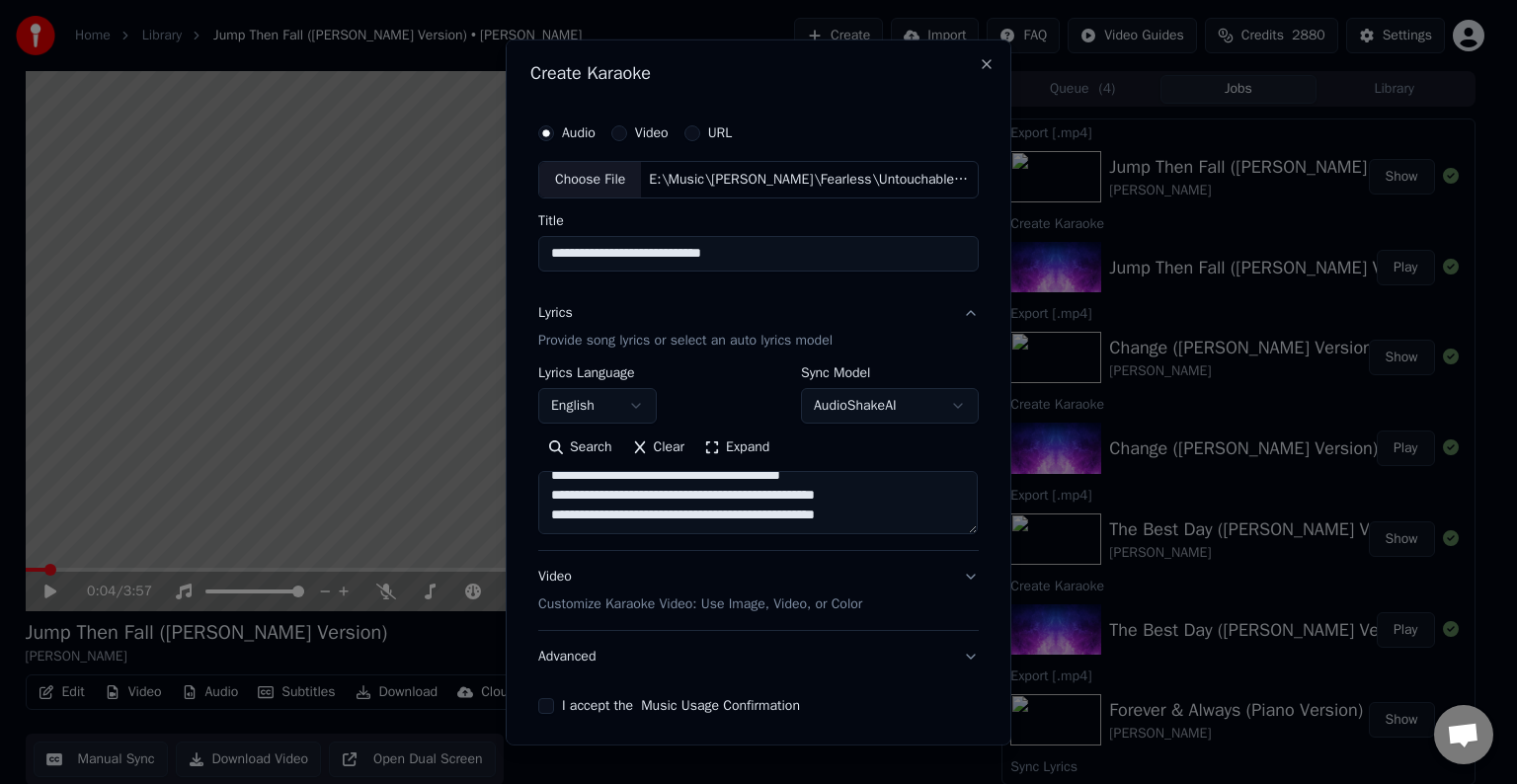 paste on "**********" 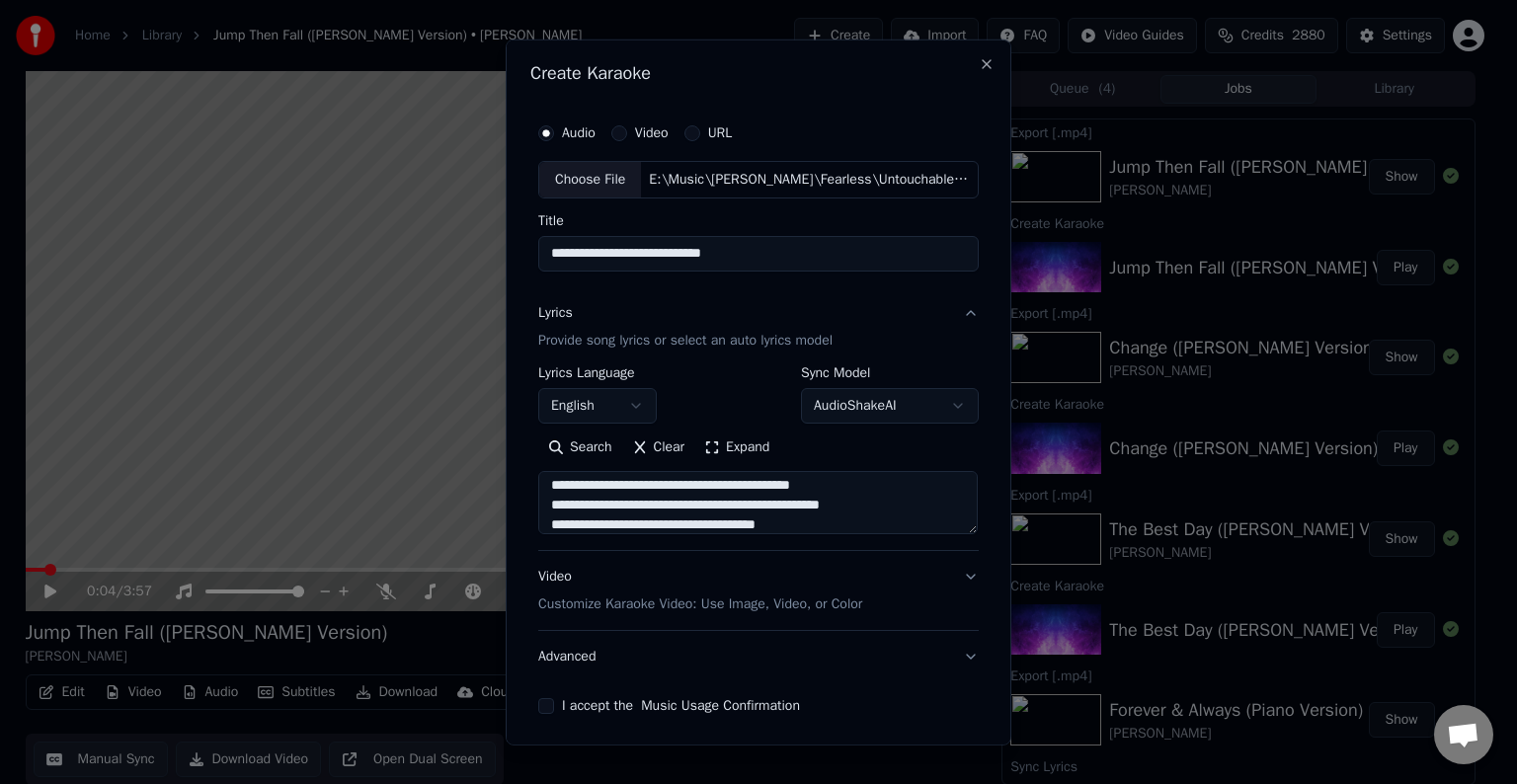 scroll, scrollTop: 399, scrollLeft: 0, axis: vertical 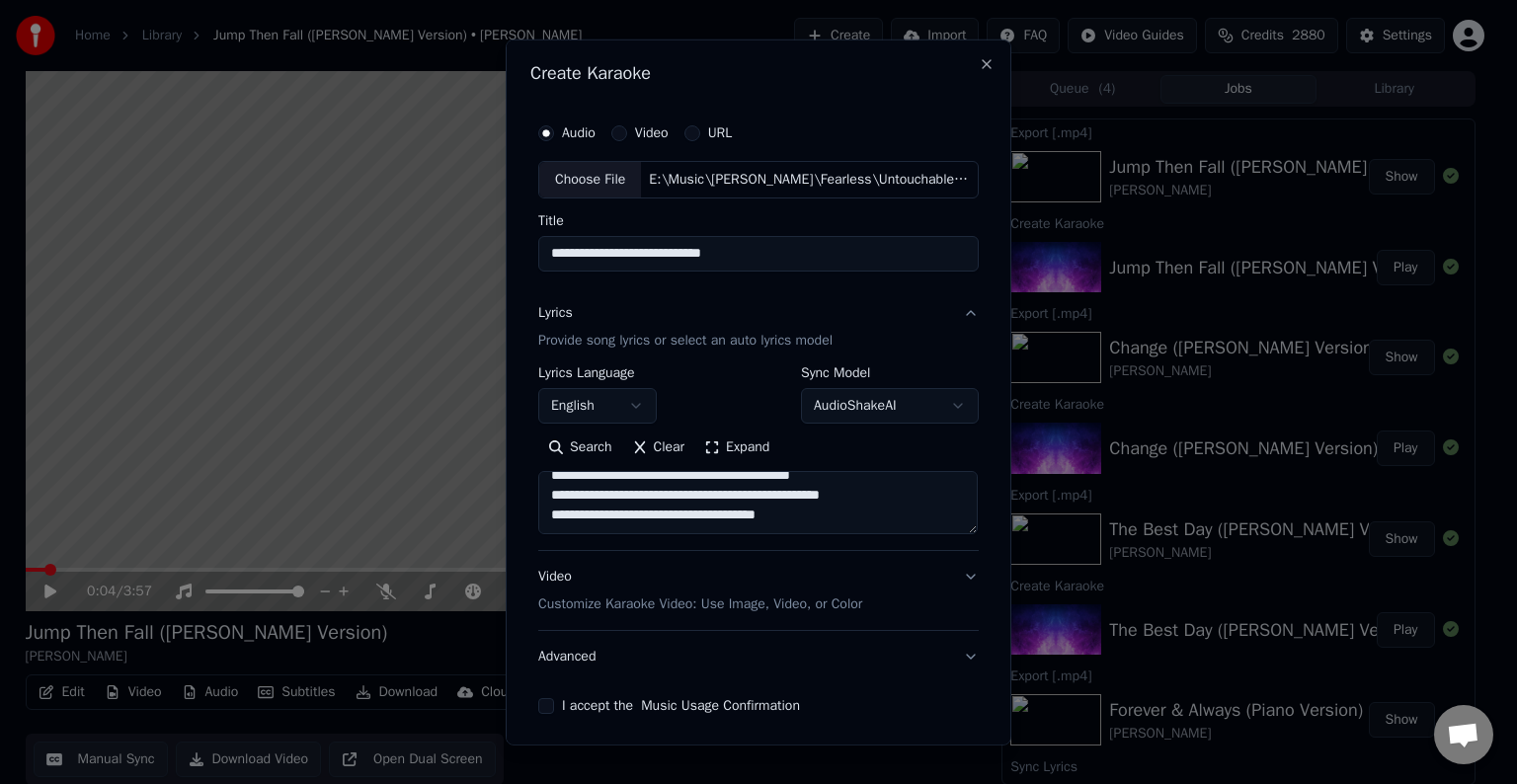 paste on "**********" 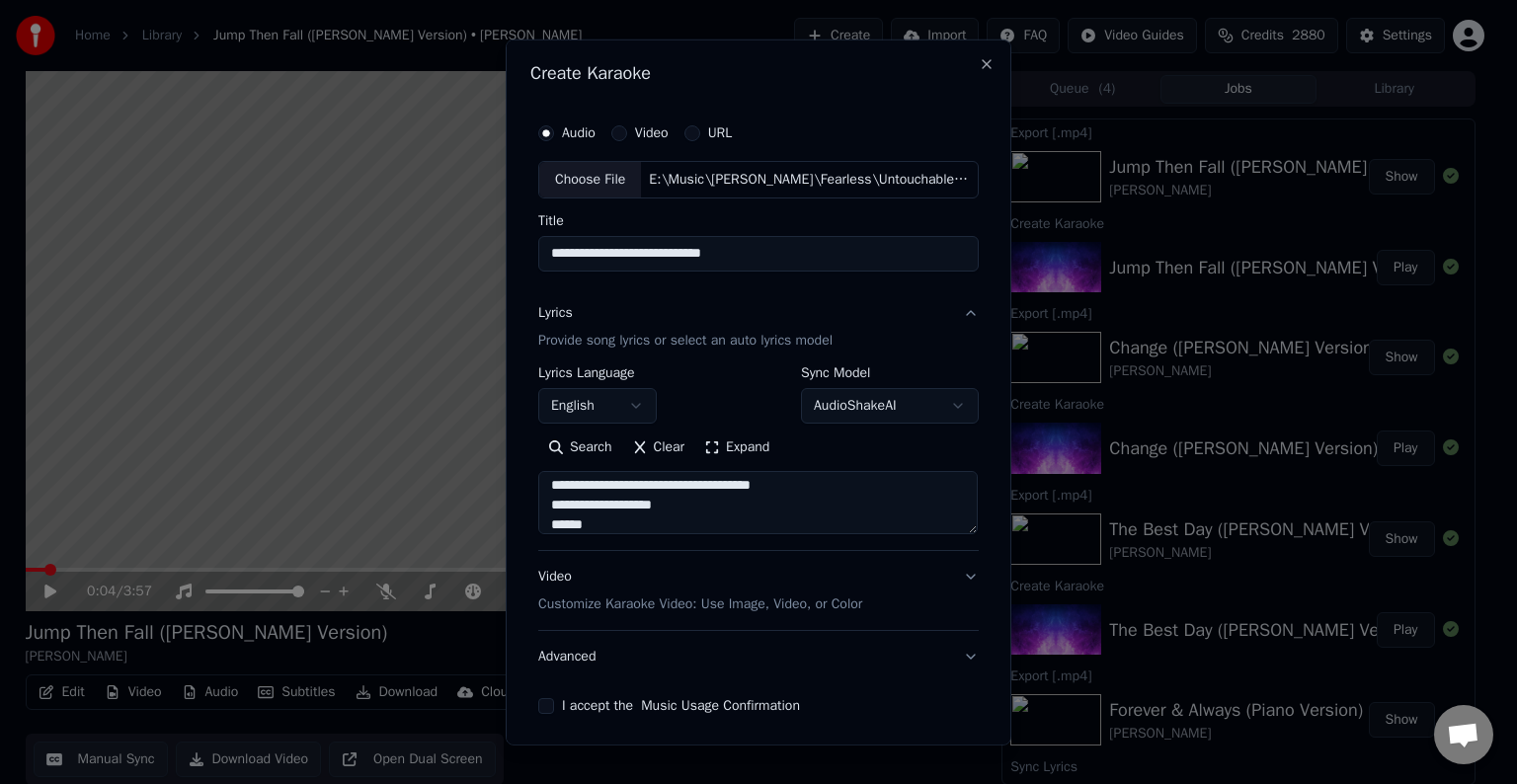 scroll, scrollTop: 438, scrollLeft: 0, axis: vertical 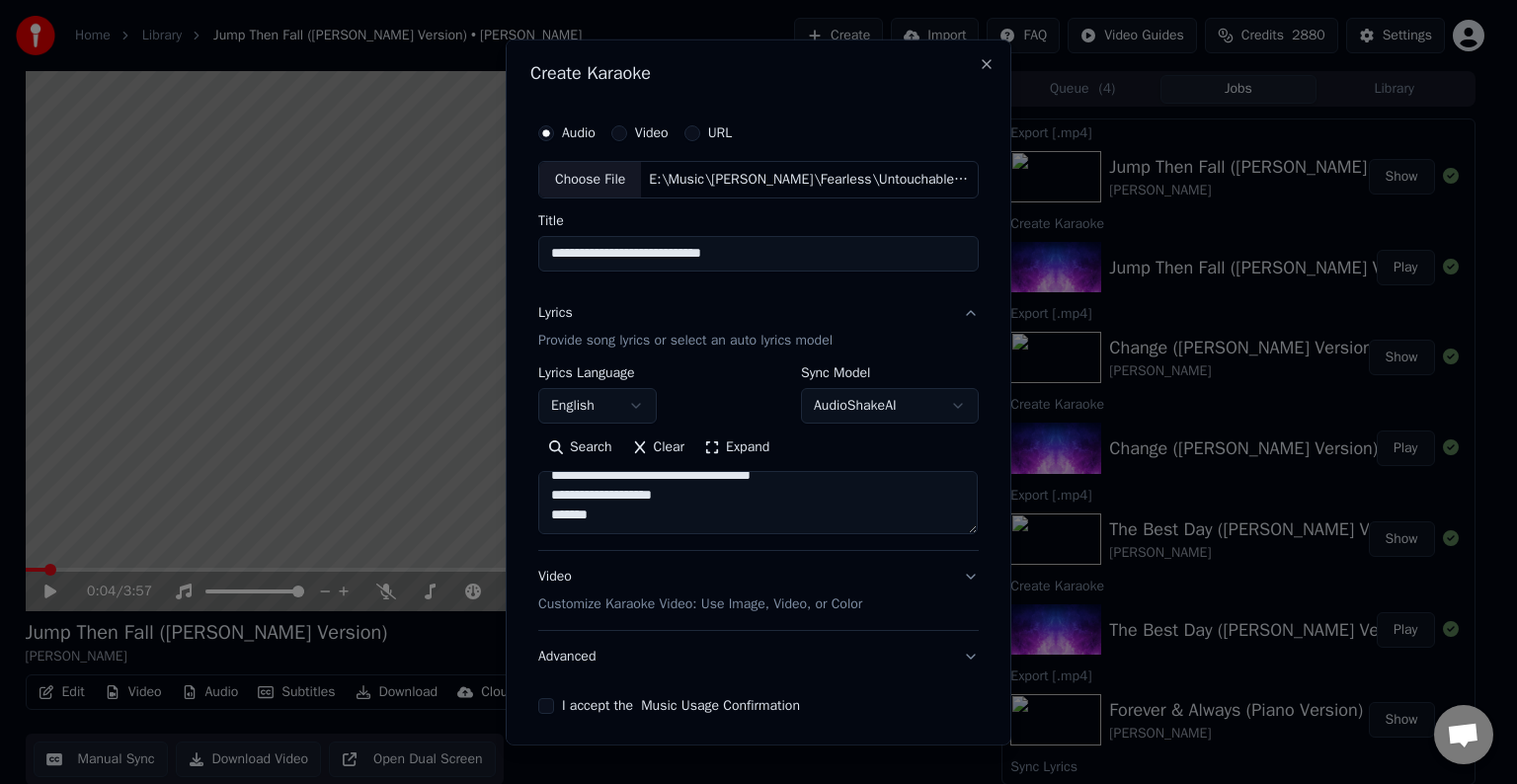 paste on "**********" 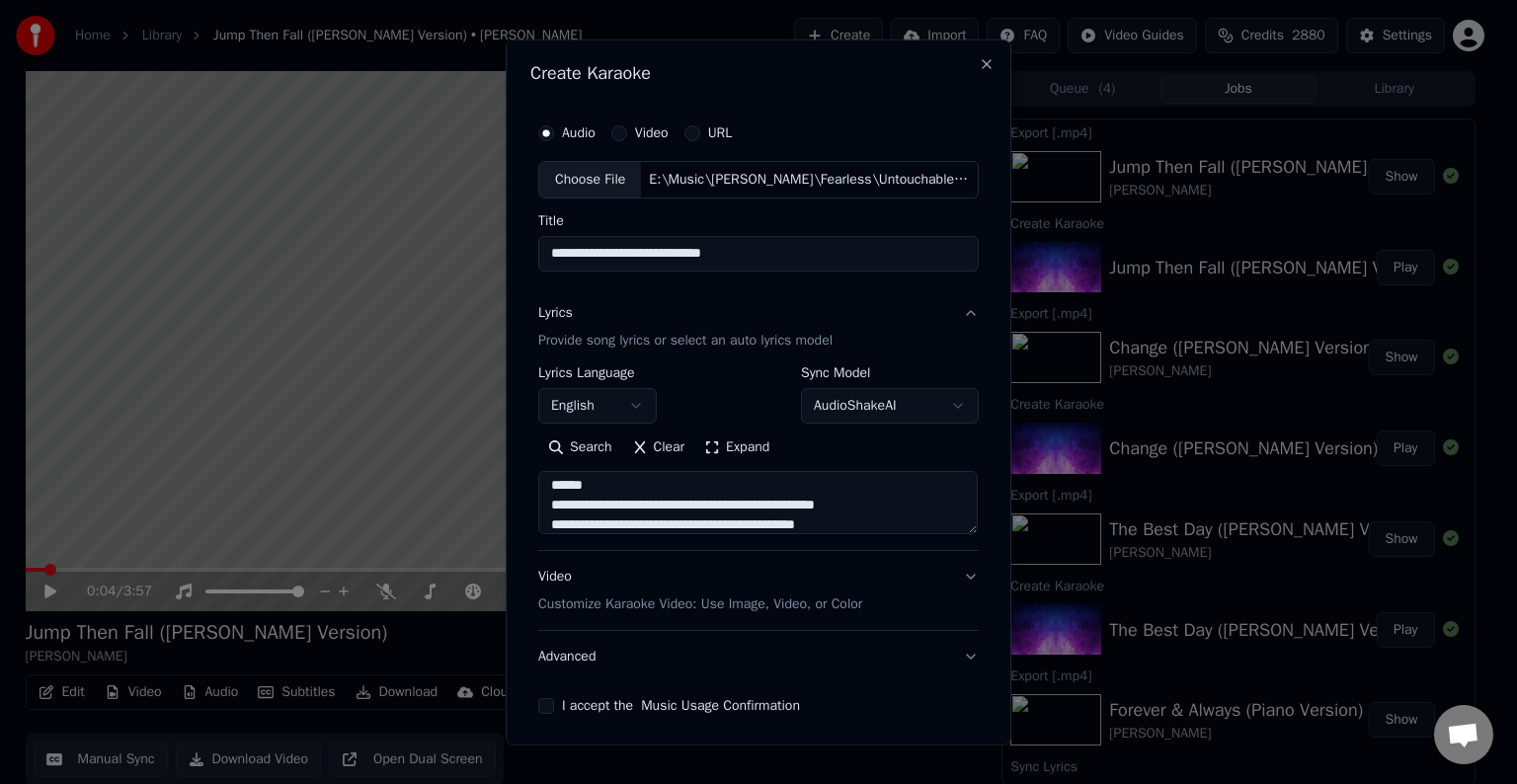 scroll, scrollTop: 478, scrollLeft: 0, axis: vertical 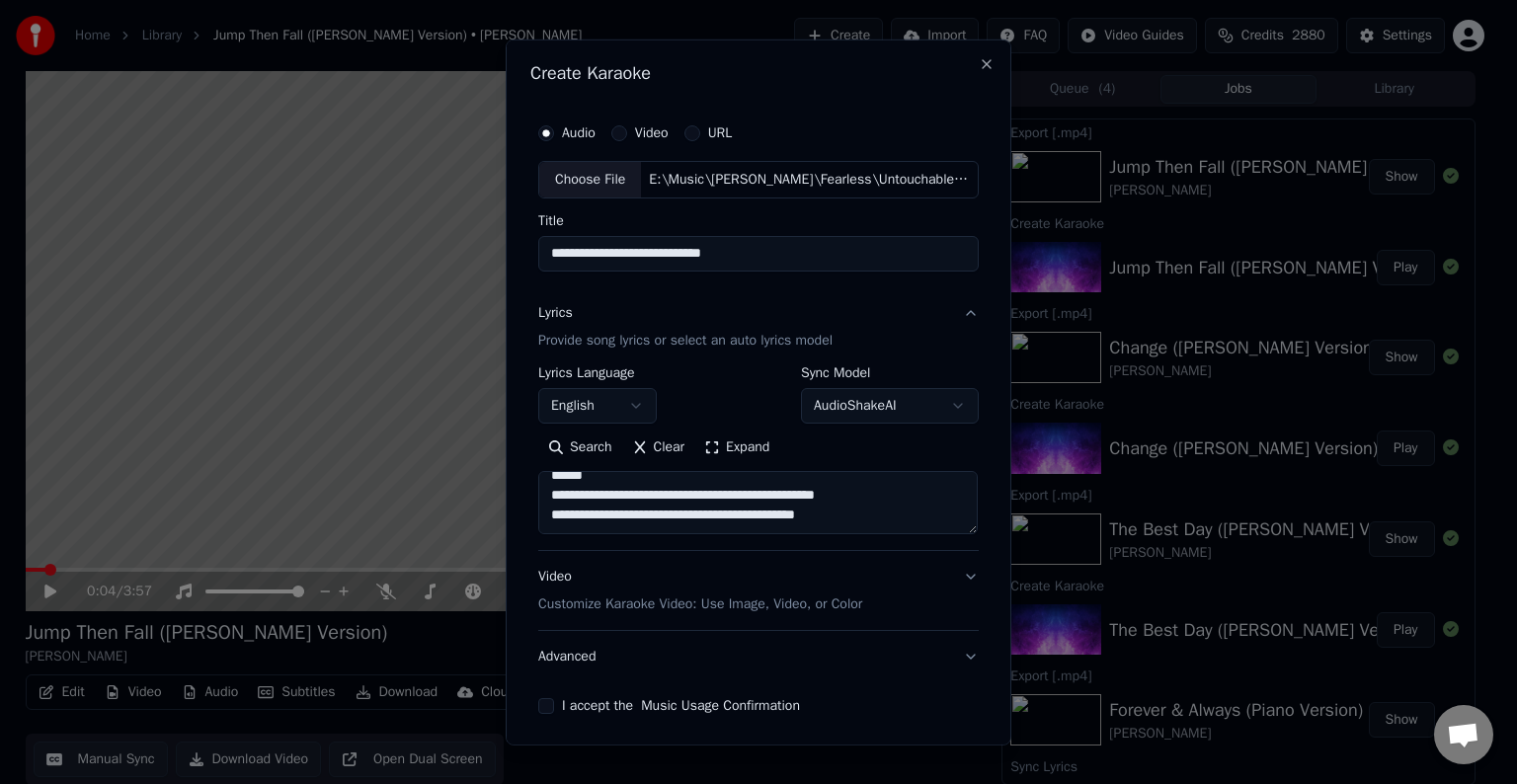 paste on "**********" 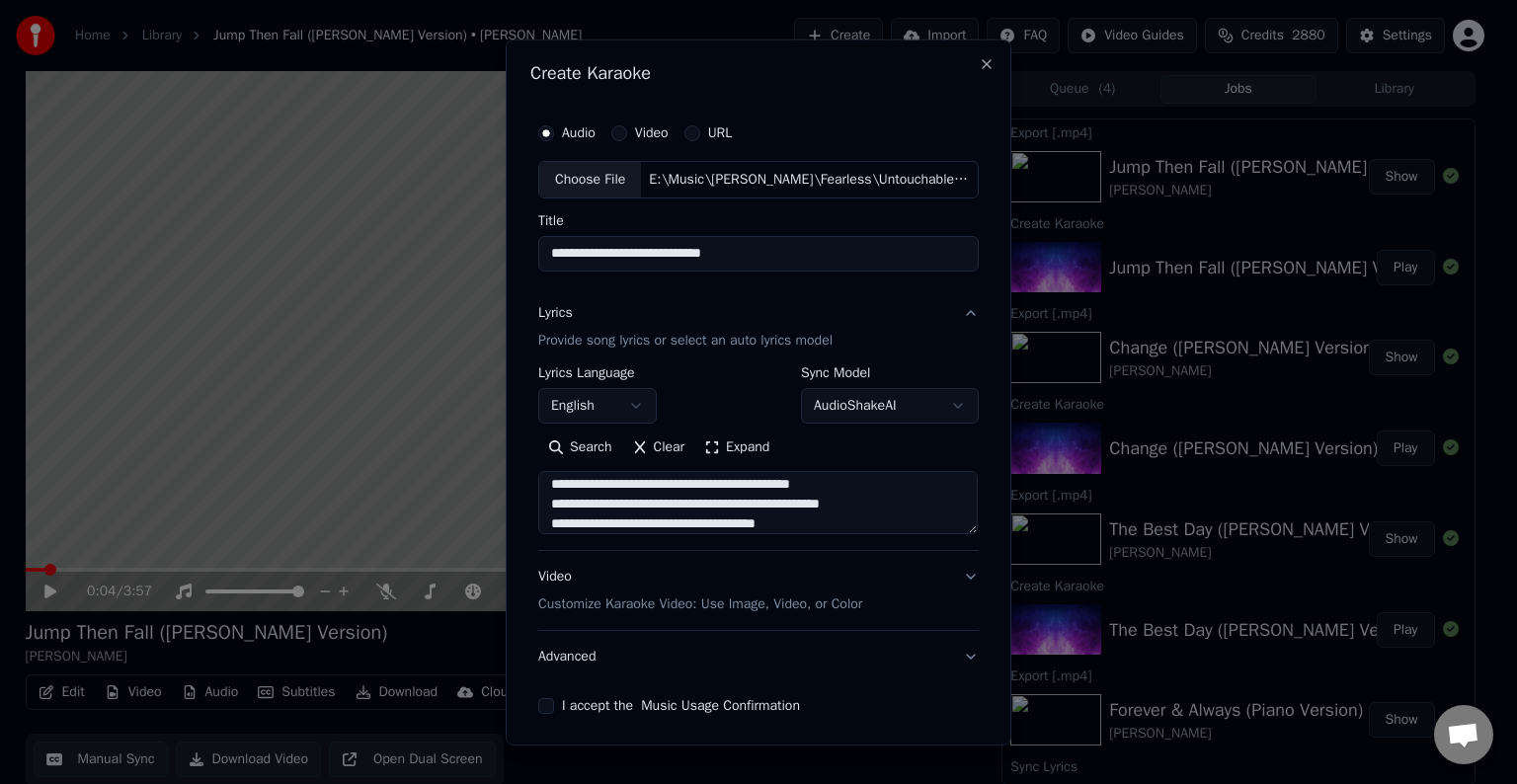 scroll, scrollTop: 715, scrollLeft: 0, axis: vertical 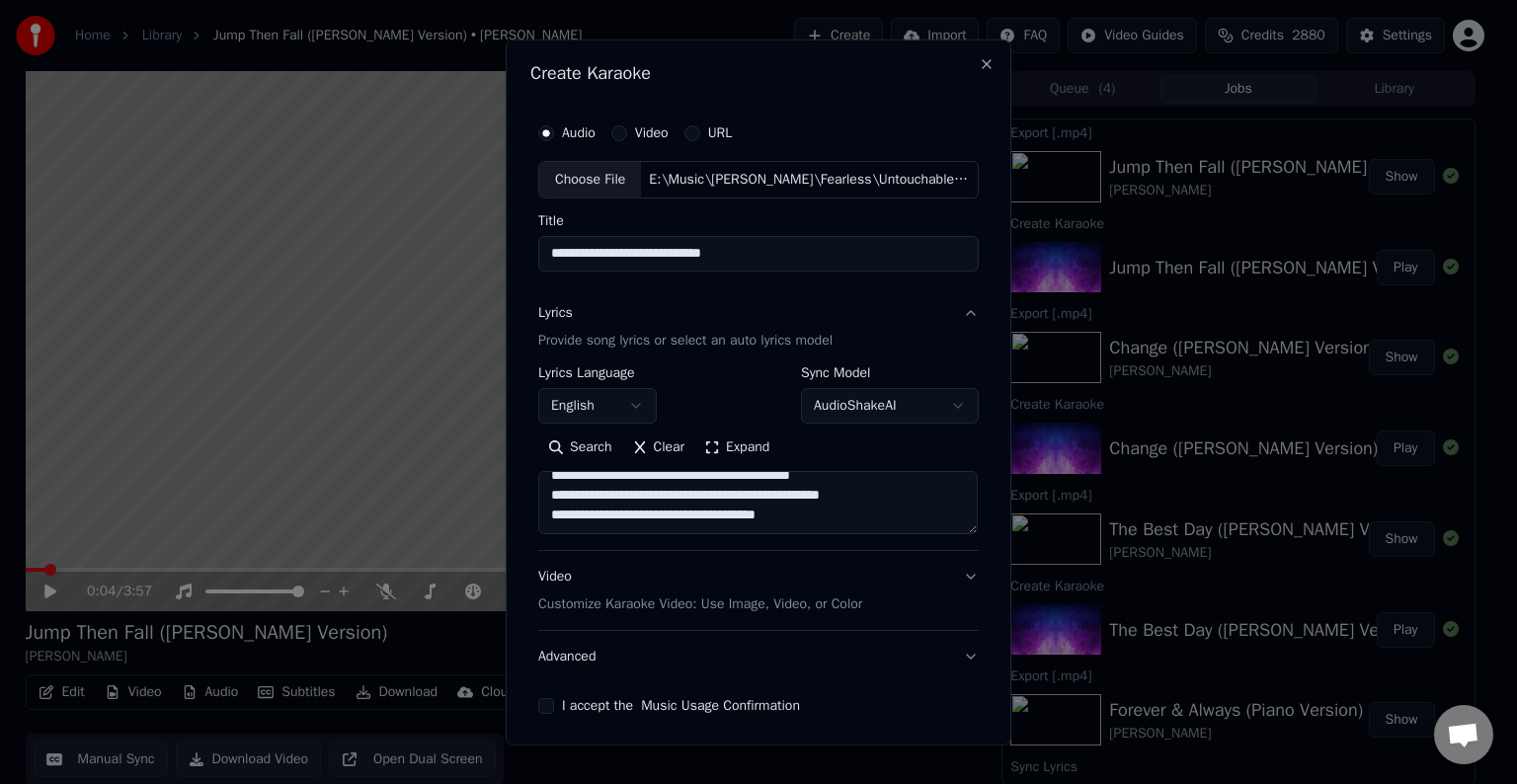 paste on "**********" 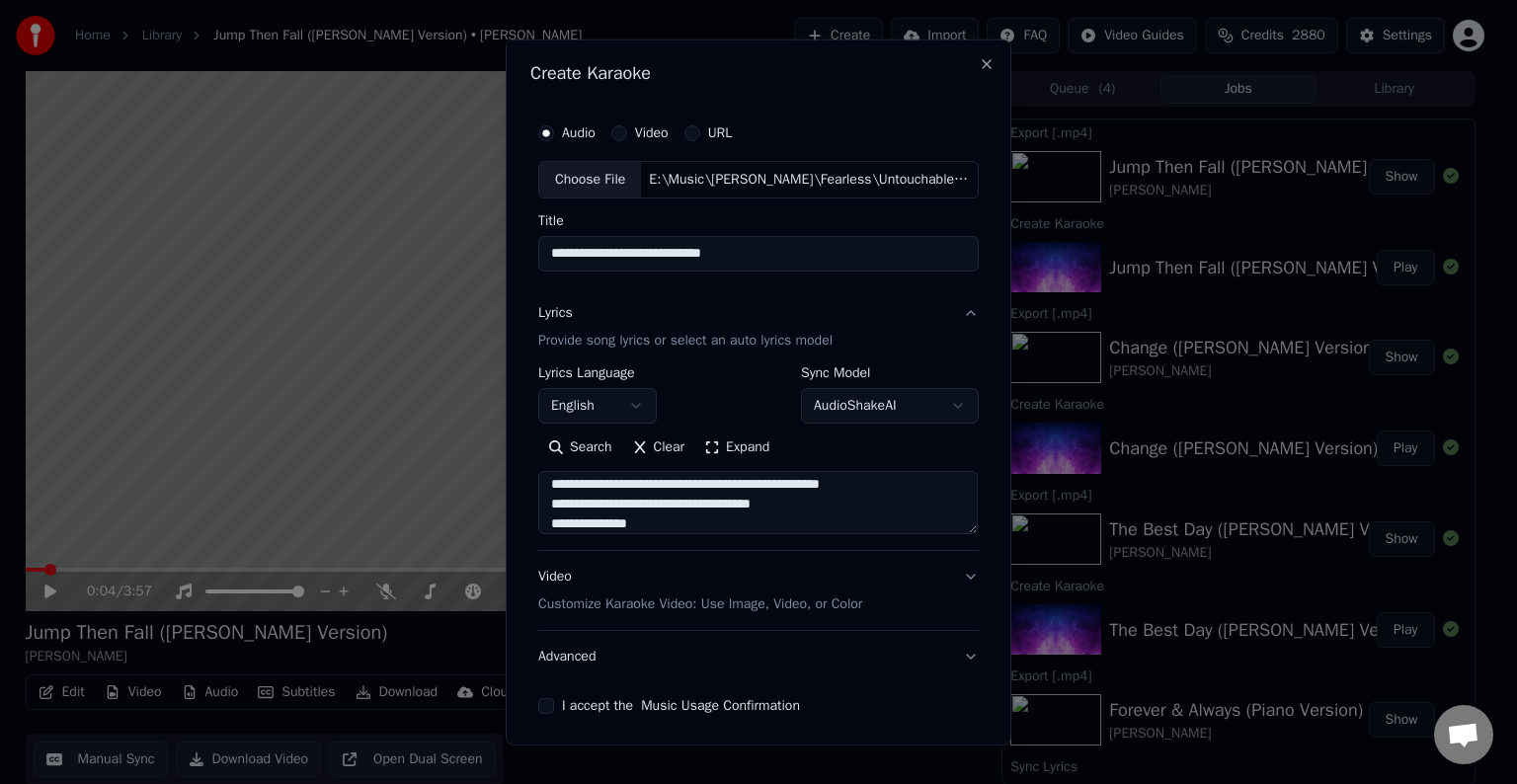 scroll, scrollTop: 735, scrollLeft: 0, axis: vertical 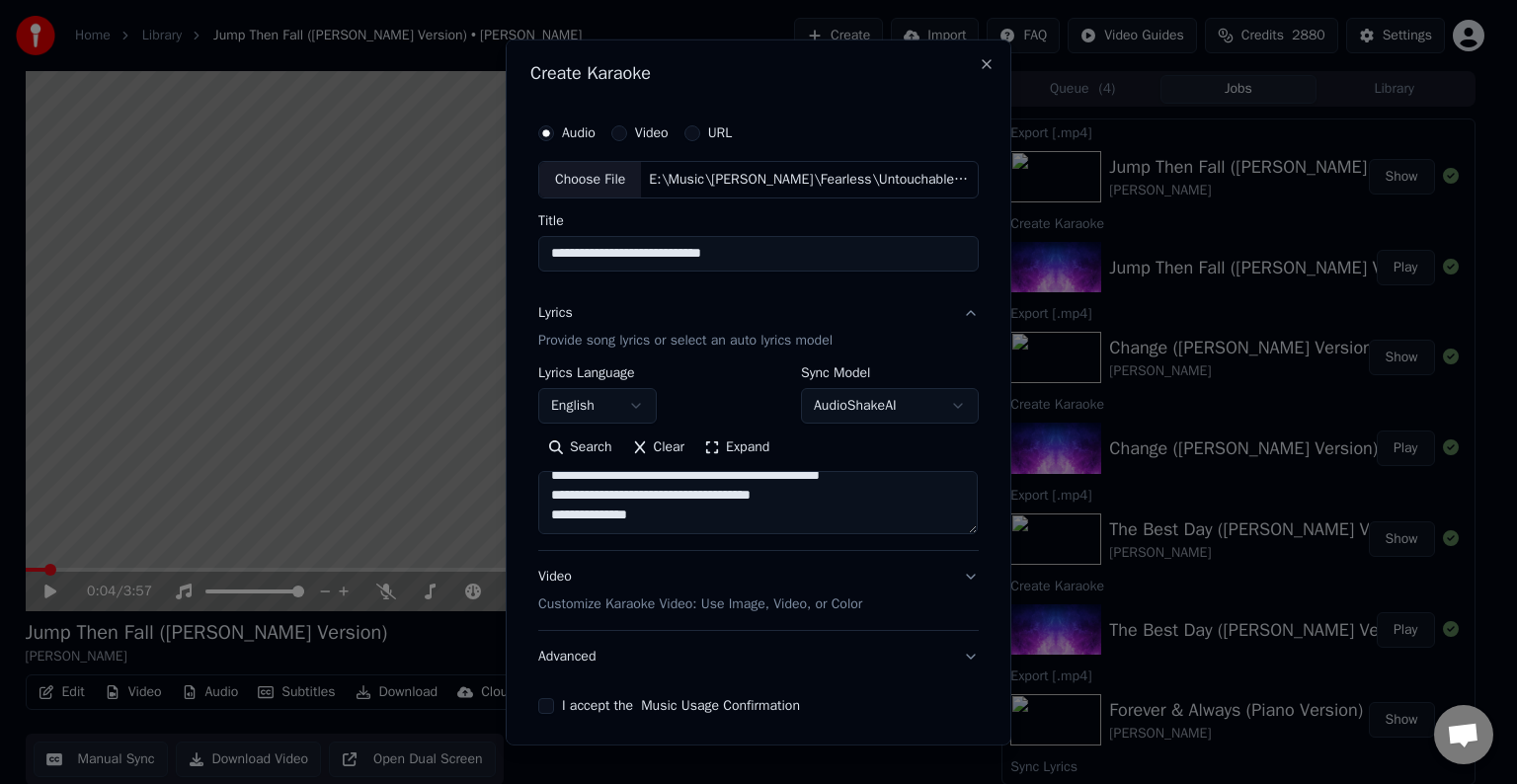 paste on "**********" 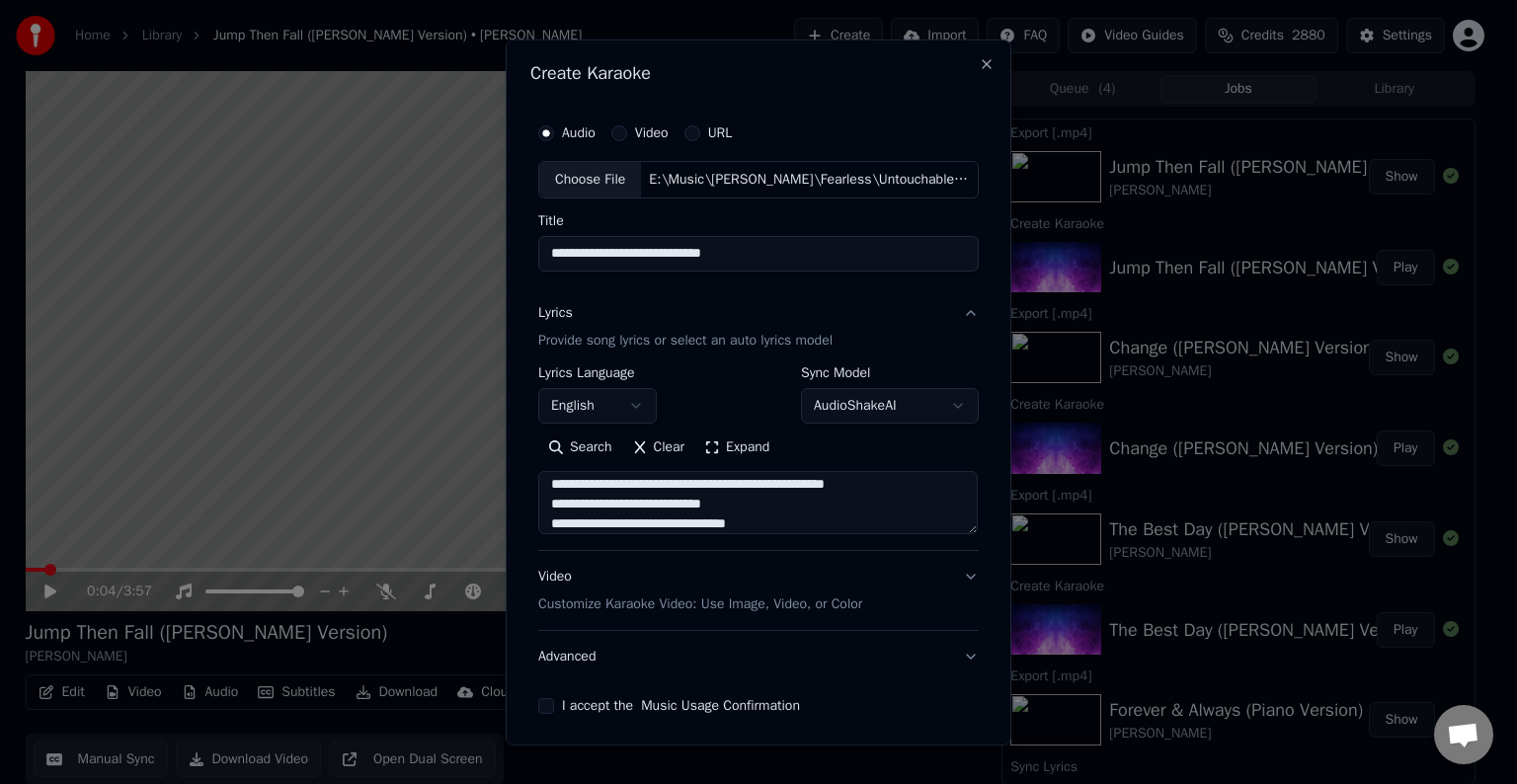 scroll, scrollTop: 814, scrollLeft: 0, axis: vertical 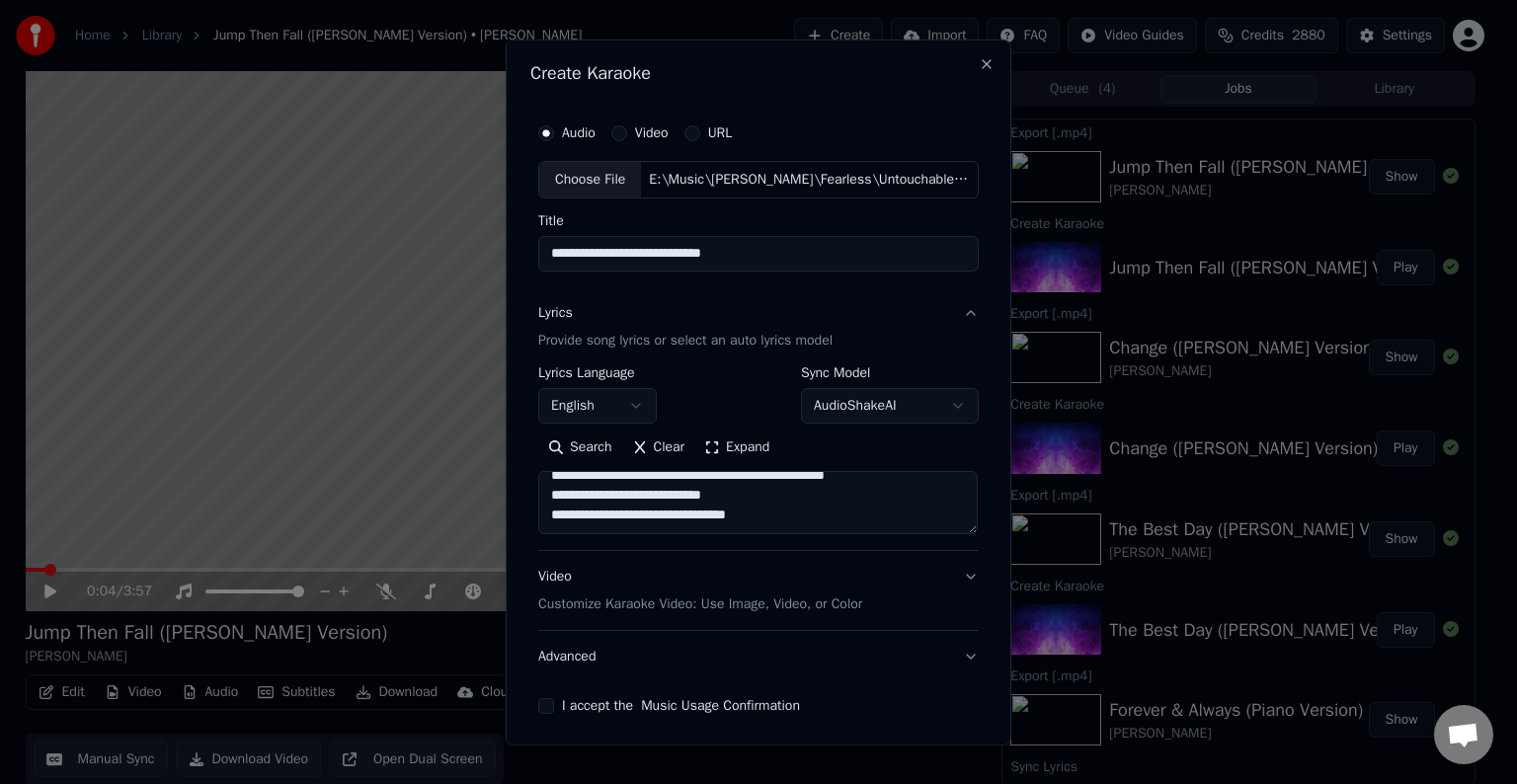 paste on "**********" 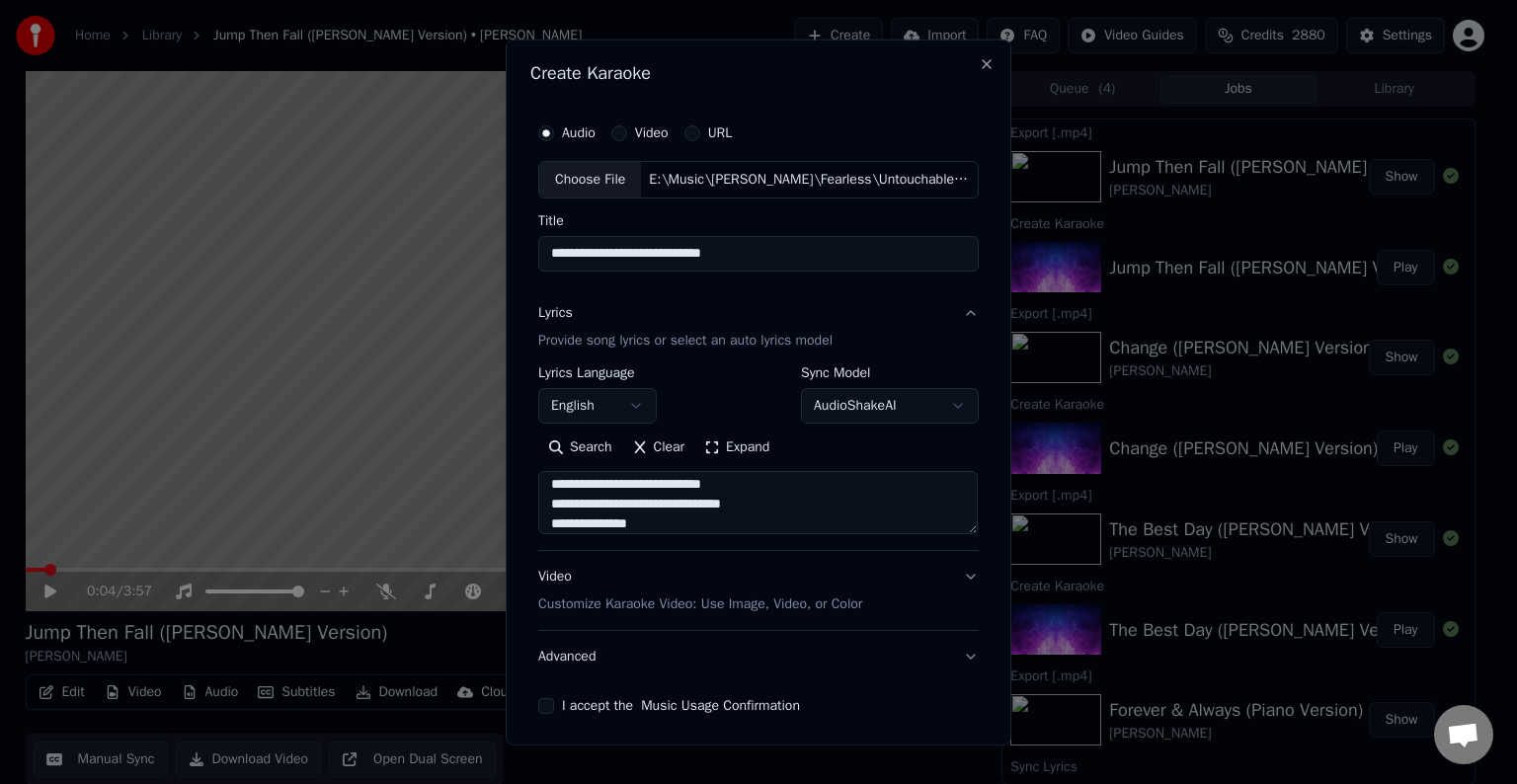 scroll, scrollTop: 833, scrollLeft: 0, axis: vertical 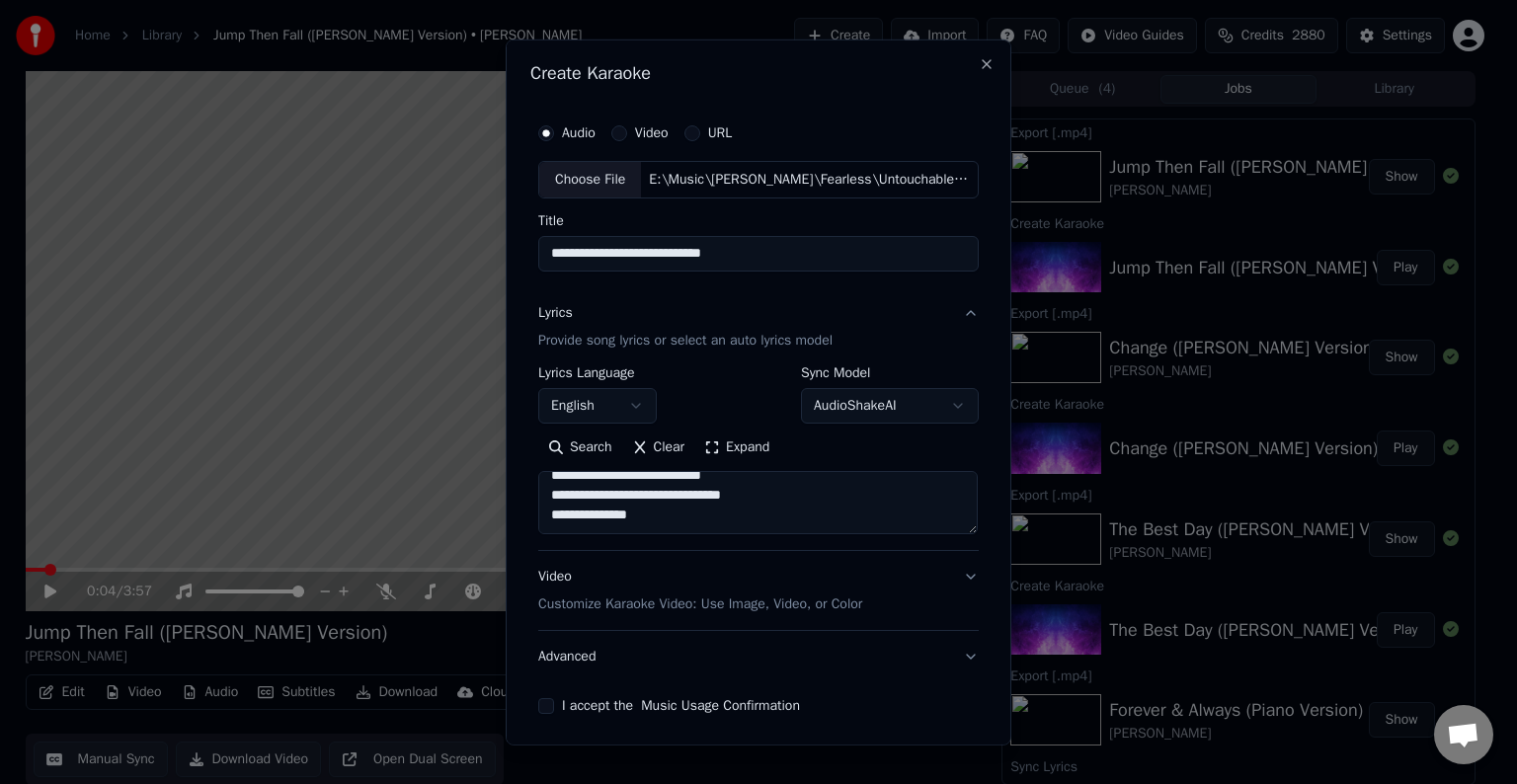 paste on "**********" 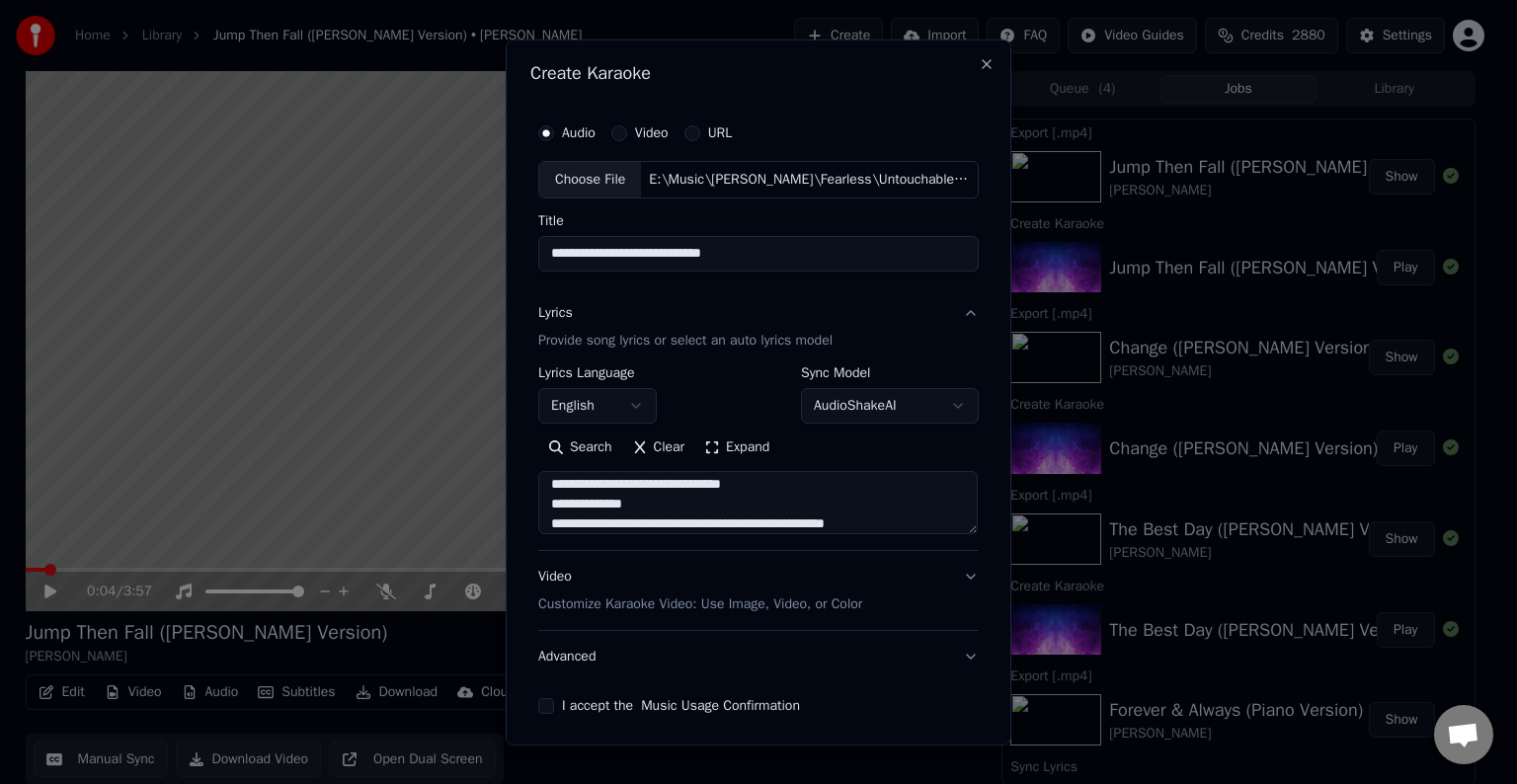 scroll, scrollTop: 853, scrollLeft: 0, axis: vertical 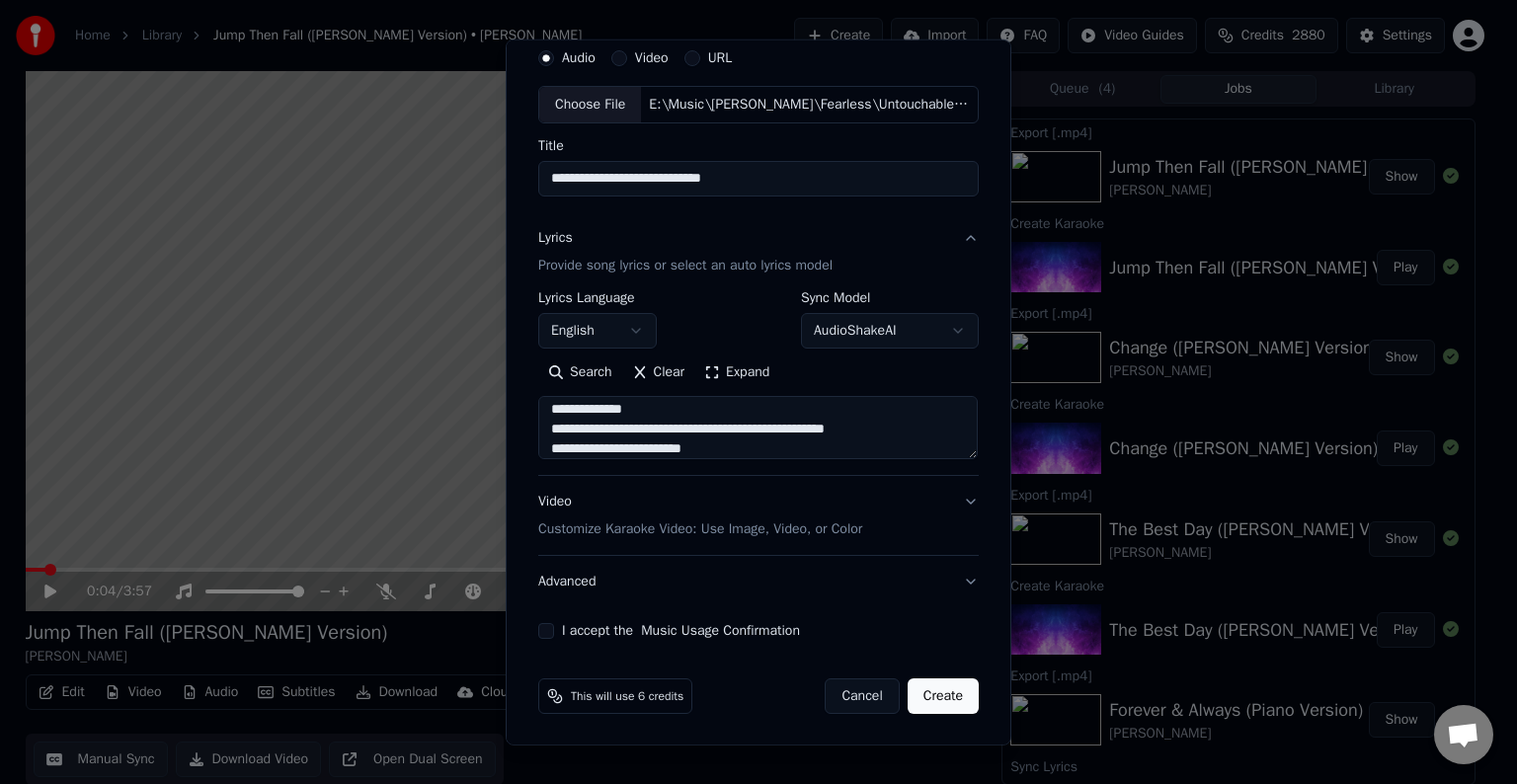 type on "**********" 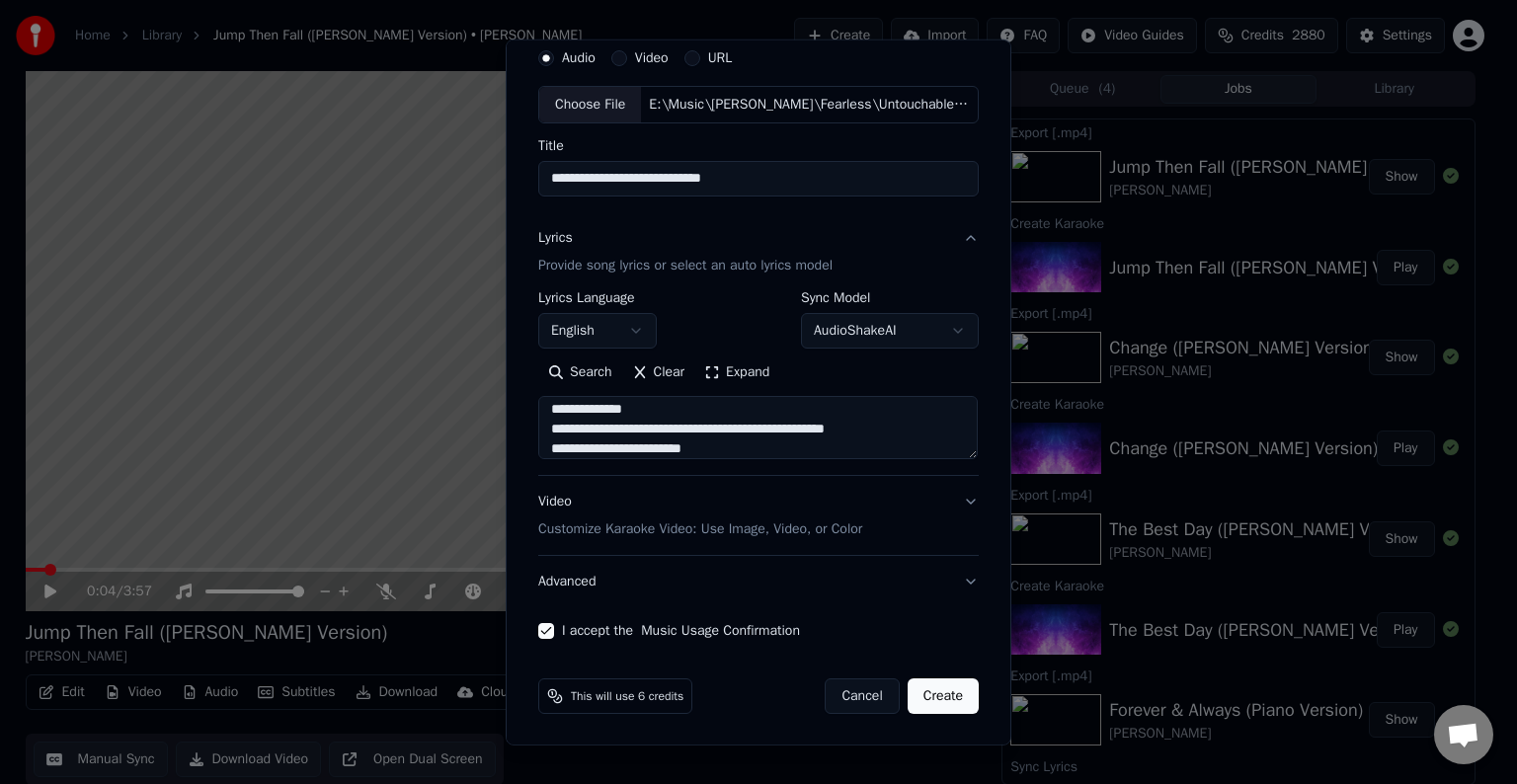 click on "Advanced" at bounding box center [758, 582] 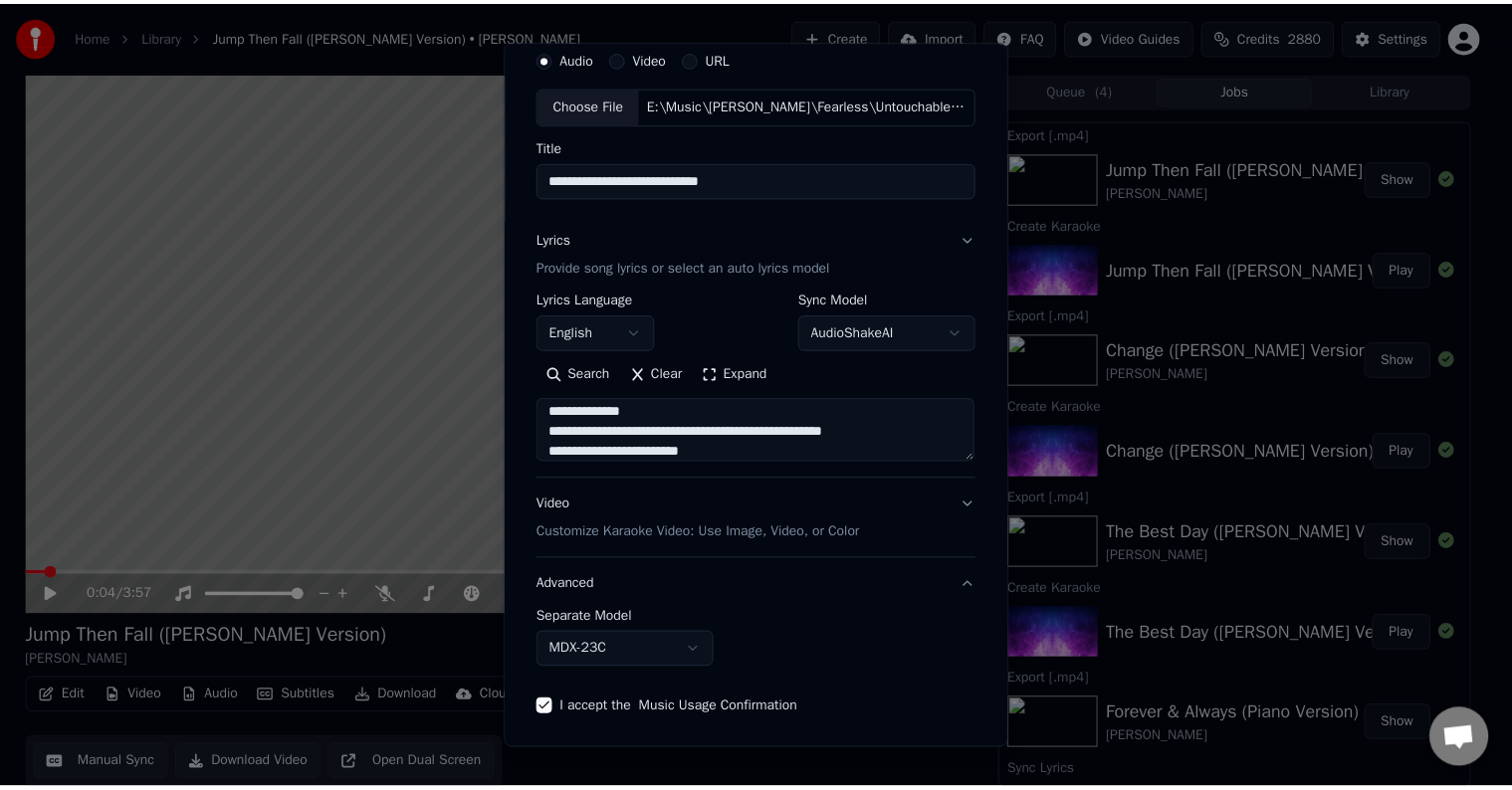 scroll, scrollTop: 0, scrollLeft: 0, axis: both 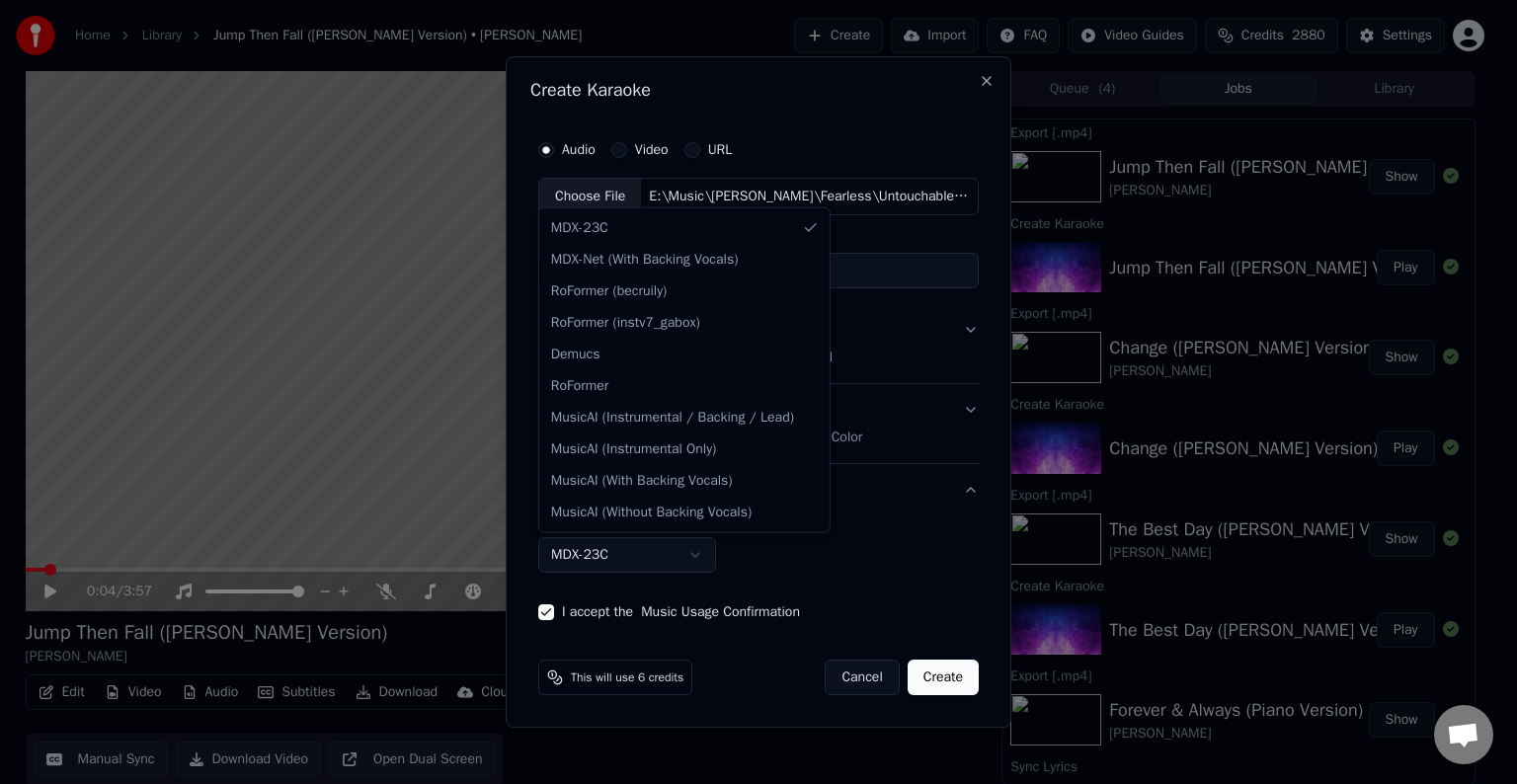 click on "**********" at bounding box center [750, 392] 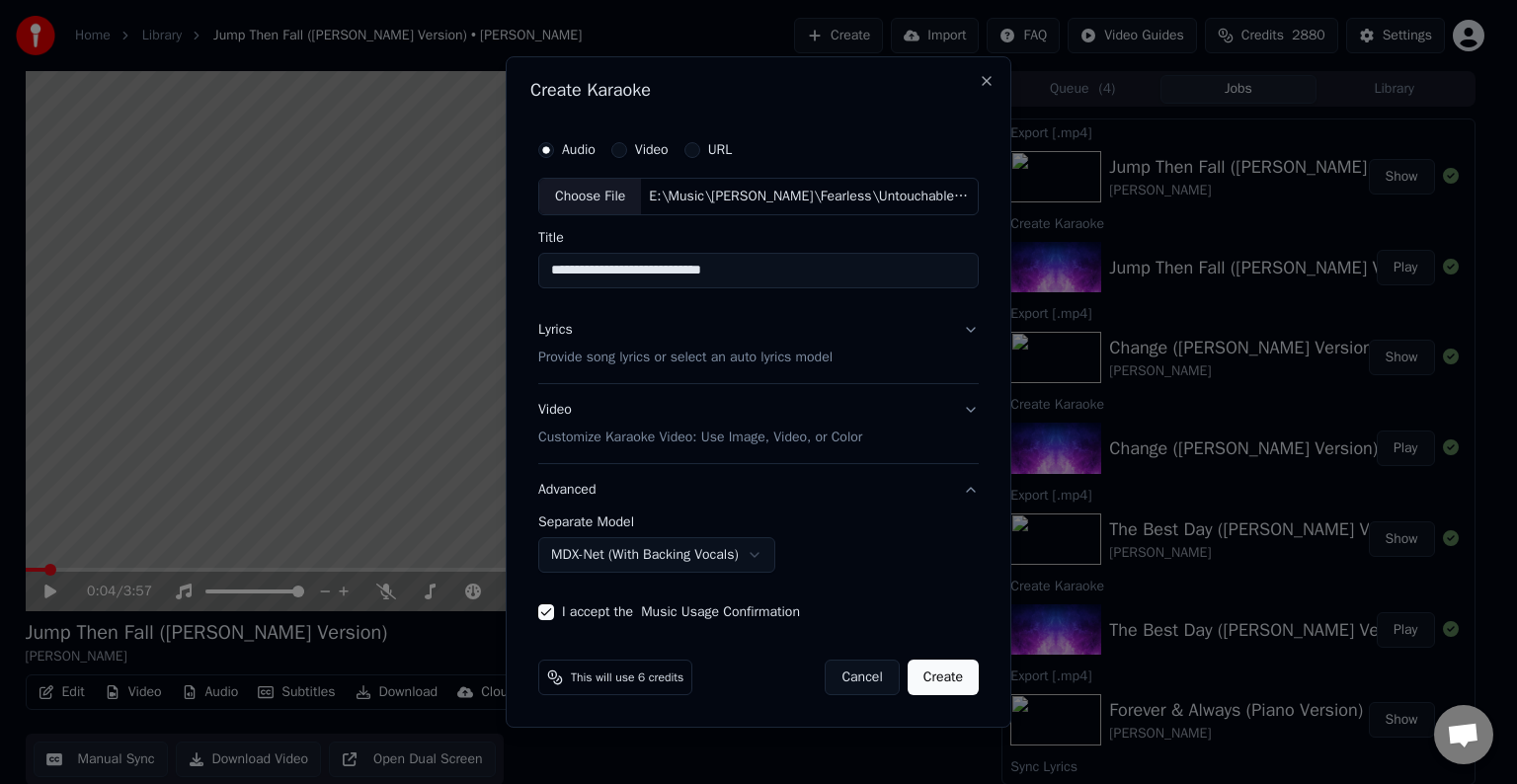 click on "Create" at bounding box center [943, 677] 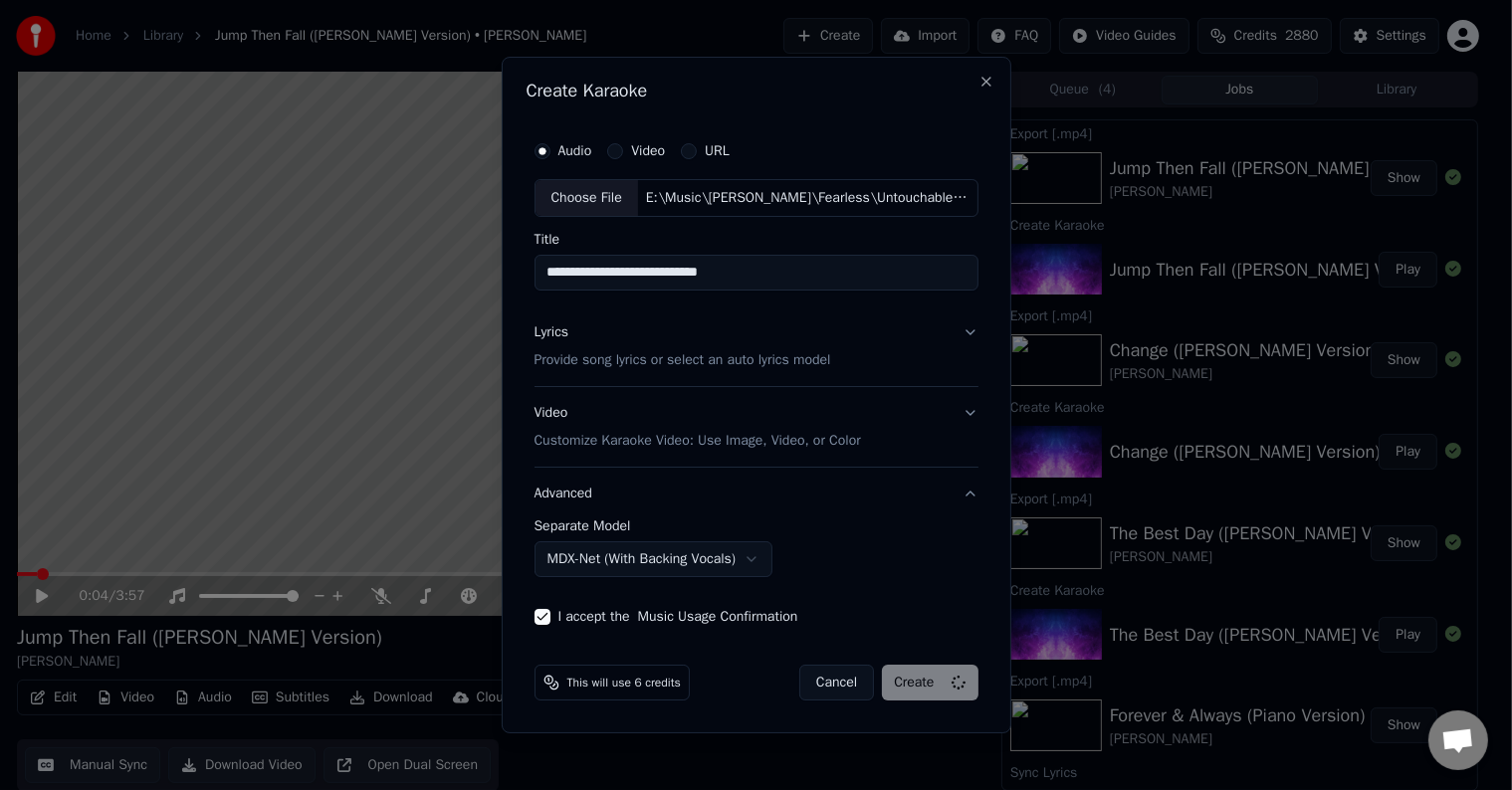 select on "******" 